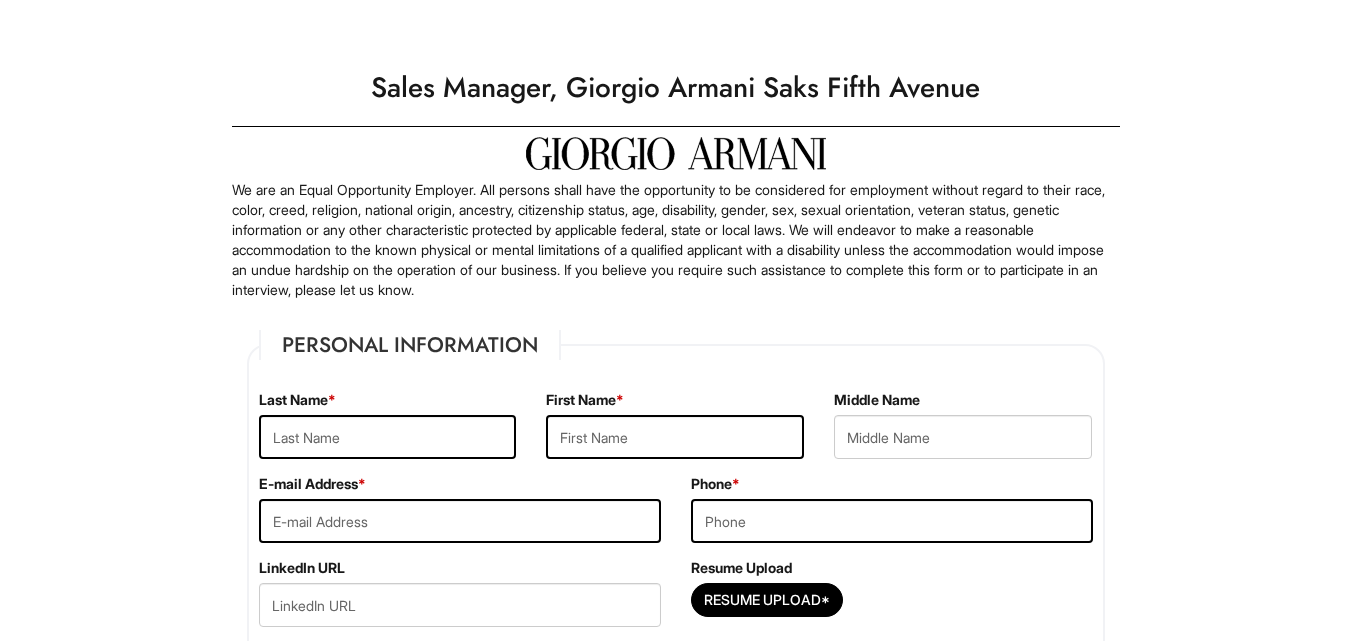 scroll, scrollTop: 0, scrollLeft: 0, axis: both 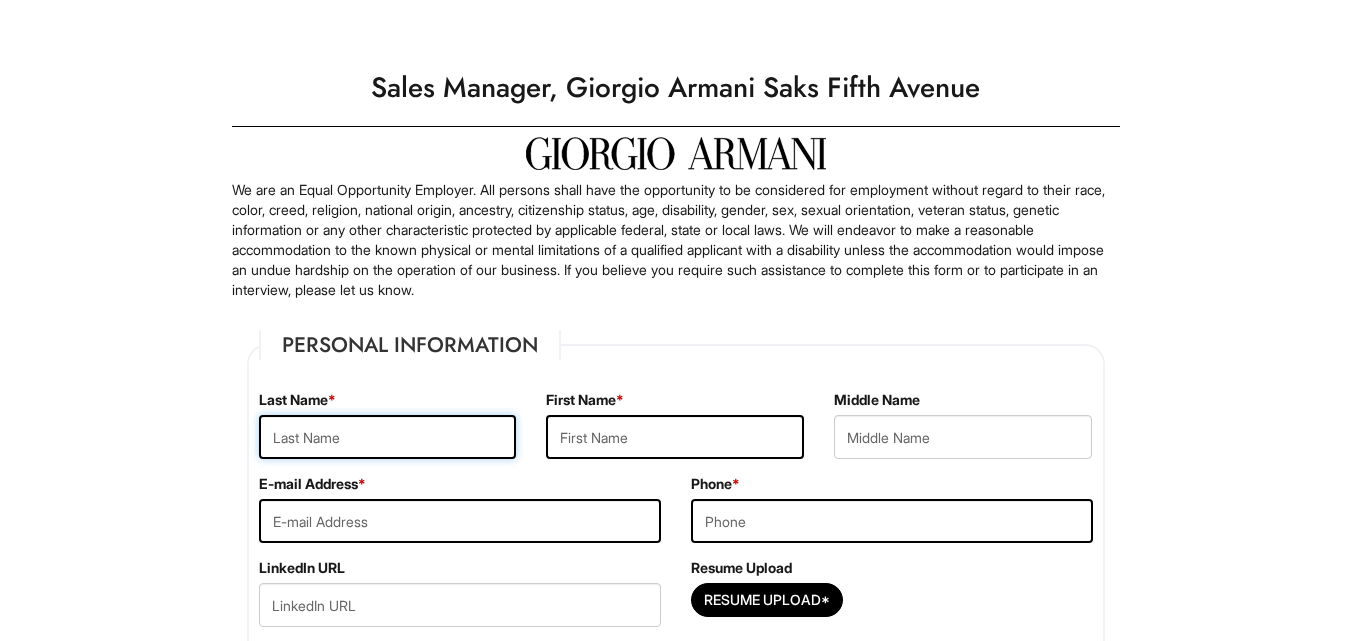 click at bounding box center (388, 437) 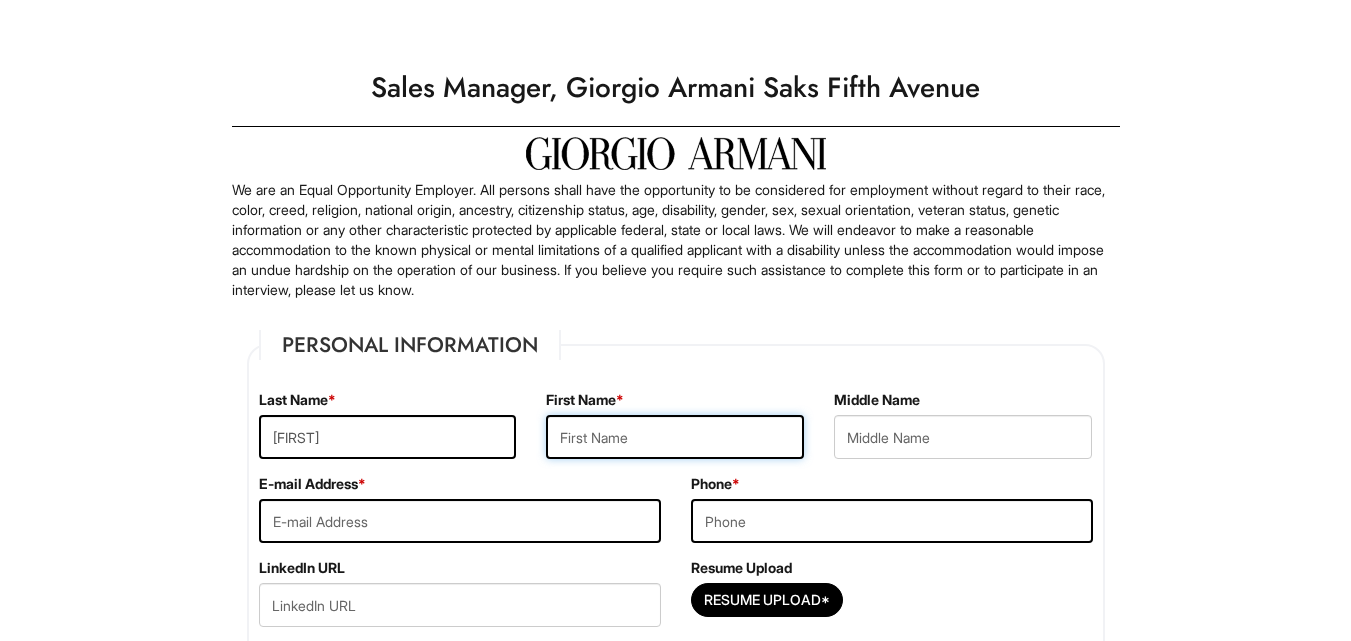 click at bounding box center (675, 437) 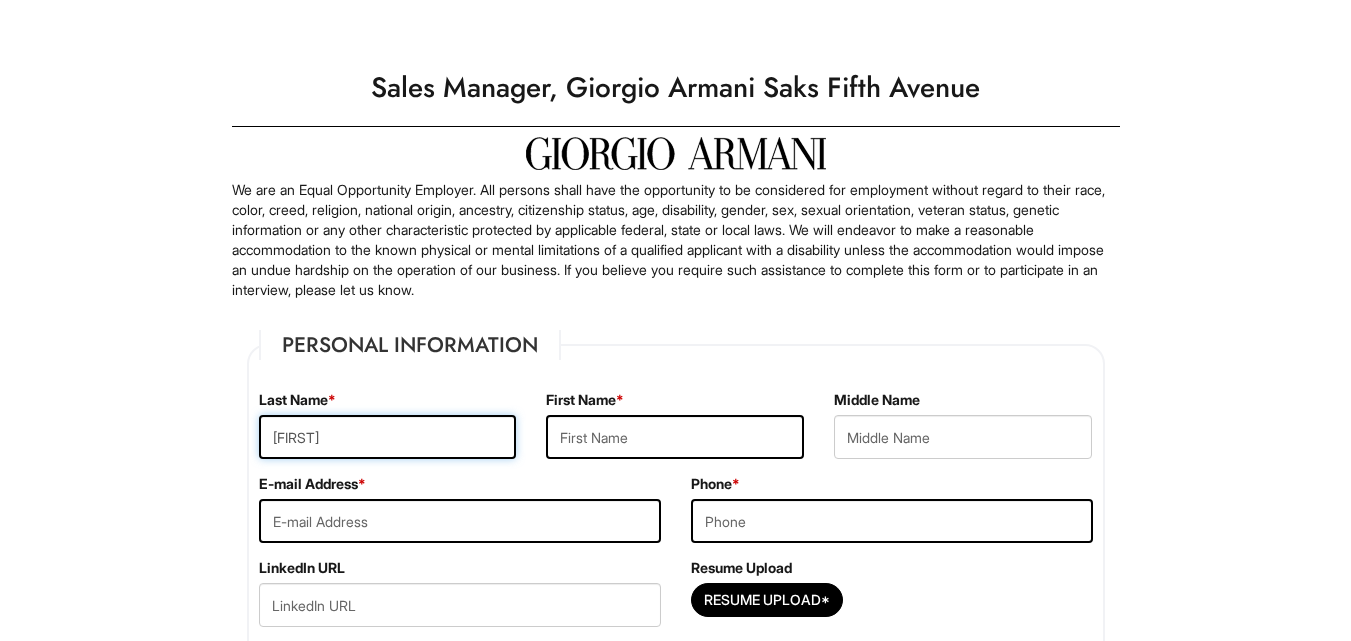 click on "[FIRST]" at bounding box center [388, 437] 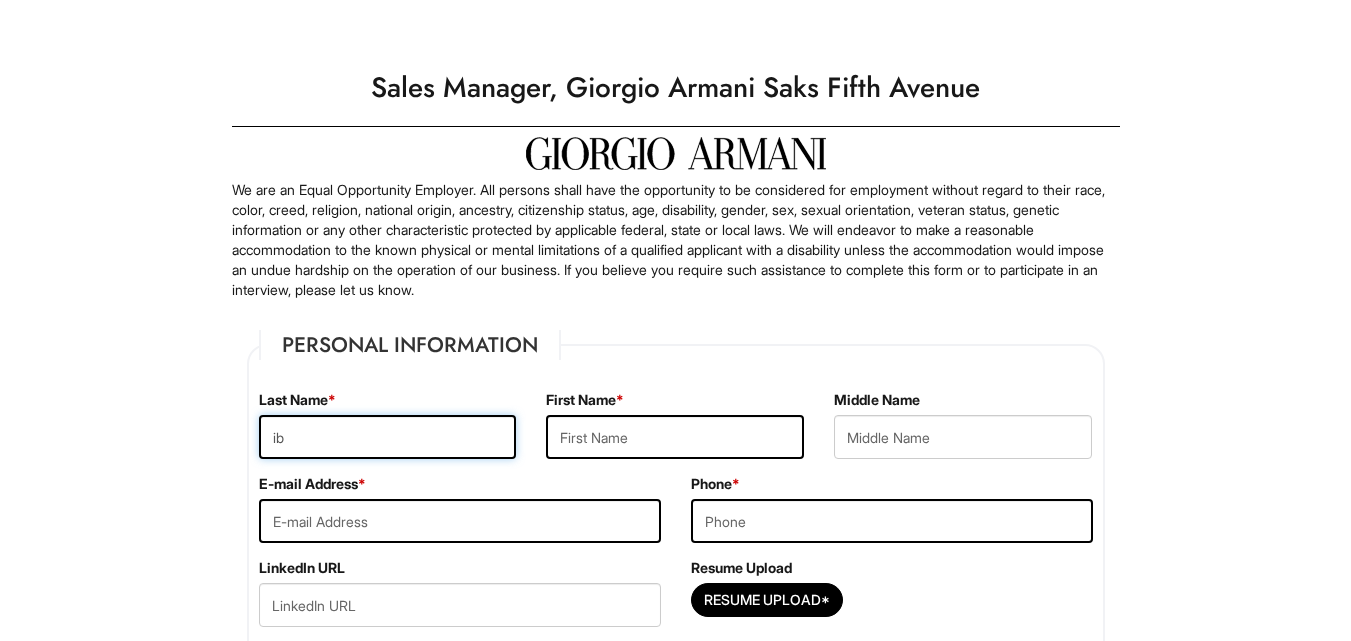 type on "i" 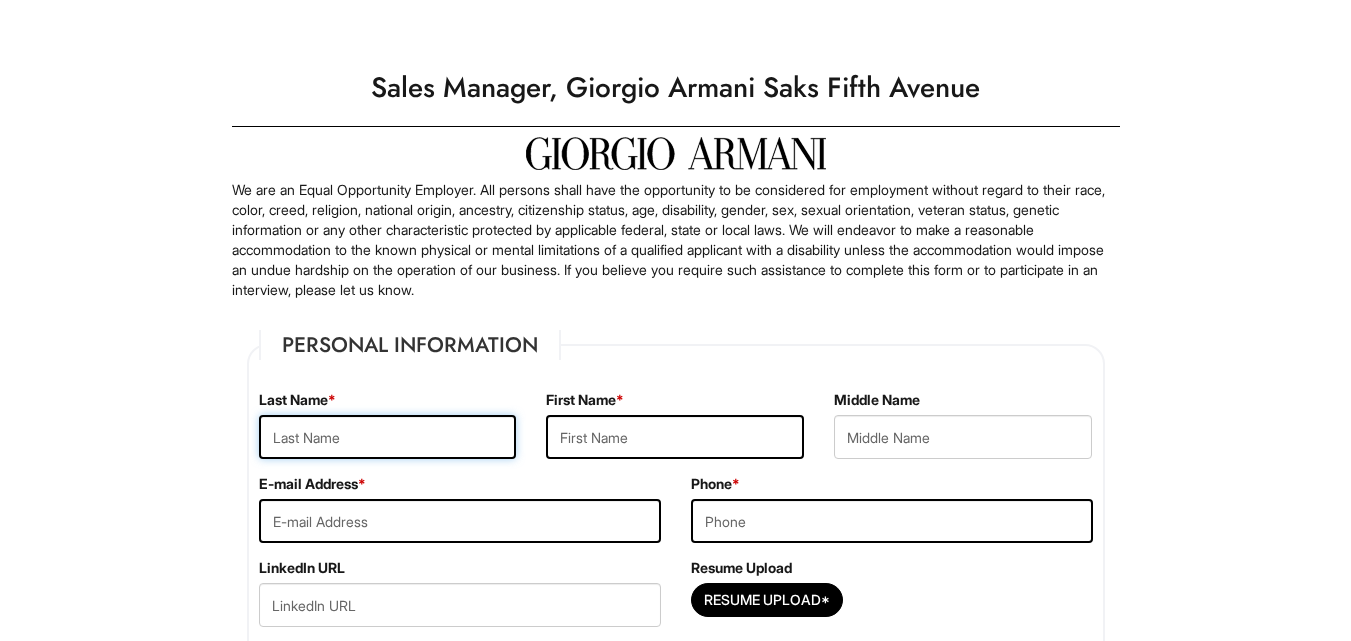 click at bounding box center [388, 437] 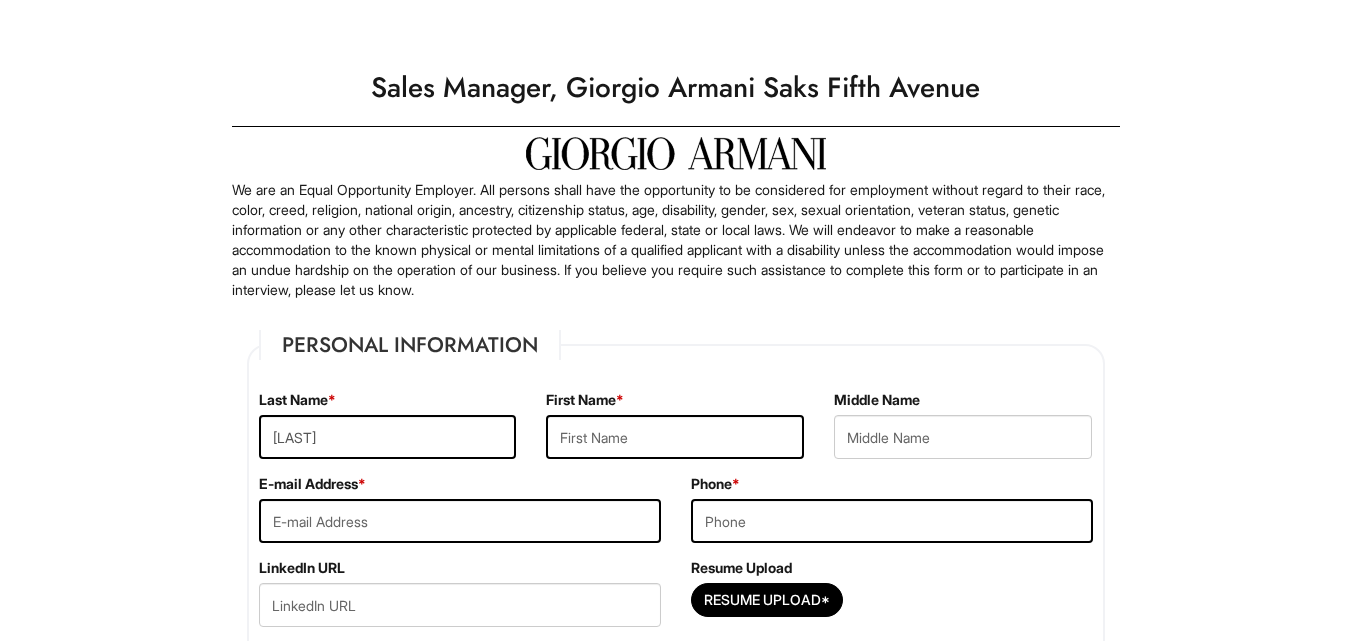 type on "[FIRST]" 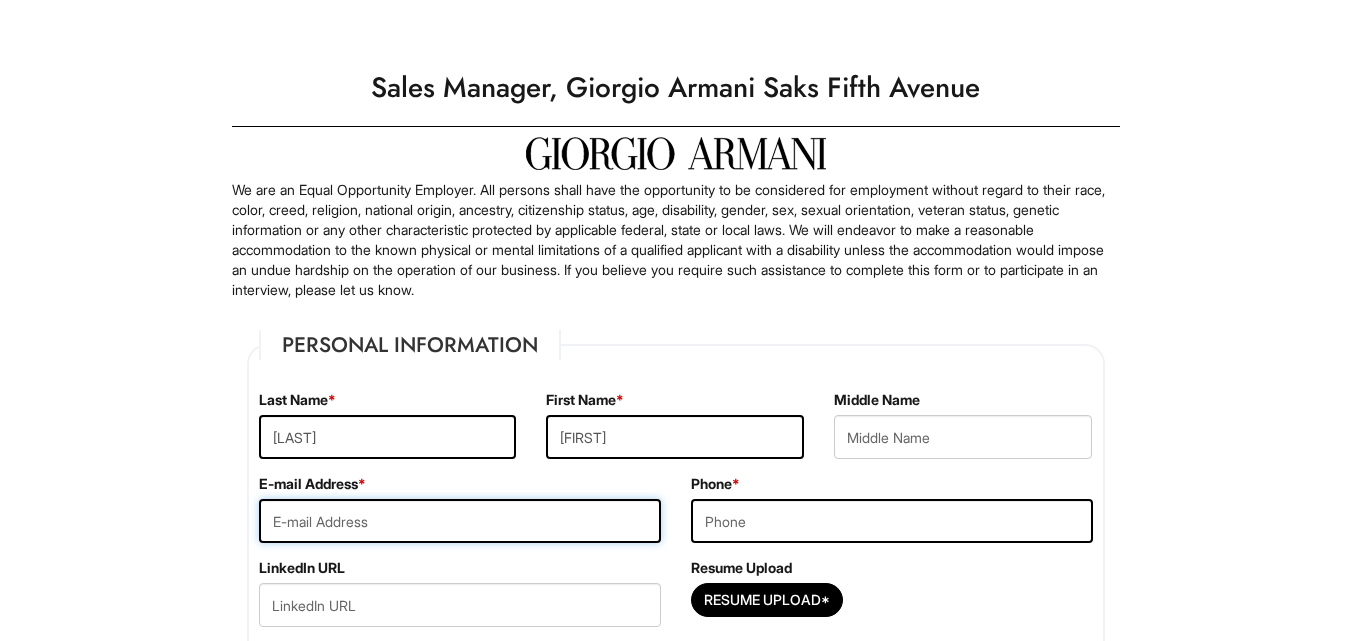 type on "[EMAIL]" 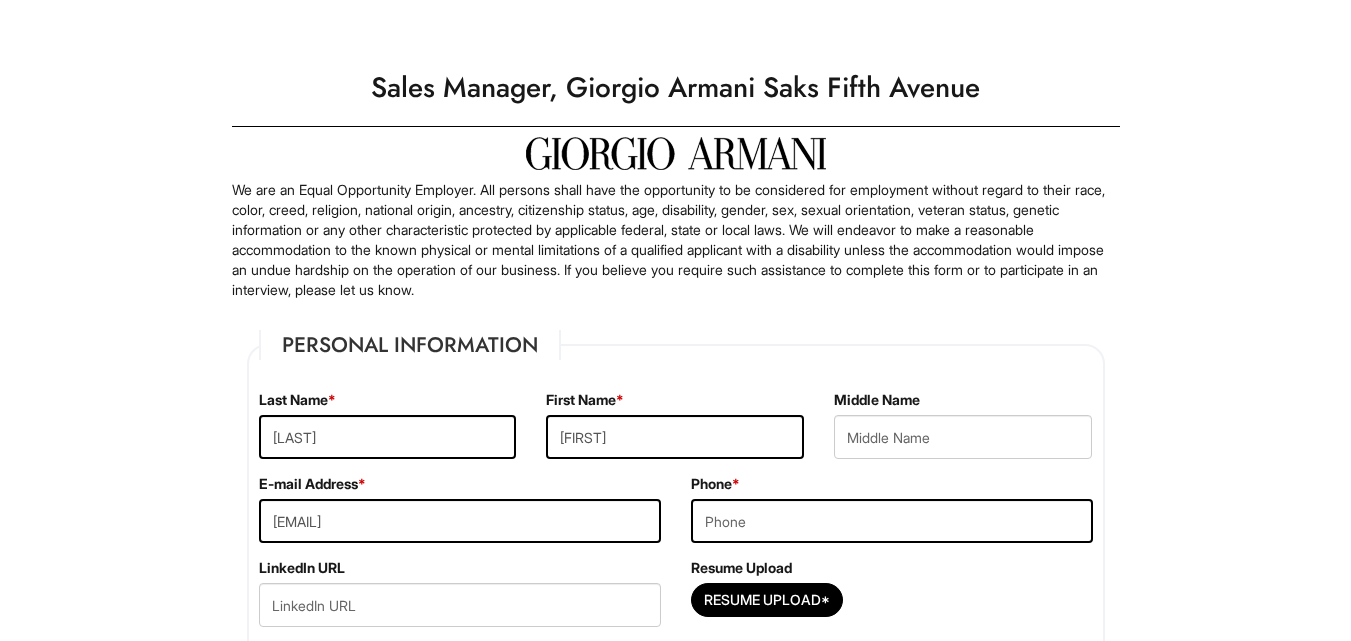 type on "[PHONE]" 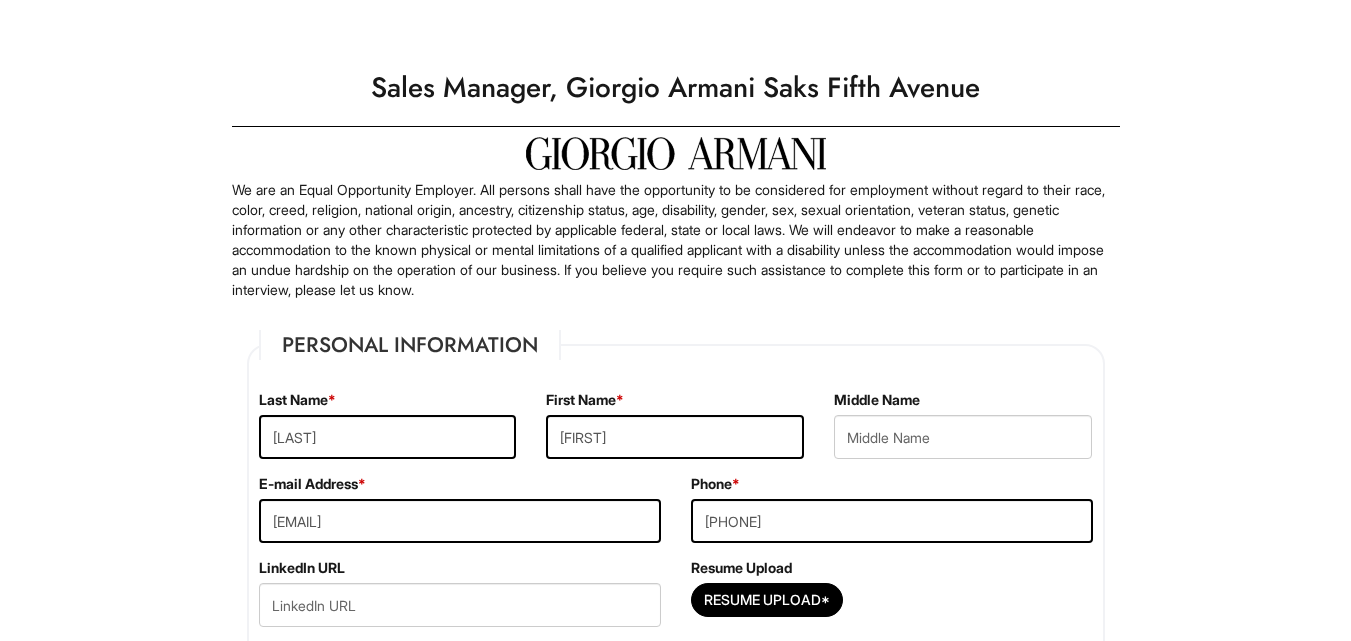type on "[NUMBER] [STREET]" 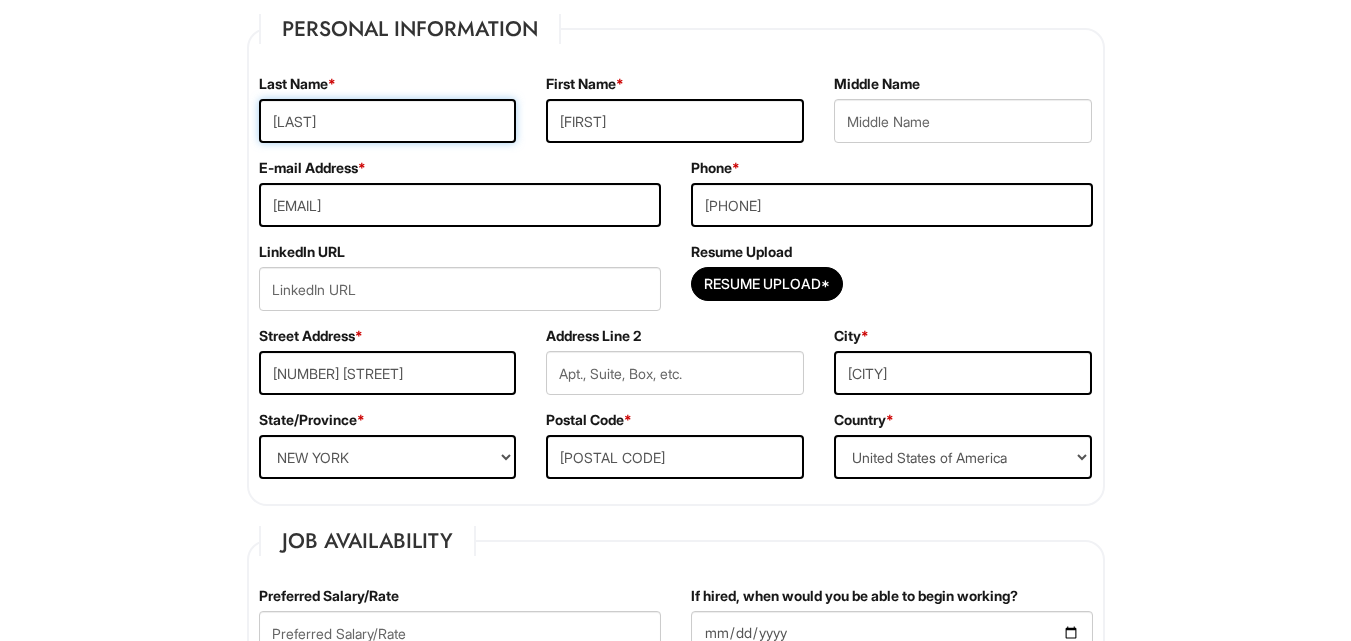 scroll, scrollTop: 319, scrollLeft: 0, axis: vertical 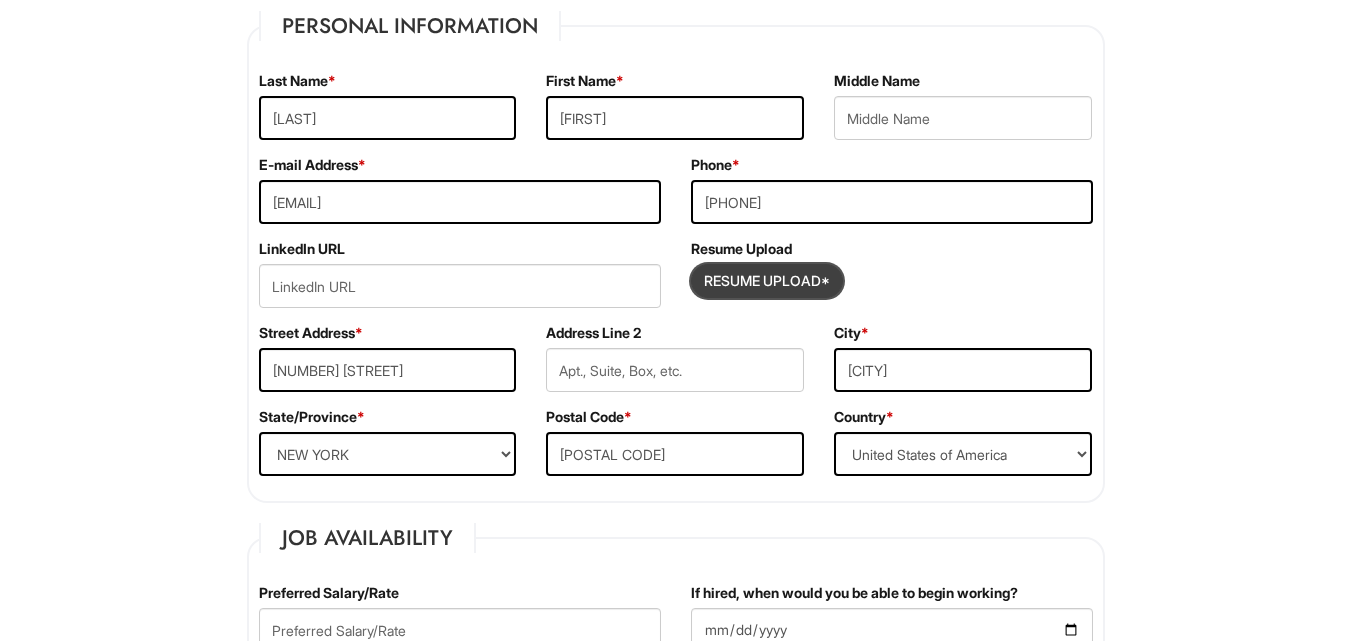 click at bounding box center [767, 281] 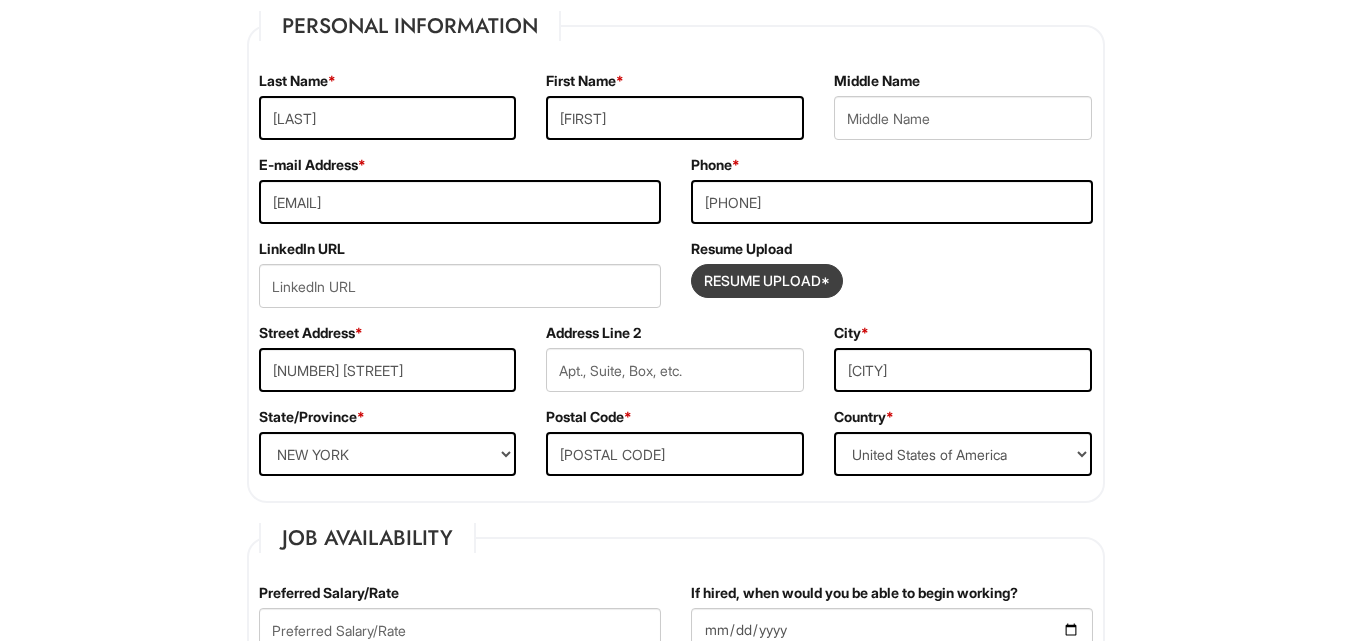type on "C:\fakepath\[RESUME NAME].pdf" 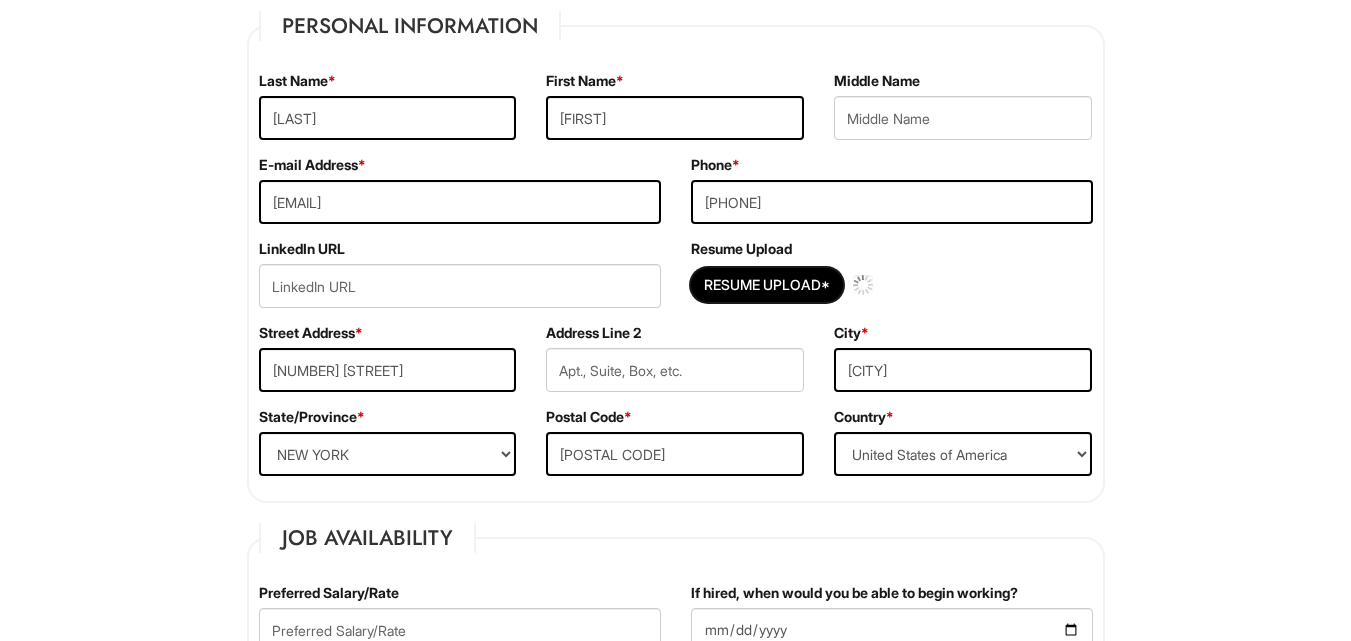 type 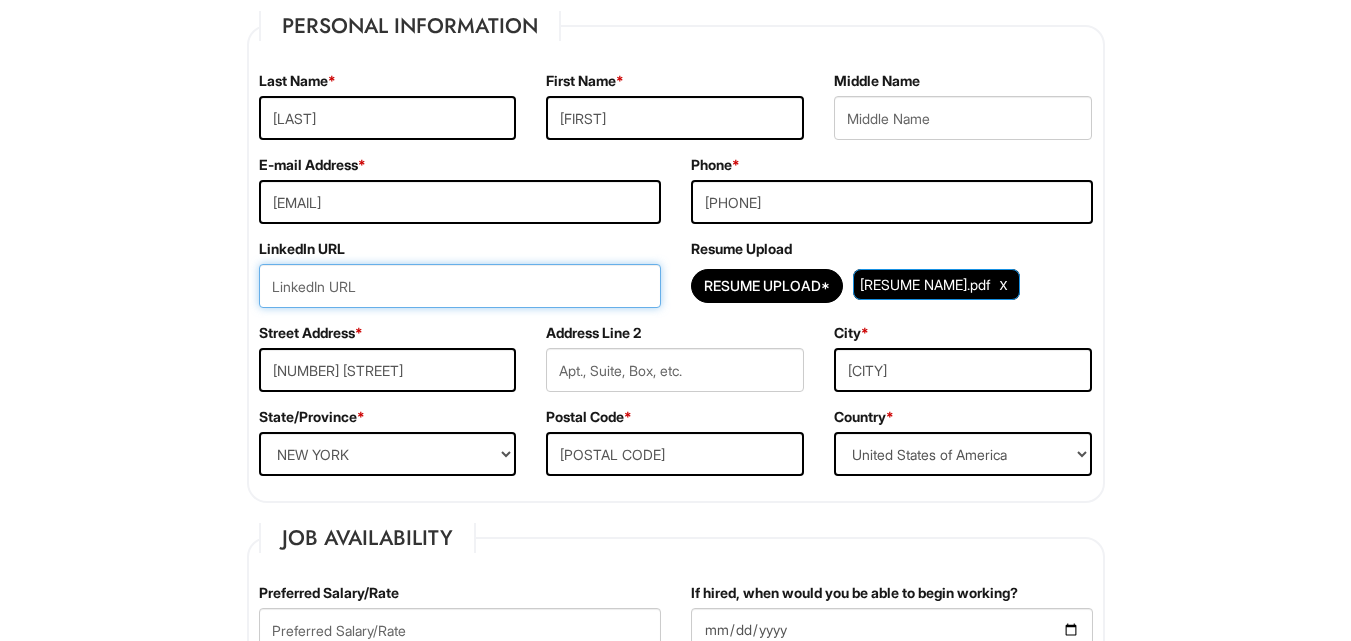 click at bounding box center [460, 286] 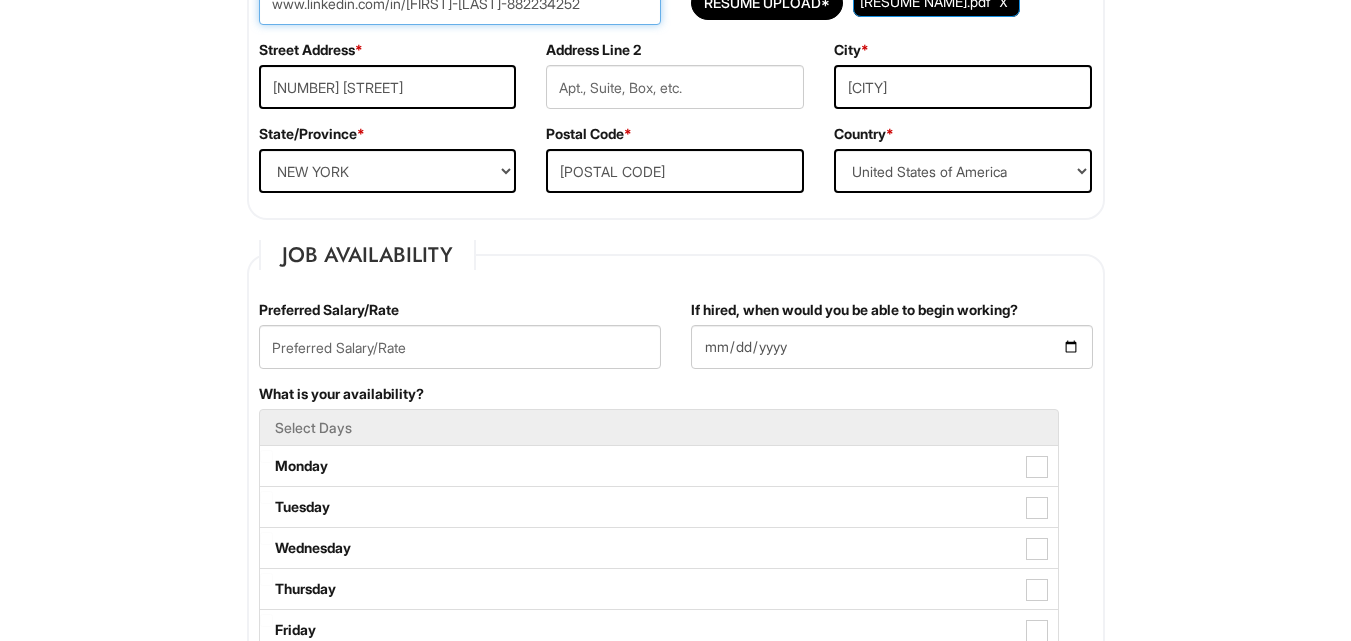 scroll, scrollTop: 607, scrollLeft: 0, axis: vertical 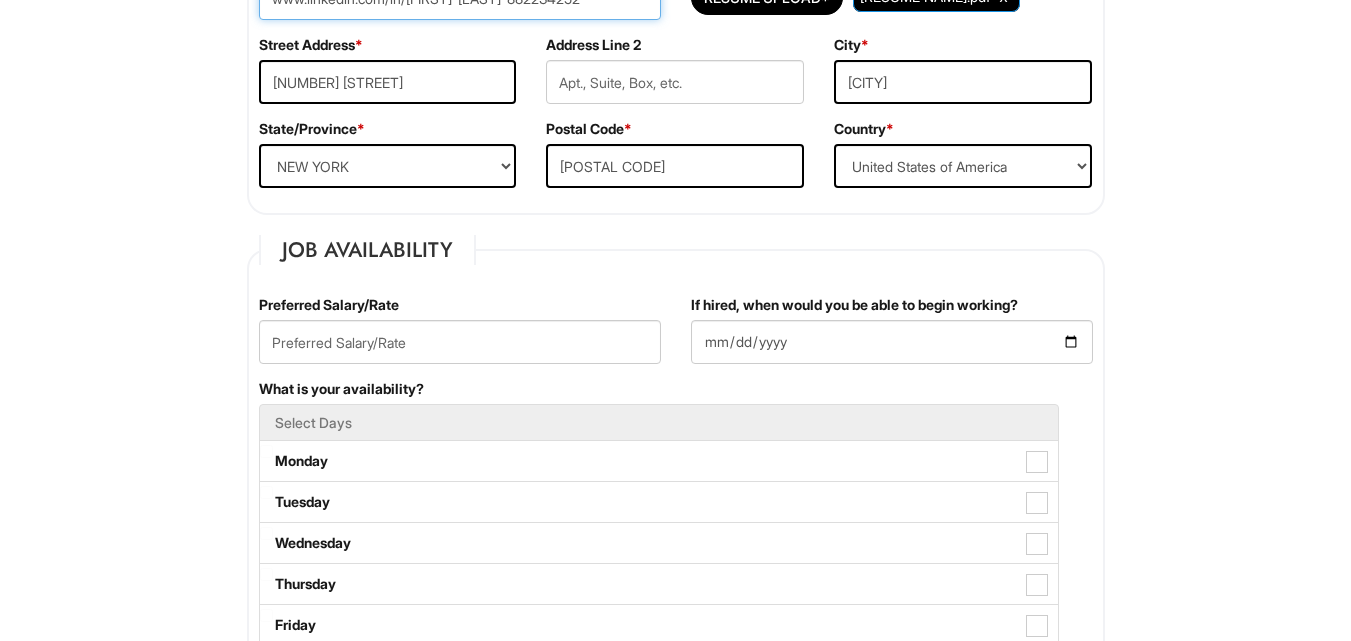 type on "www.linkedin.com/in/[FIRST]-[LAST]-882234252" 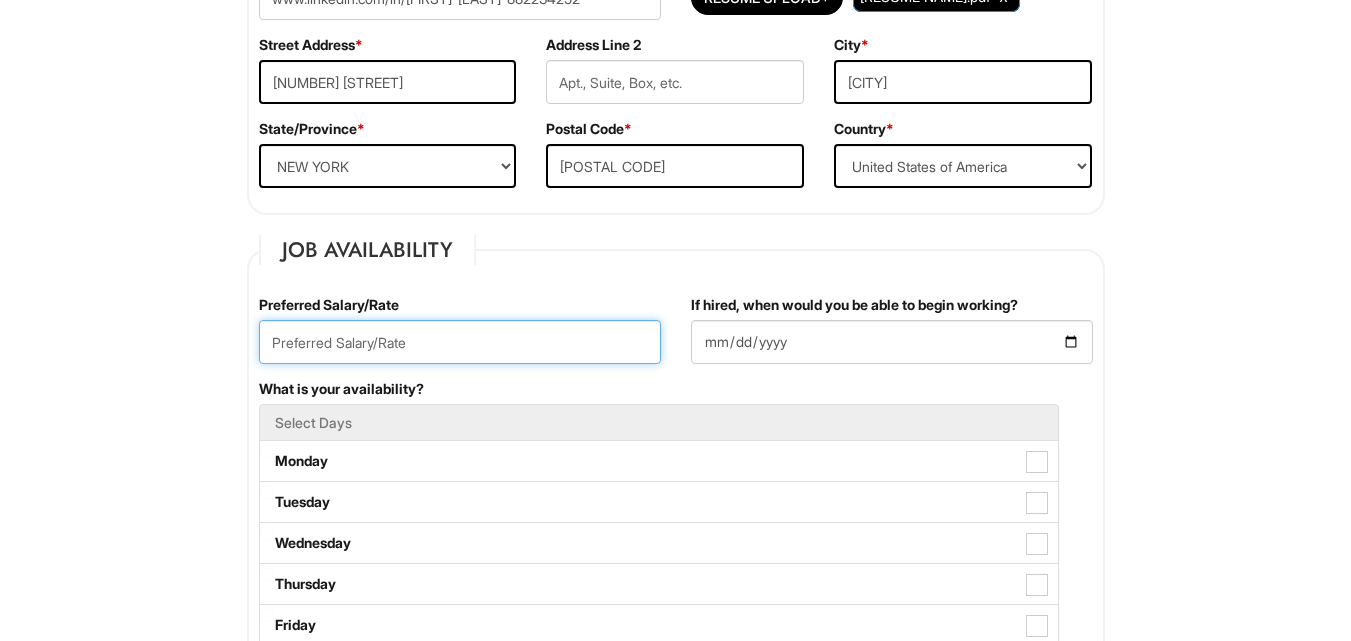 click at bounding box center (460, 342) 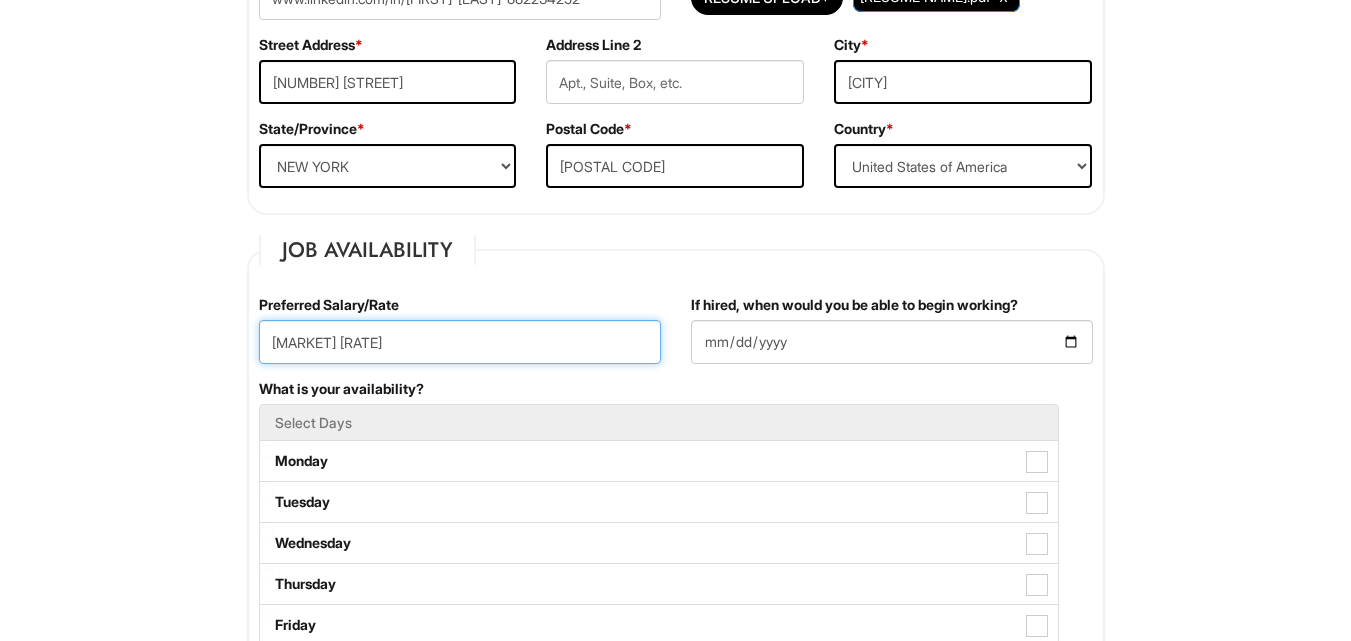 type on "[MARKET] [RATE]" 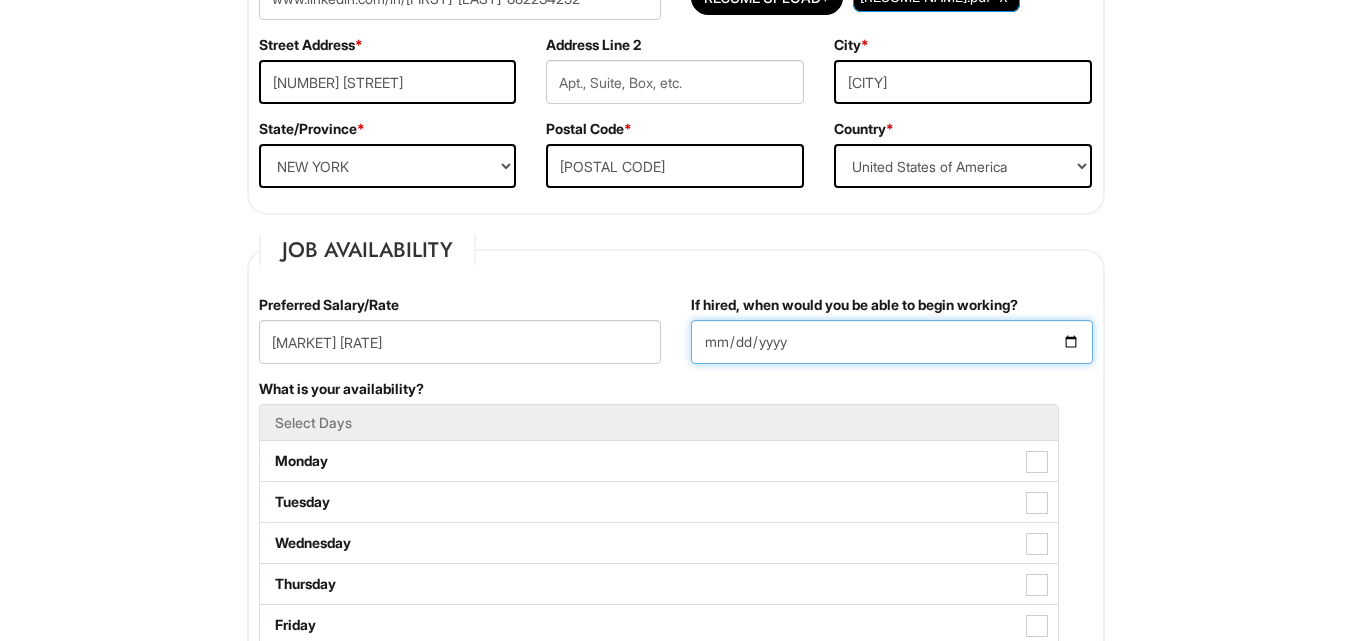 click on "If hired, when would you be able to begin working?" at bounding box center [892, 342] 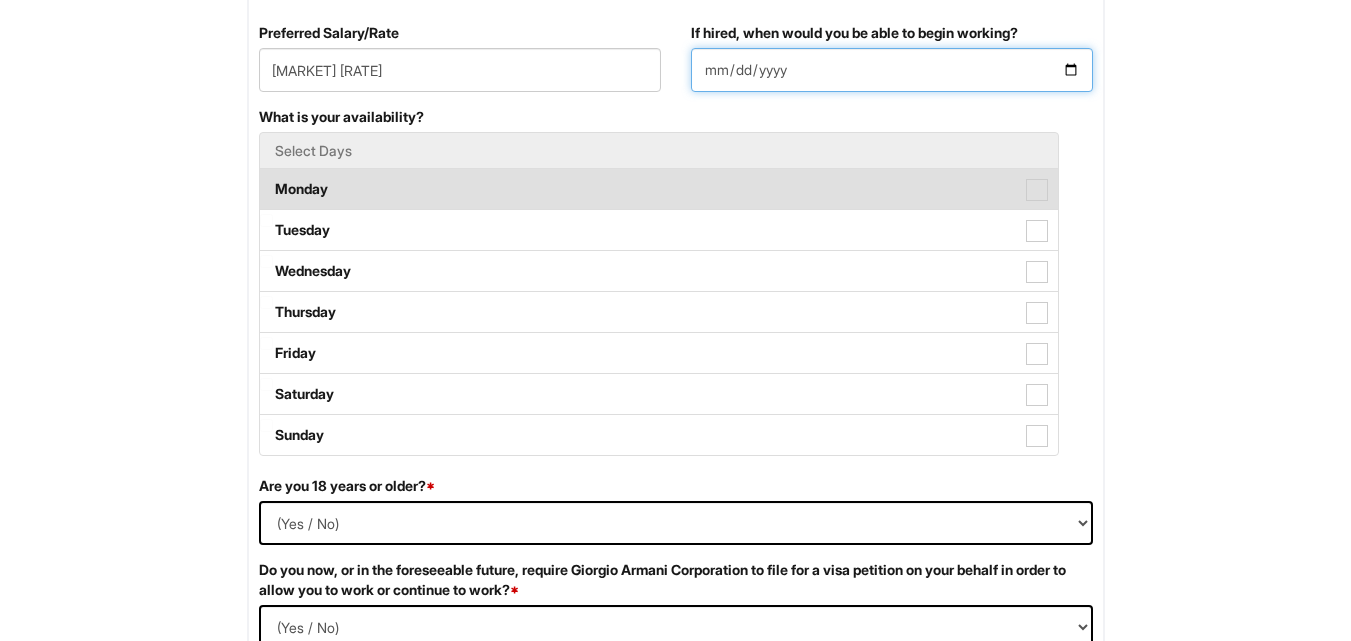 scroll, scrollTop: 887, scrollLeft: 0, axis: vertical 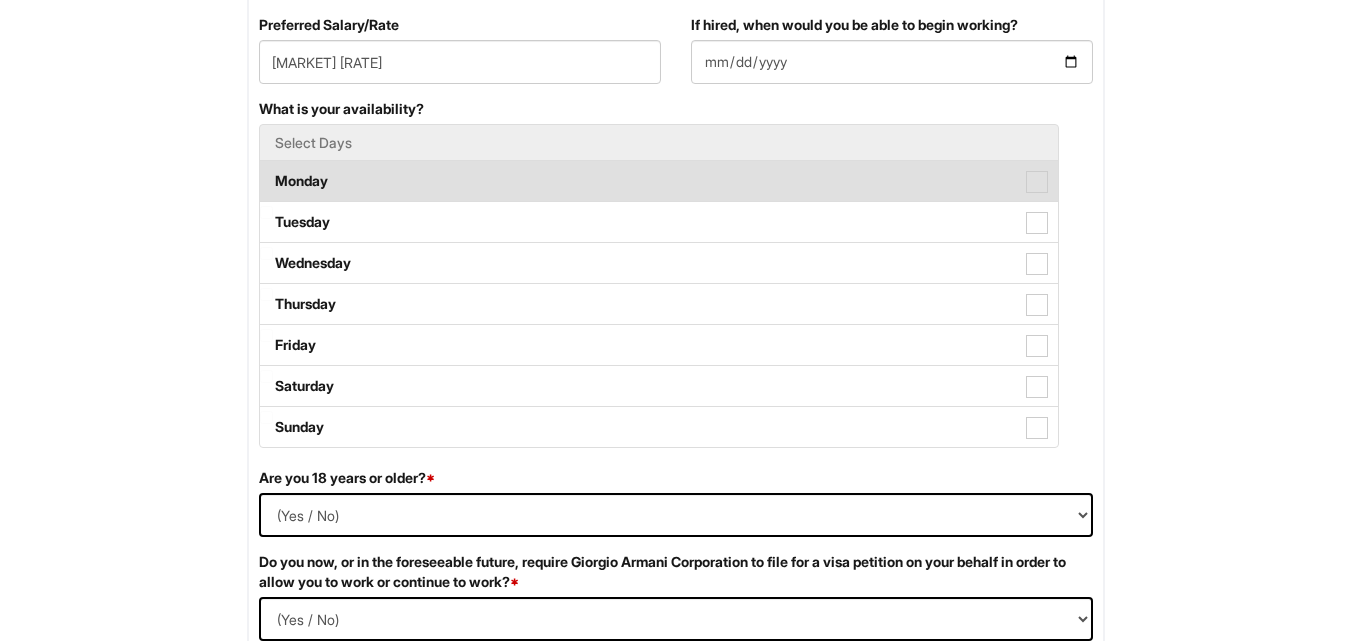 click at bounding box center [1037, 182] 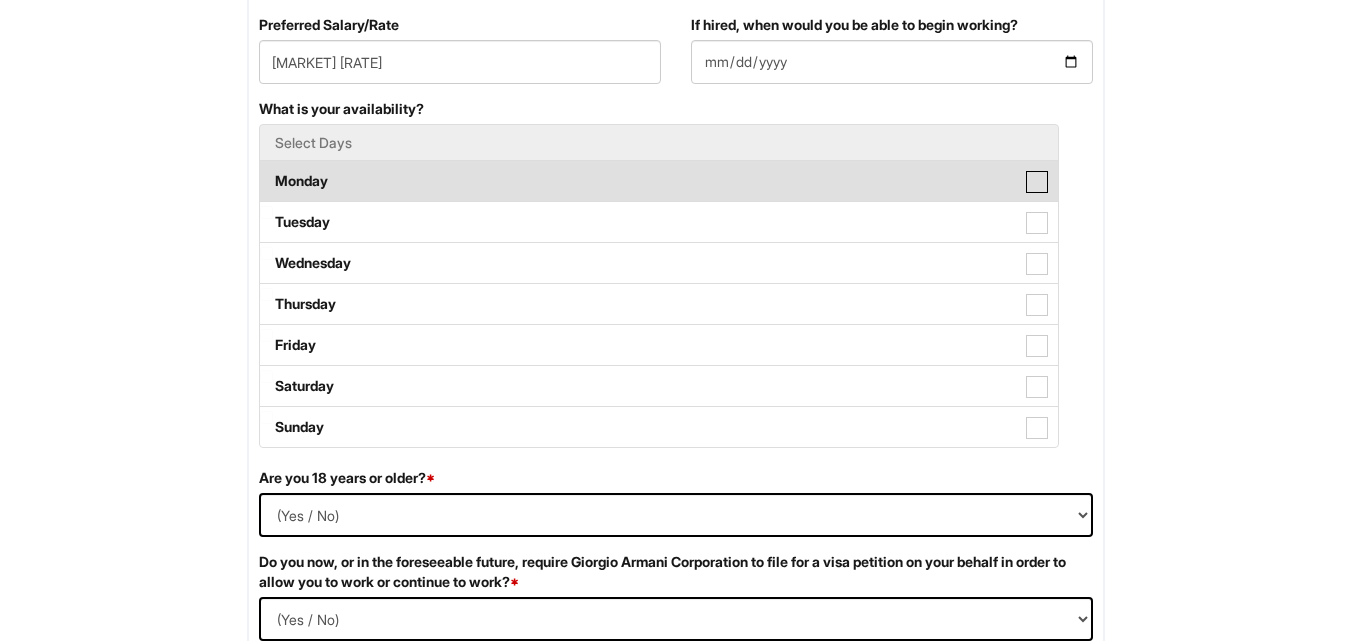 click on "Monday" at bounding box center (266, 171) 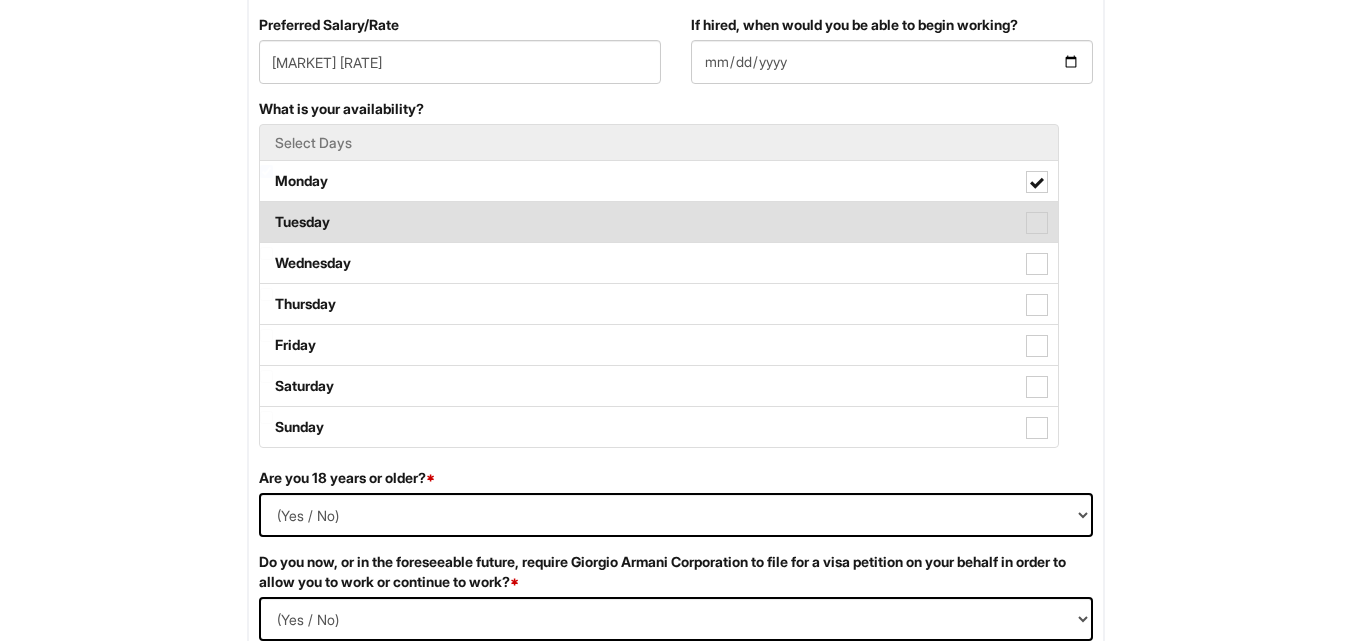 click on "Tuesday" at bounding box center (659, 222) 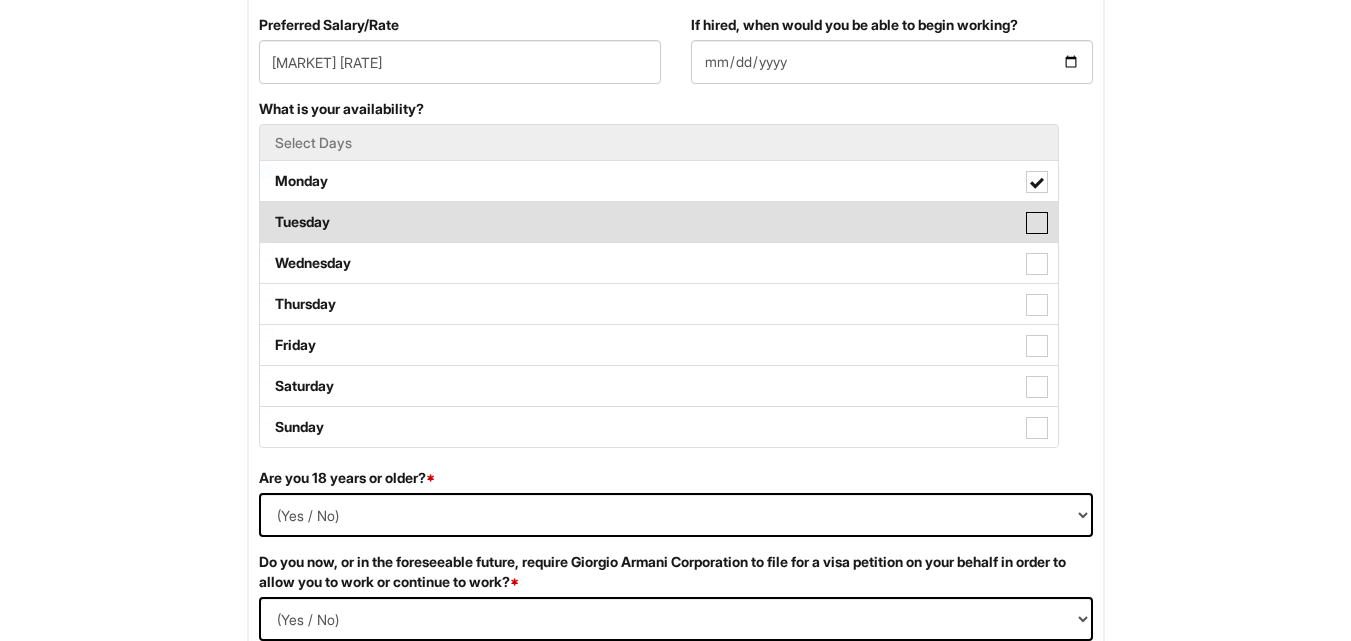click on "Tuesday" at bounding box center (266, 212) 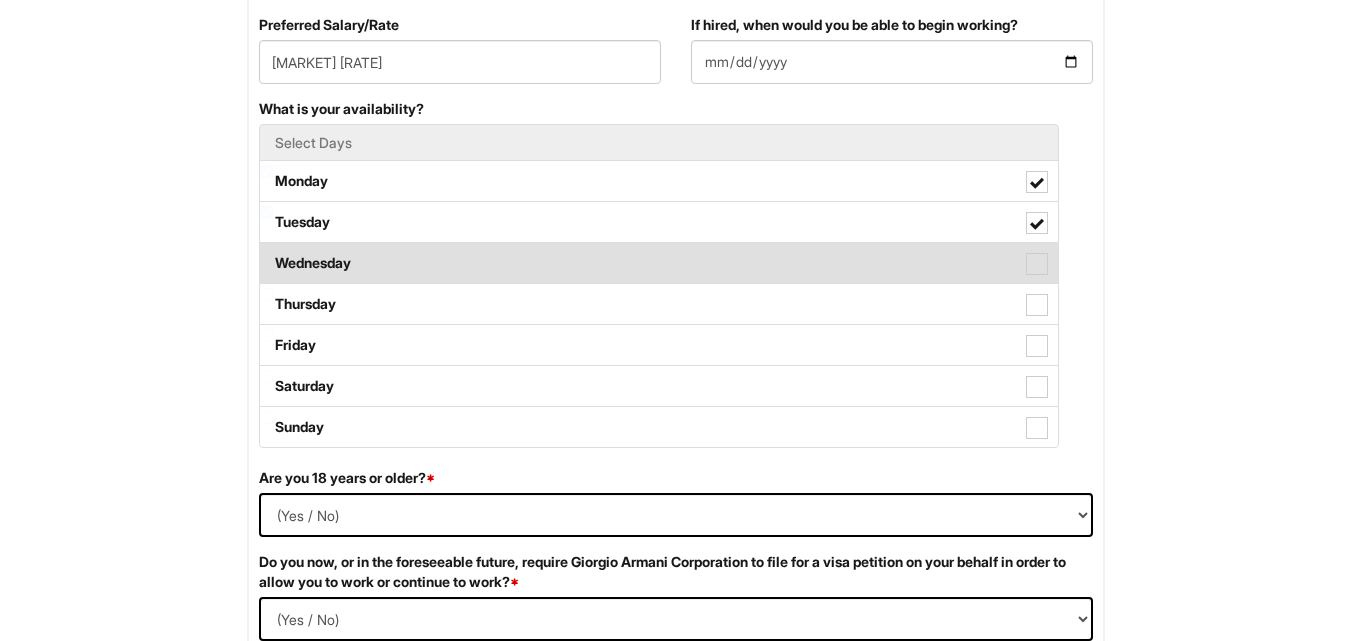 click on "Wednesday" at bounding box center [659, 263] 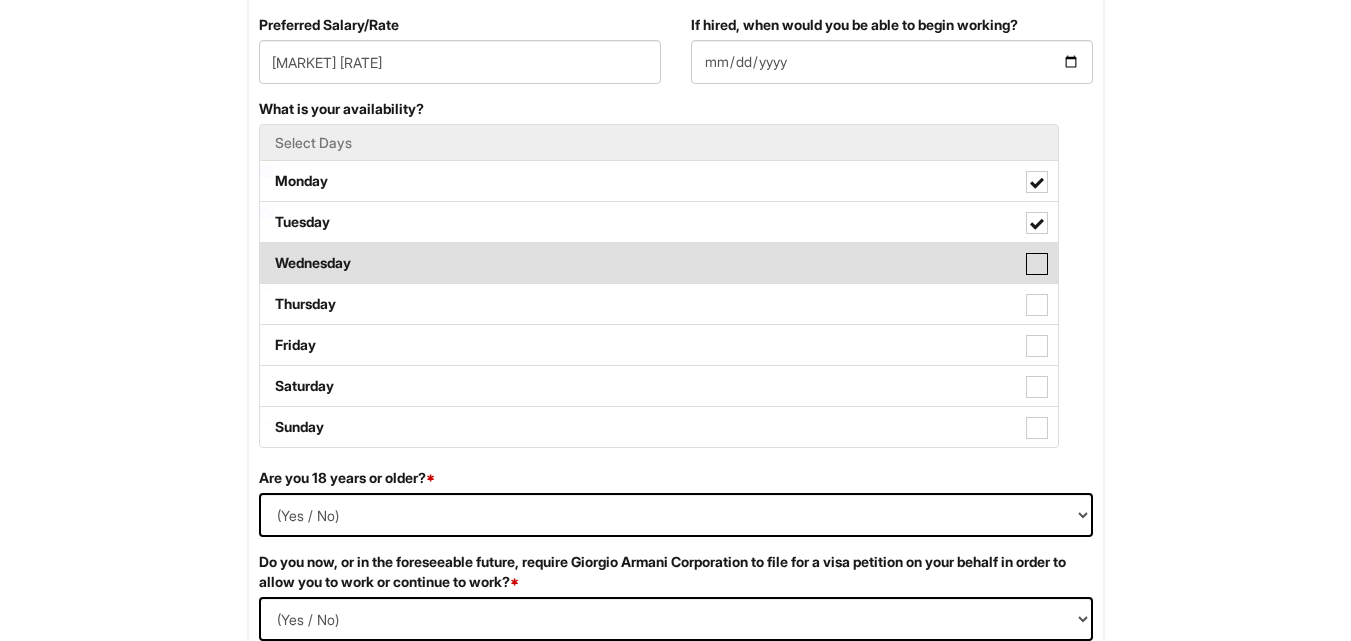 click on "Wednesday" at bounding box center (266, 253) 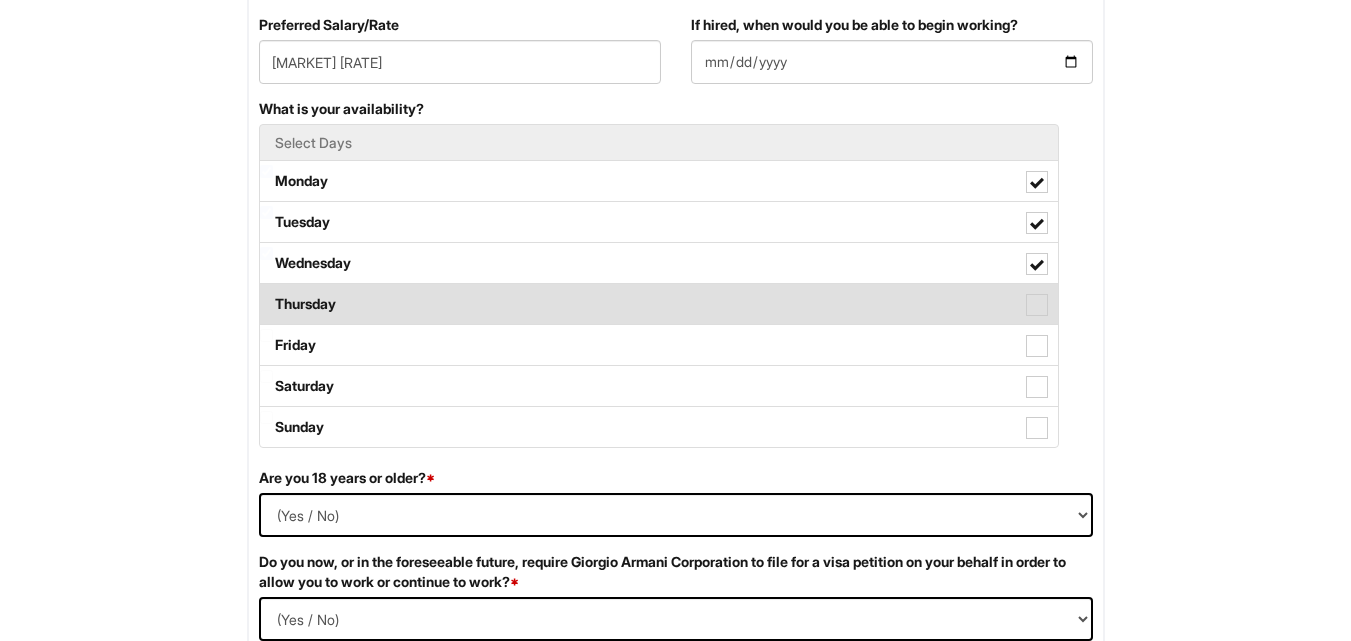 click at bounding box center [1037, 305] 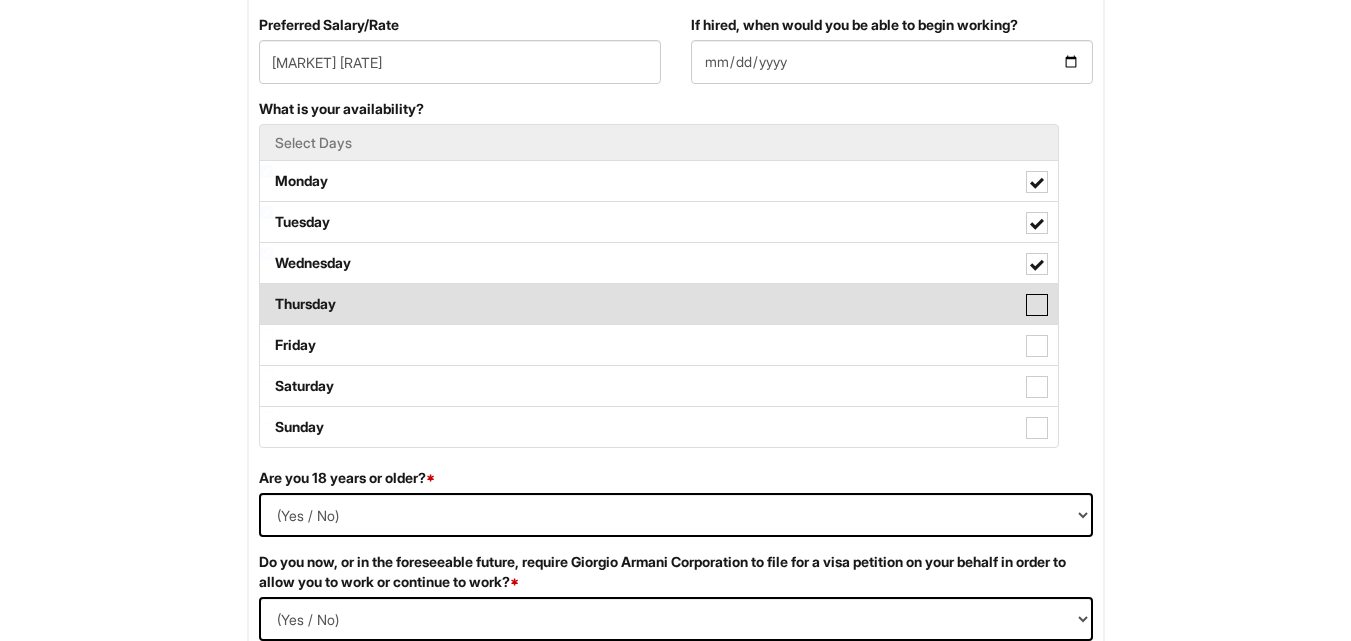 click on "Thursday" at bounding box center (266, 294) 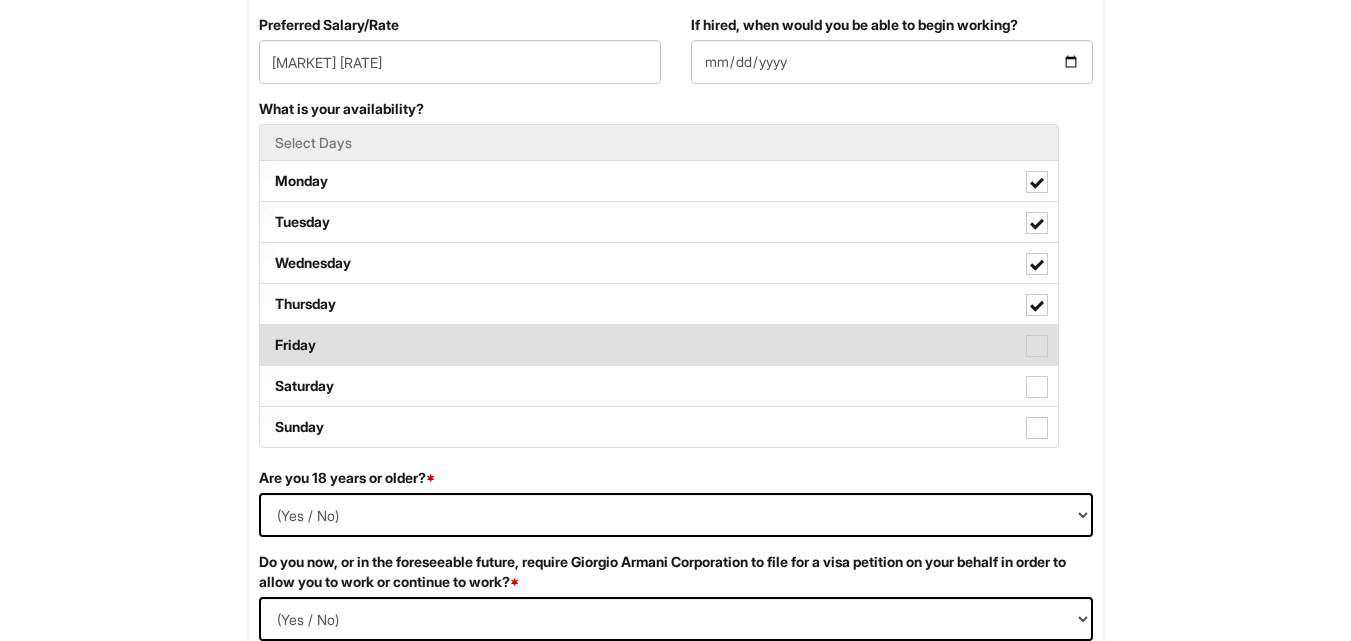 click at bounding box center [1037, 346] 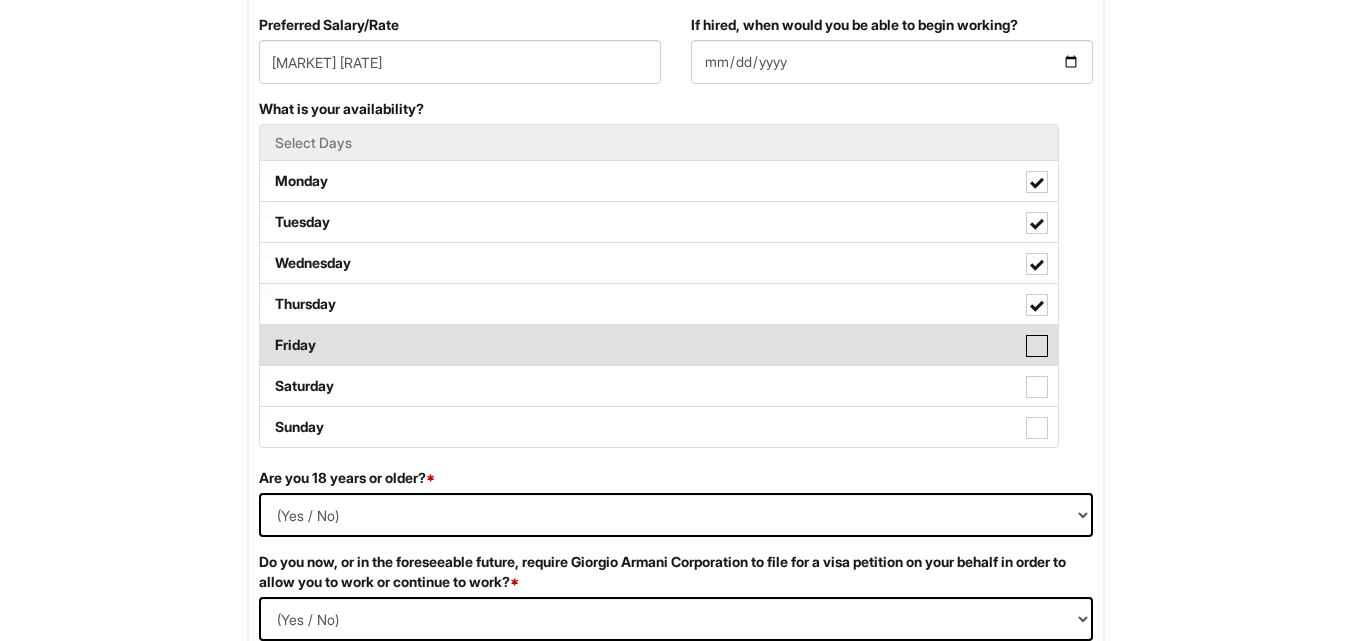 click on "Friday" at bounding box center [266, 335] 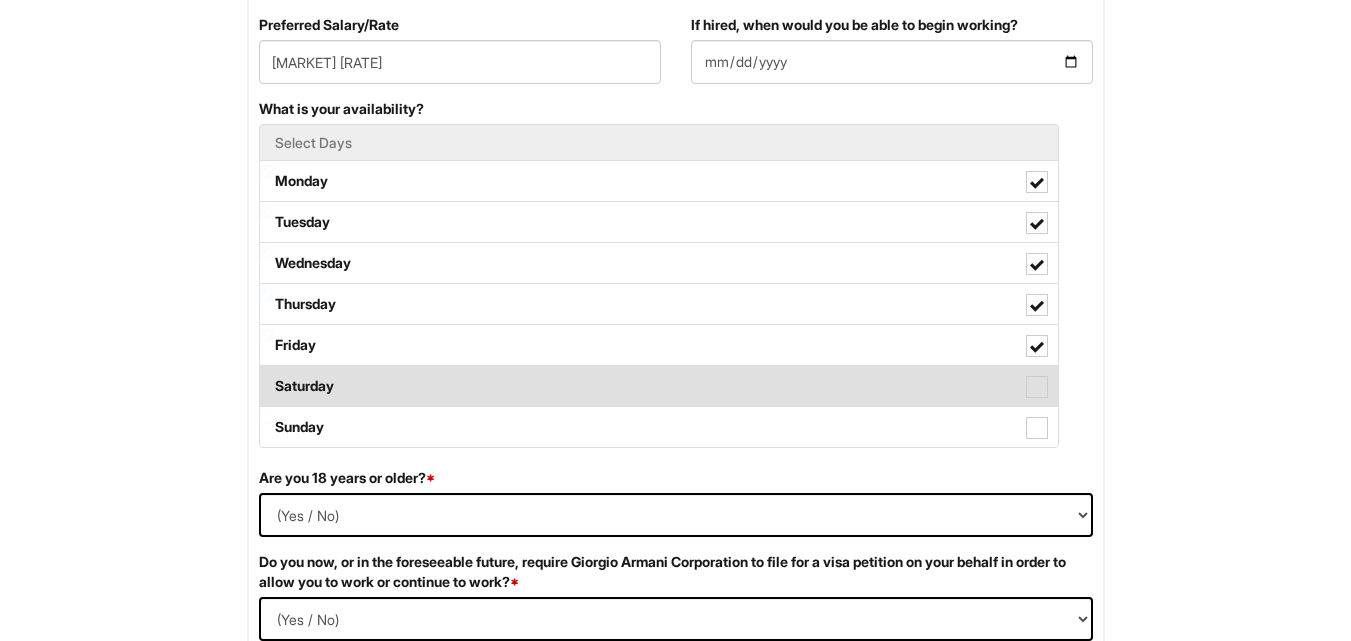 click on "Saturday" at bounding box center [659, 386] 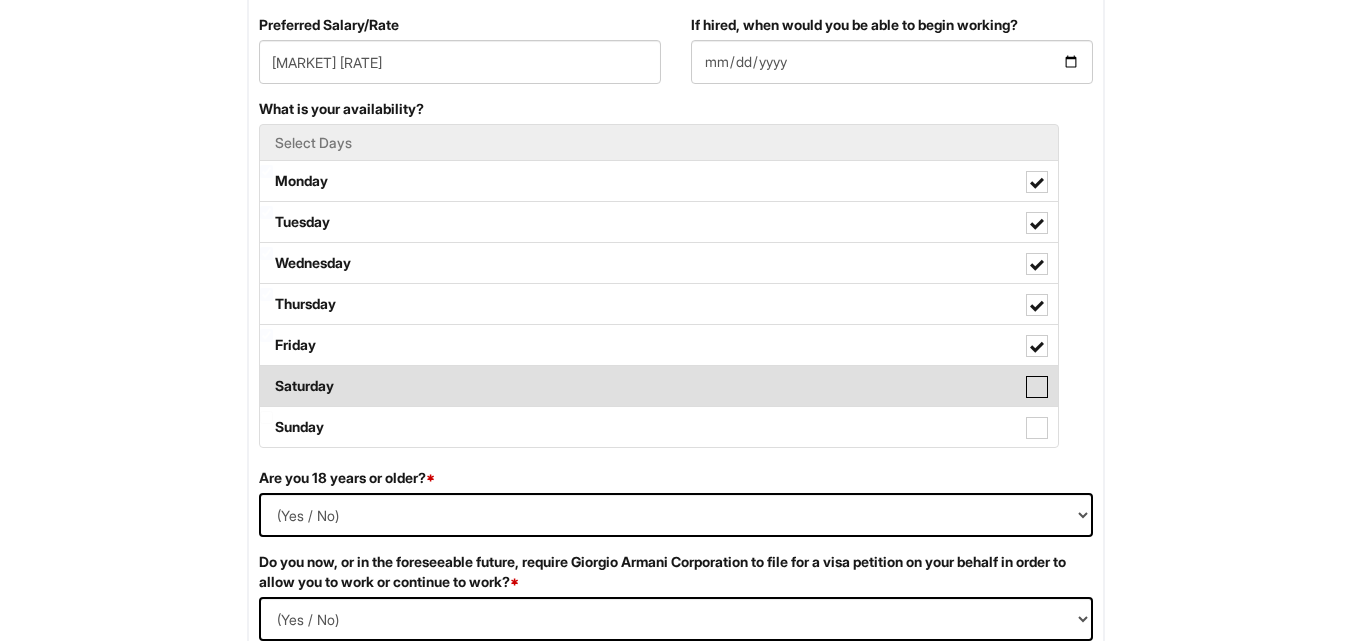 click on "Saturday" at bounding box center [266, 376] 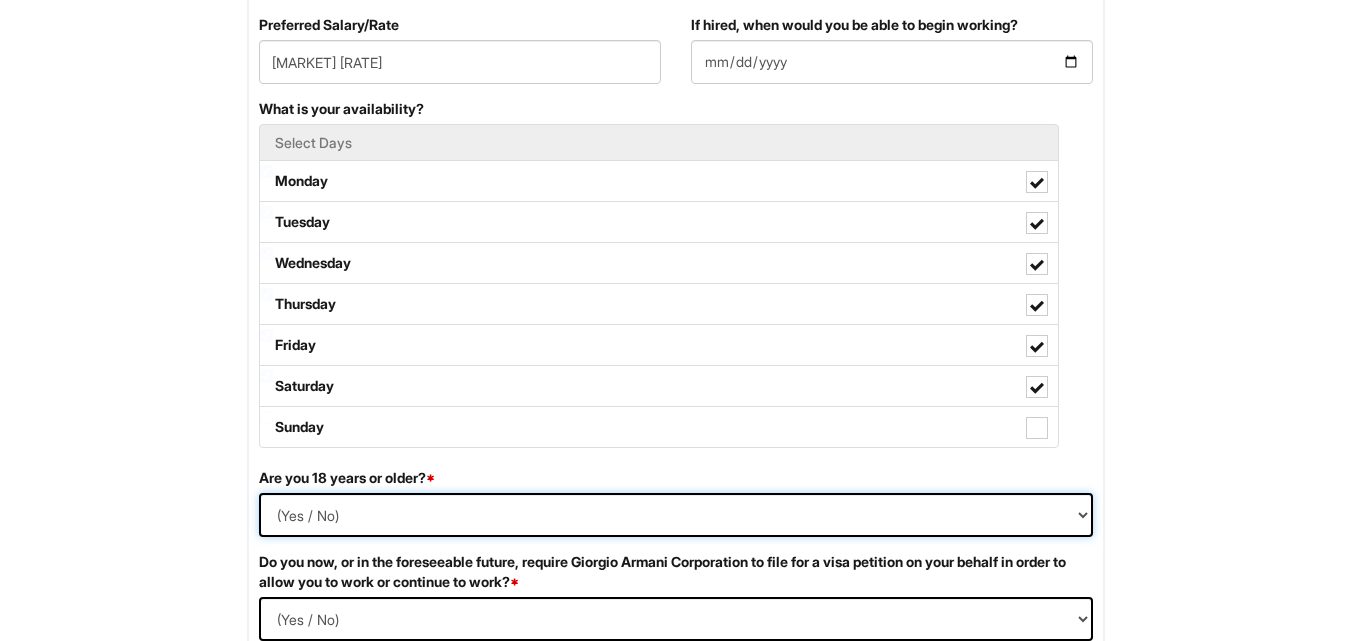 click on "(Yes / No) Yes No" at bounding box center [676, 515] 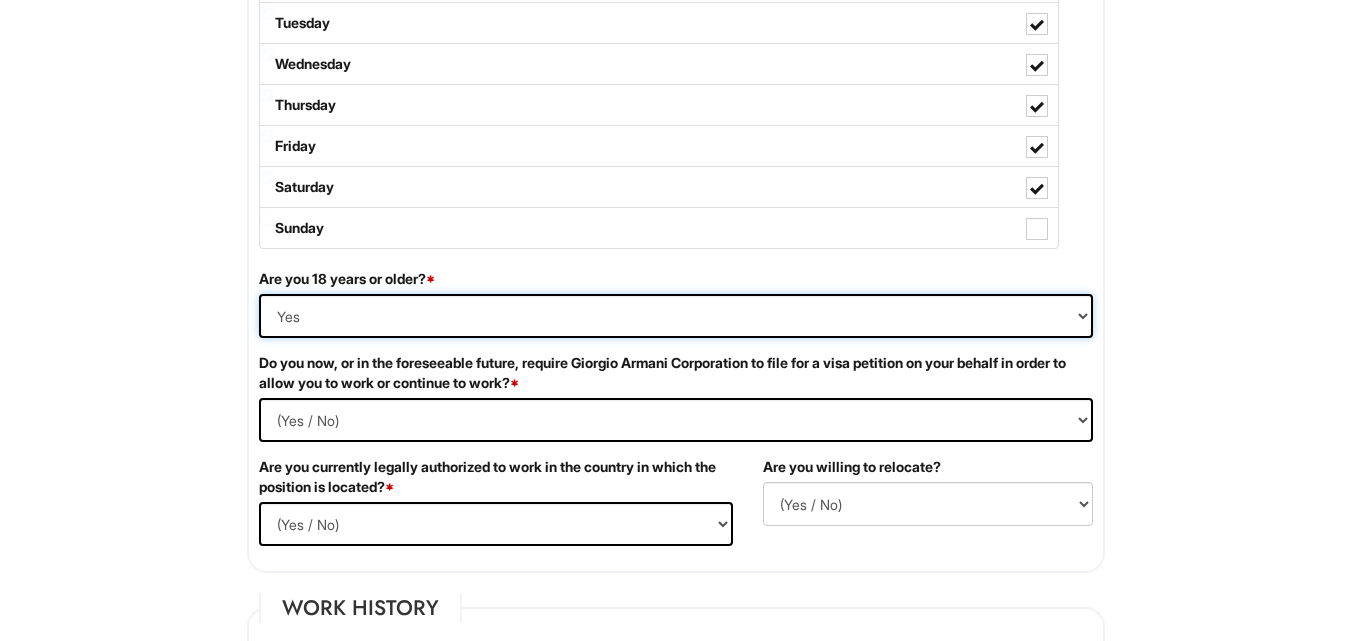 scroll, scrollTop: 1089, scrollLeft: 0, axis: vertical 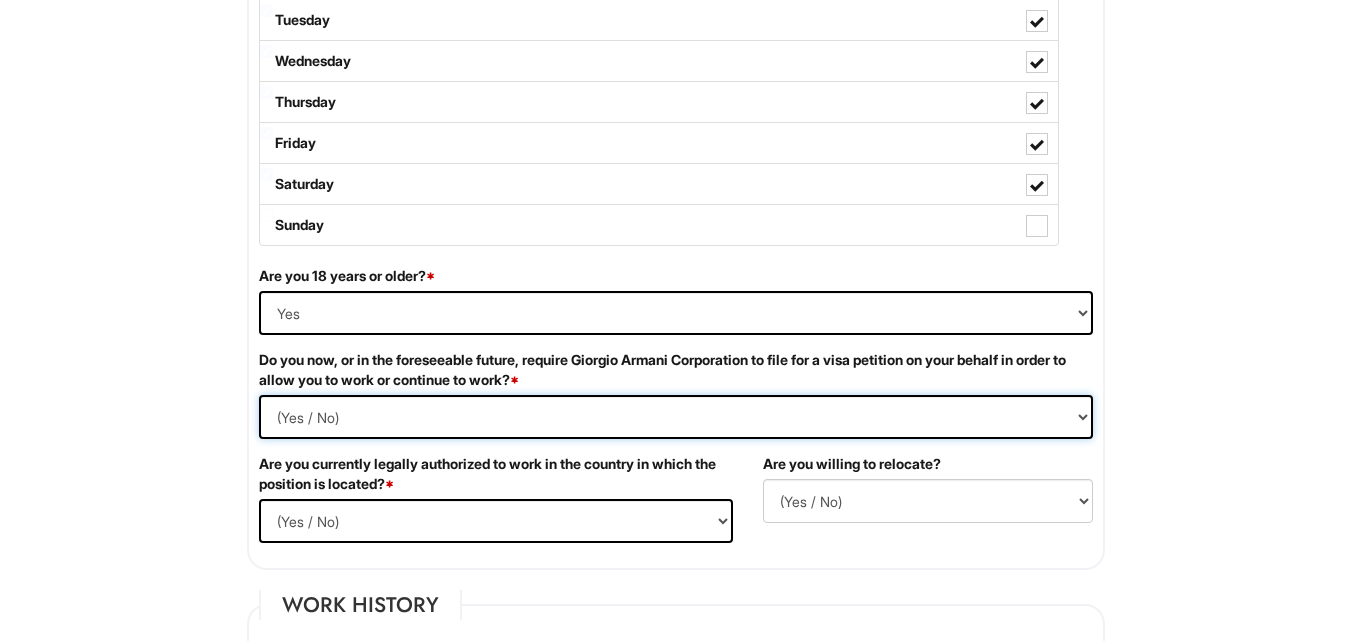click on "(Yes / No) Yes No" at bounding box center [676, 417] 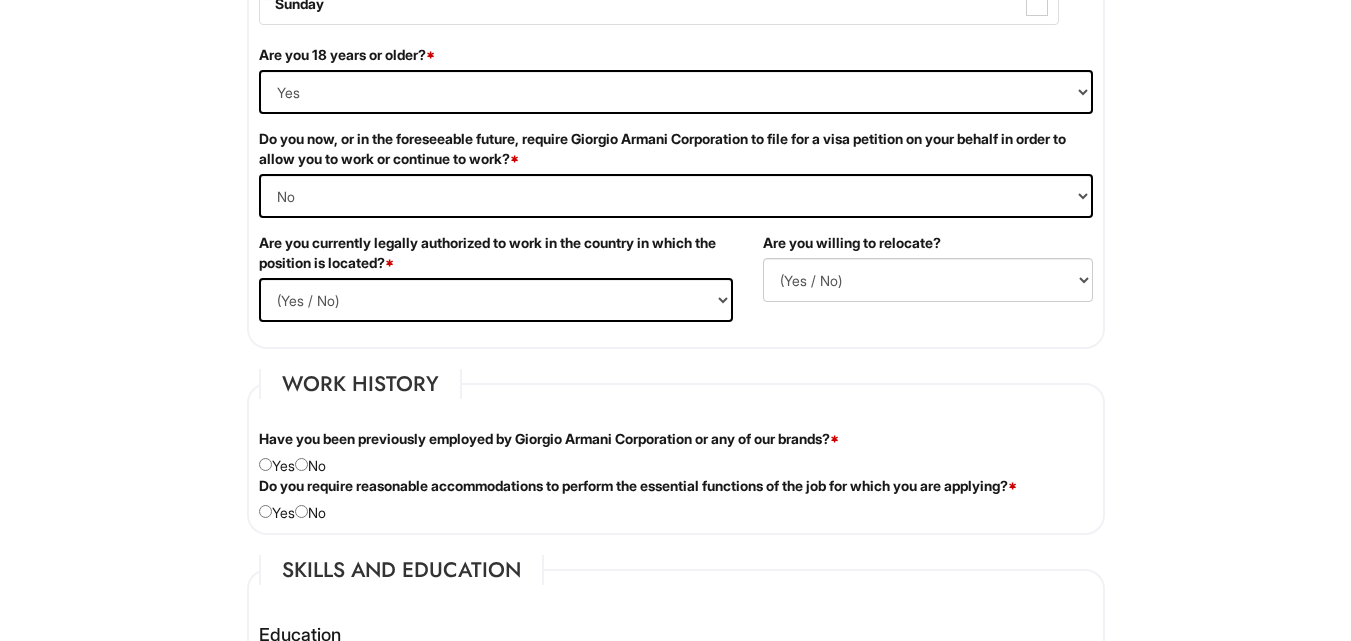 scroll, scrollTop: 1314, scrollLeft: 0, axis: vertical 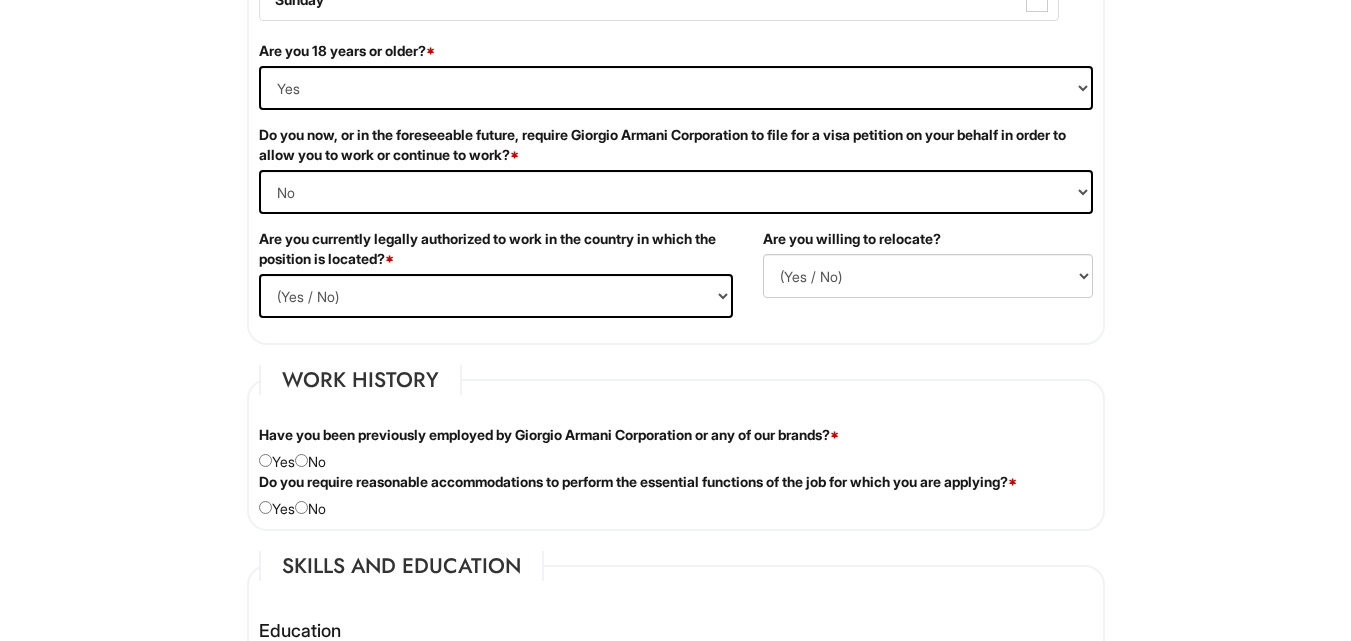 drag, startPoint x: 290, startPoint y: 493, endPoint x: 392, endPoint y: 303, distance: 215.64786 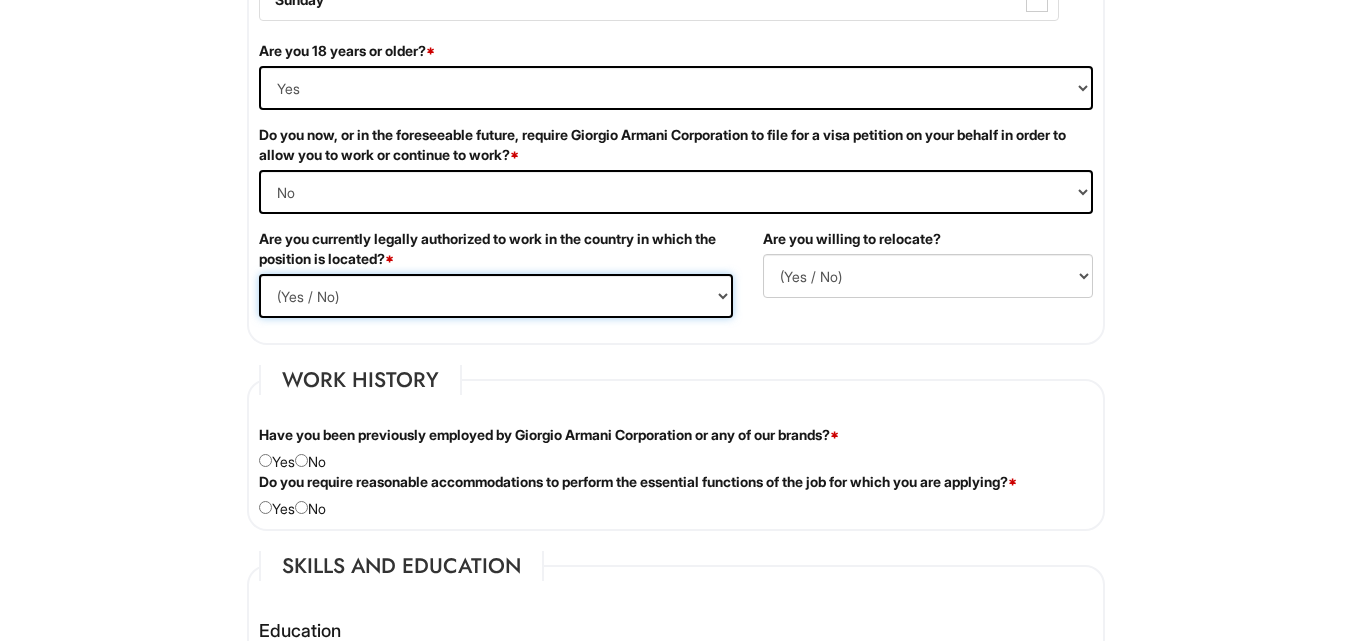 click on "(Yes / No) Yes No" at bounding box center [496, 296] 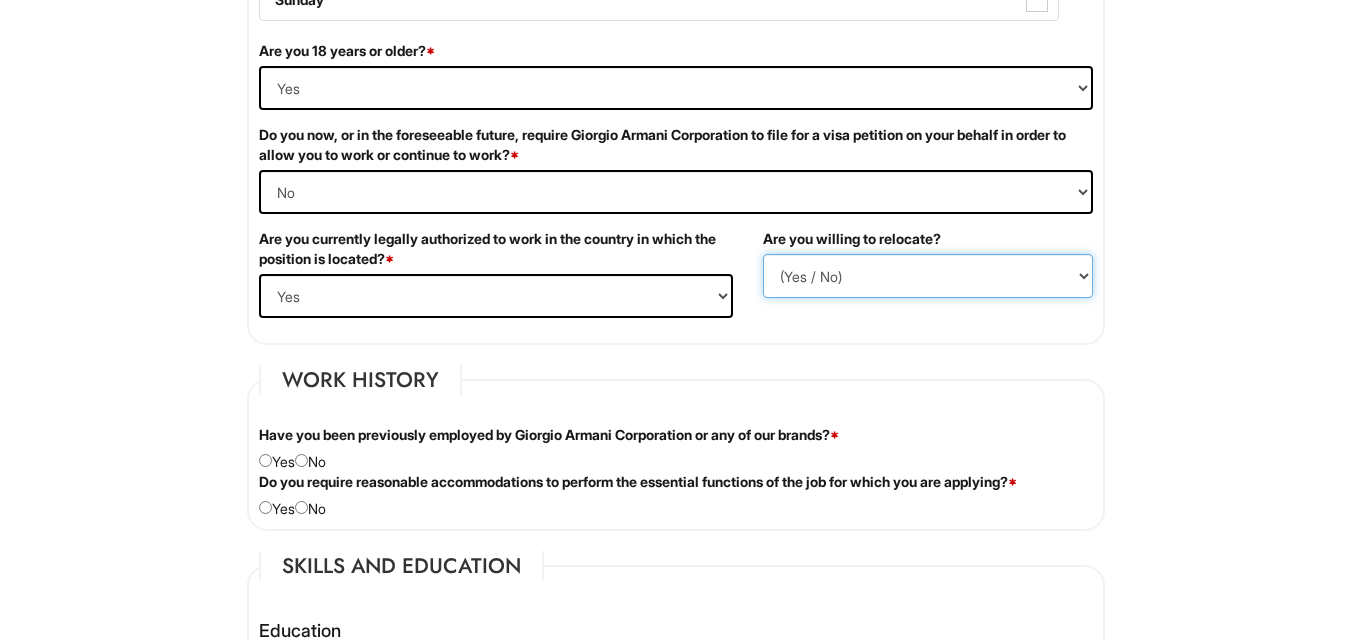 click on "(Yes / No) No Yes" at bounding box center (928, 276) 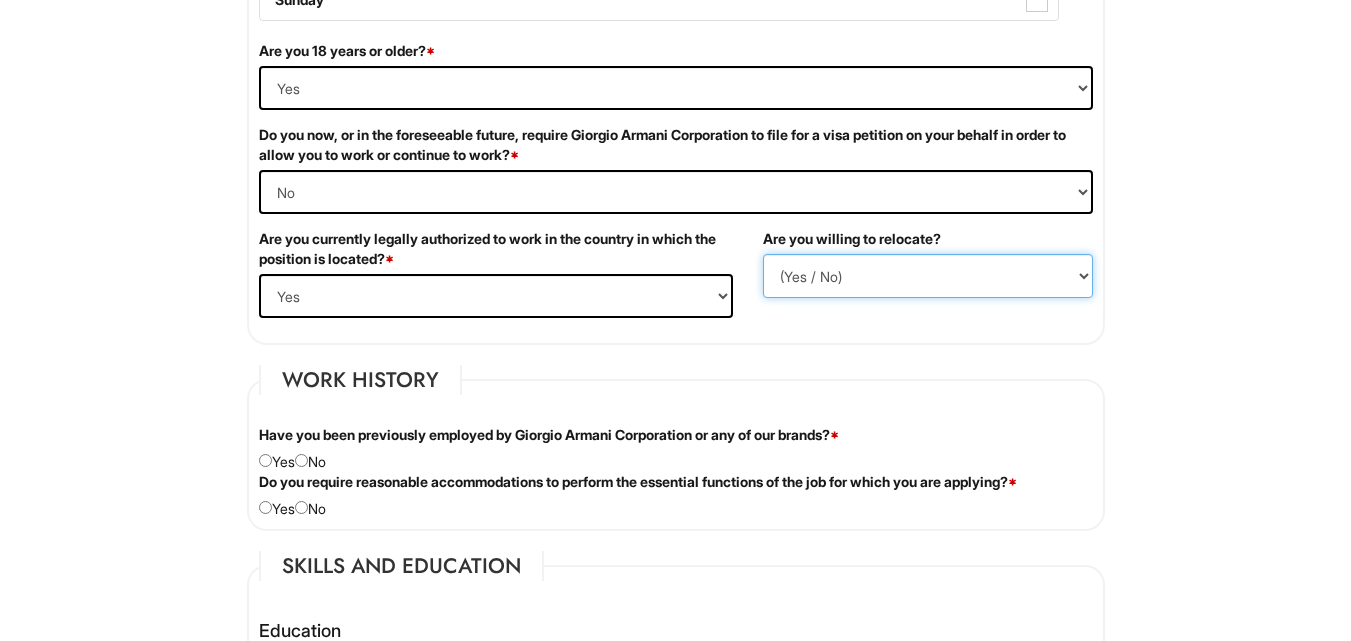 select on "Y" 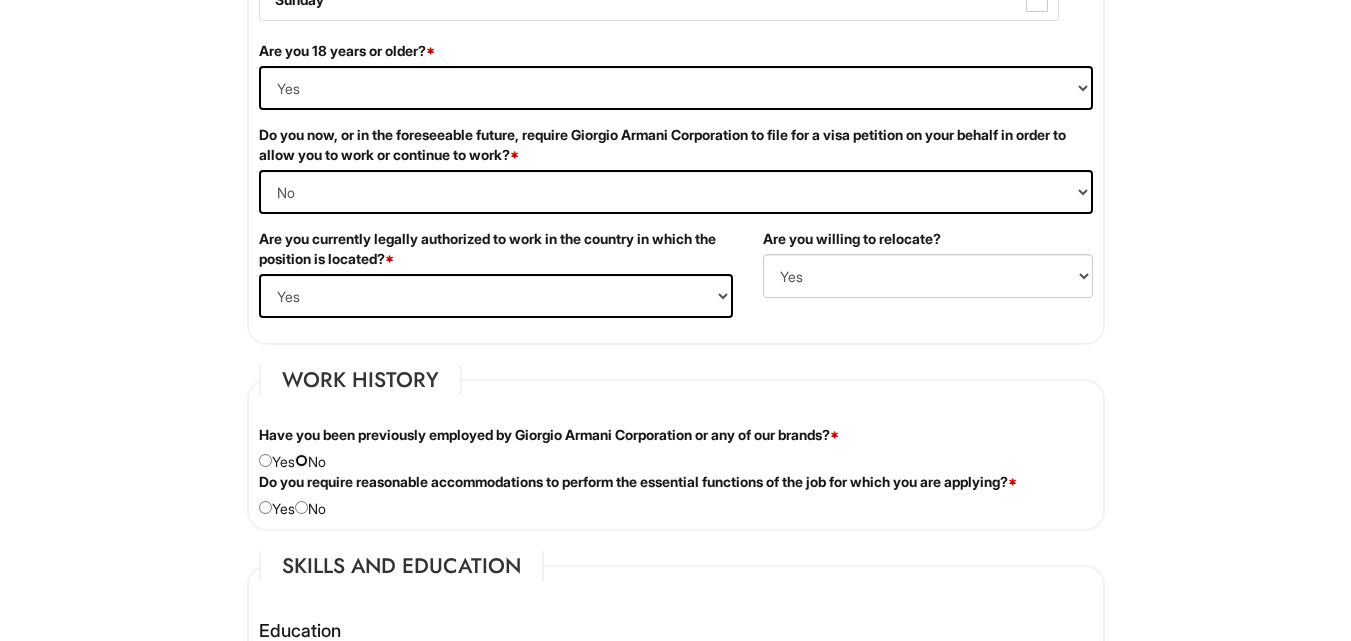click at bounding box center (301, 460) 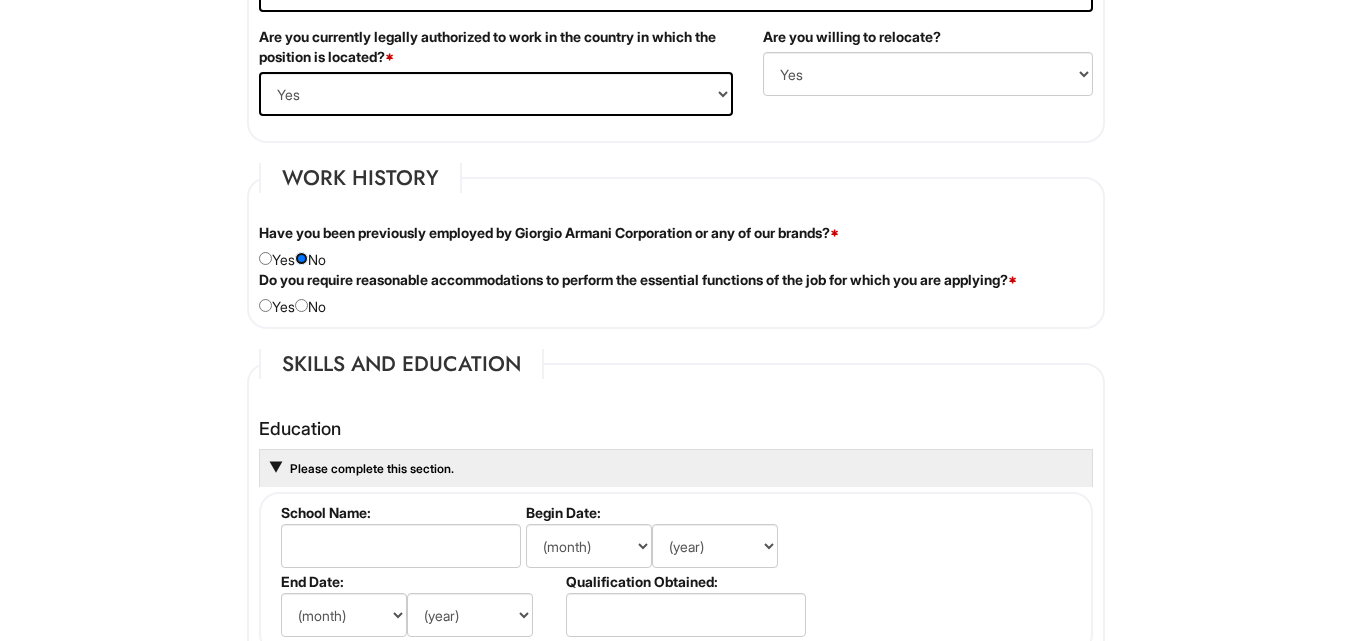 scroll, scrollTop: 1517, scrollLeft: 0, axis: vertical 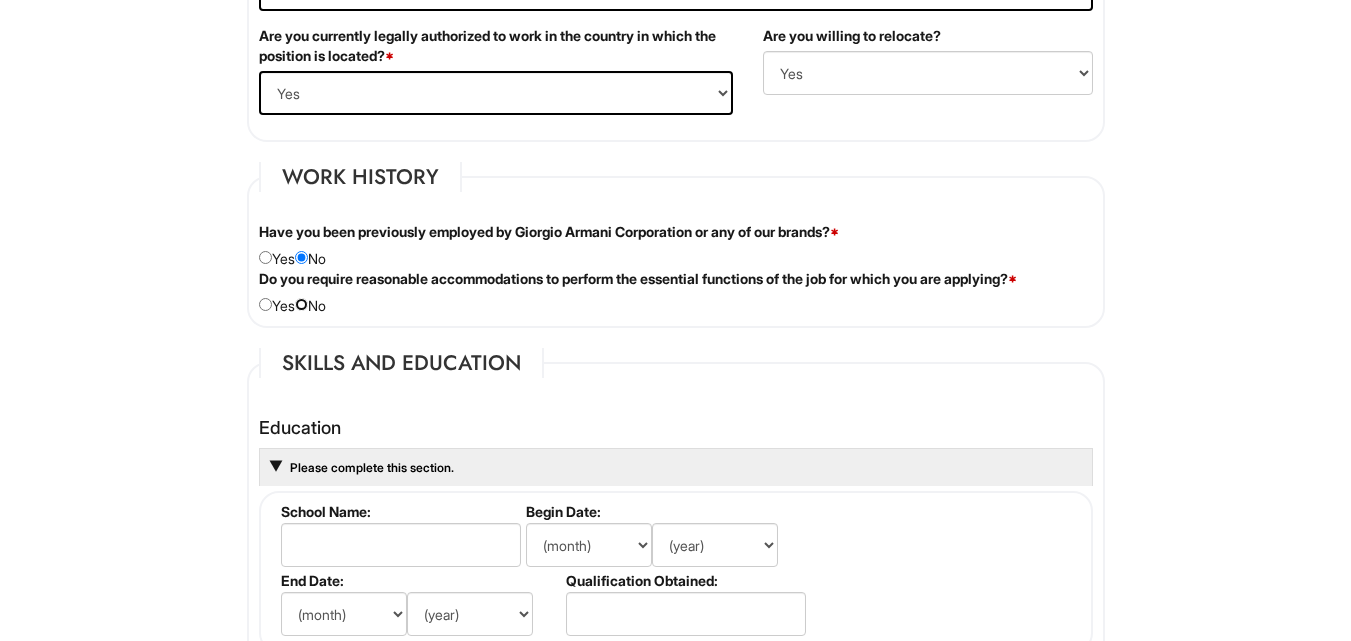 click at bounding box center [301, 304] 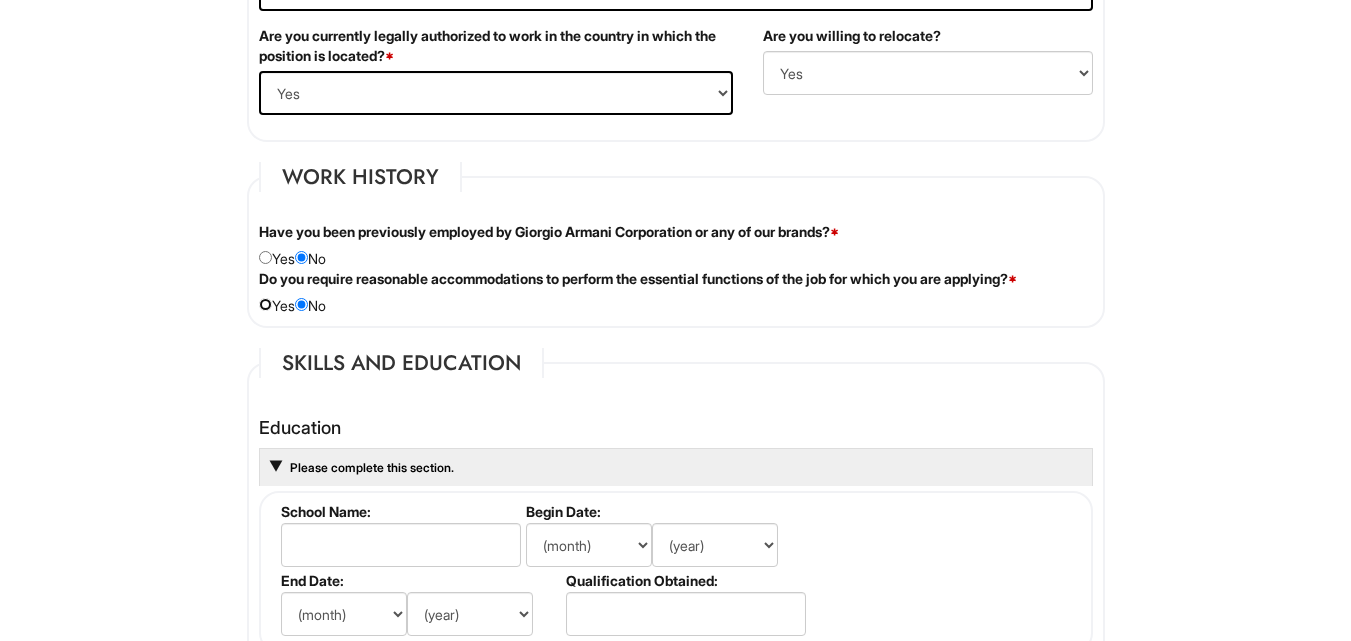 click at bounding box center [265, 304] 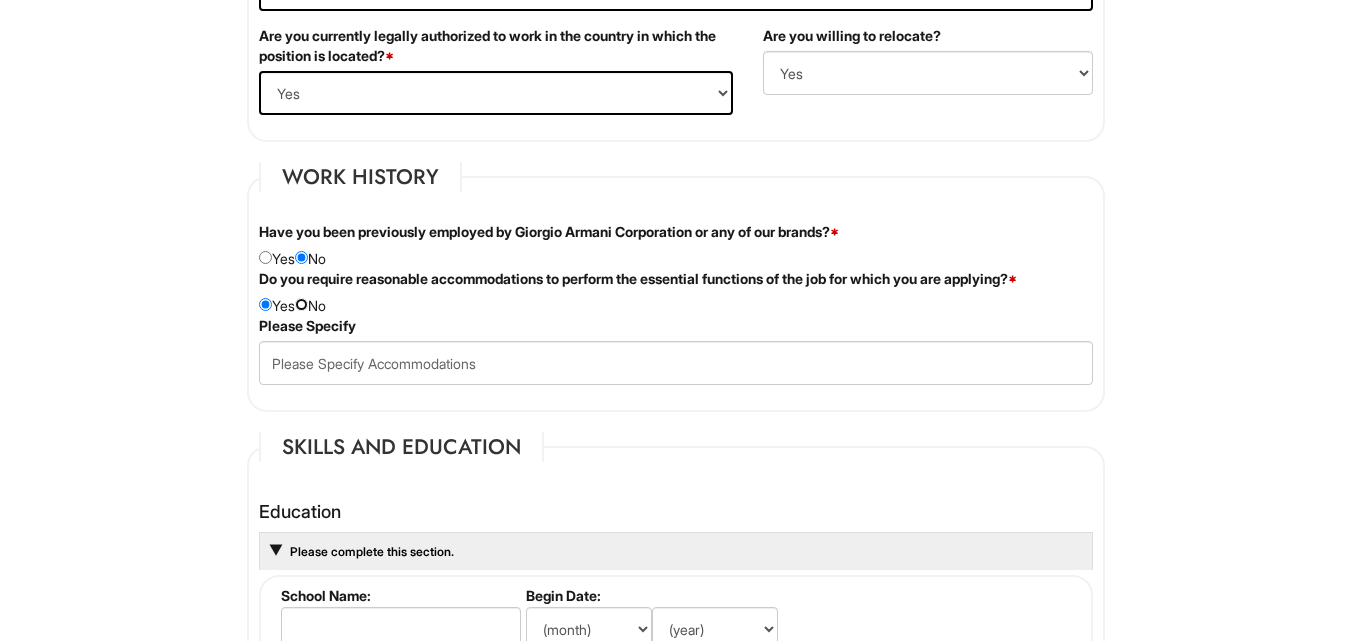 click at bounding box center [301, 304] 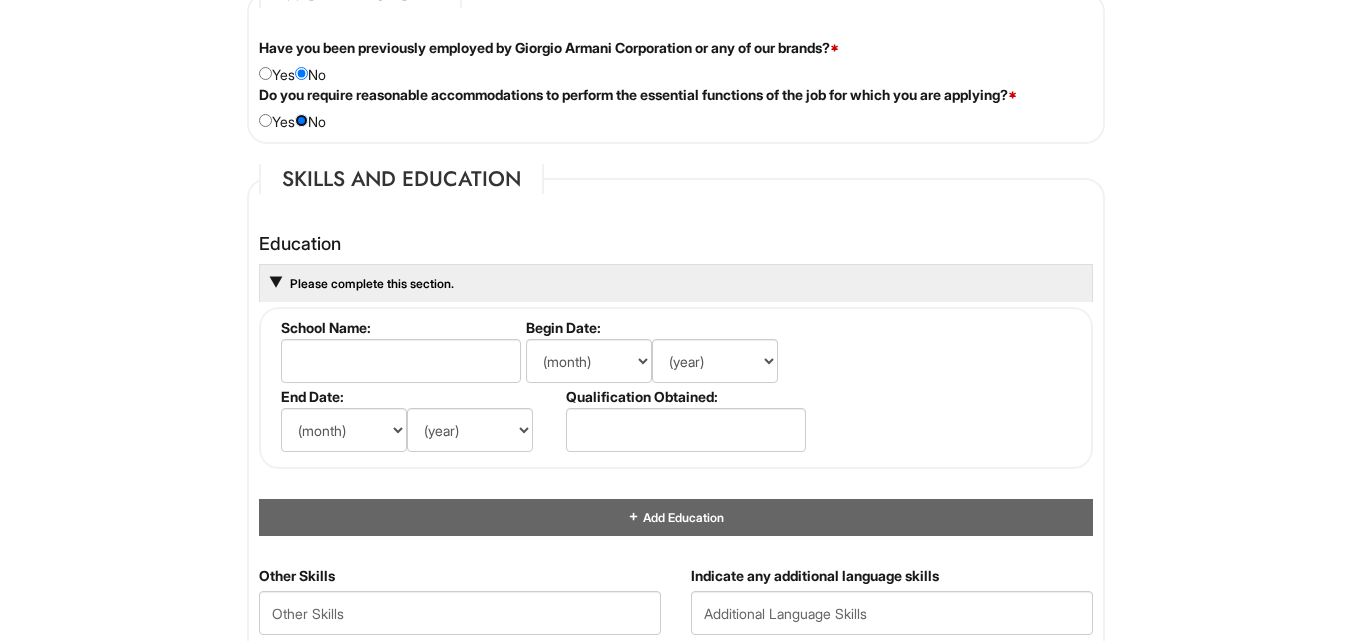 scroll, scrollTop: 1734, scrollLeft: 0, axis: vertical 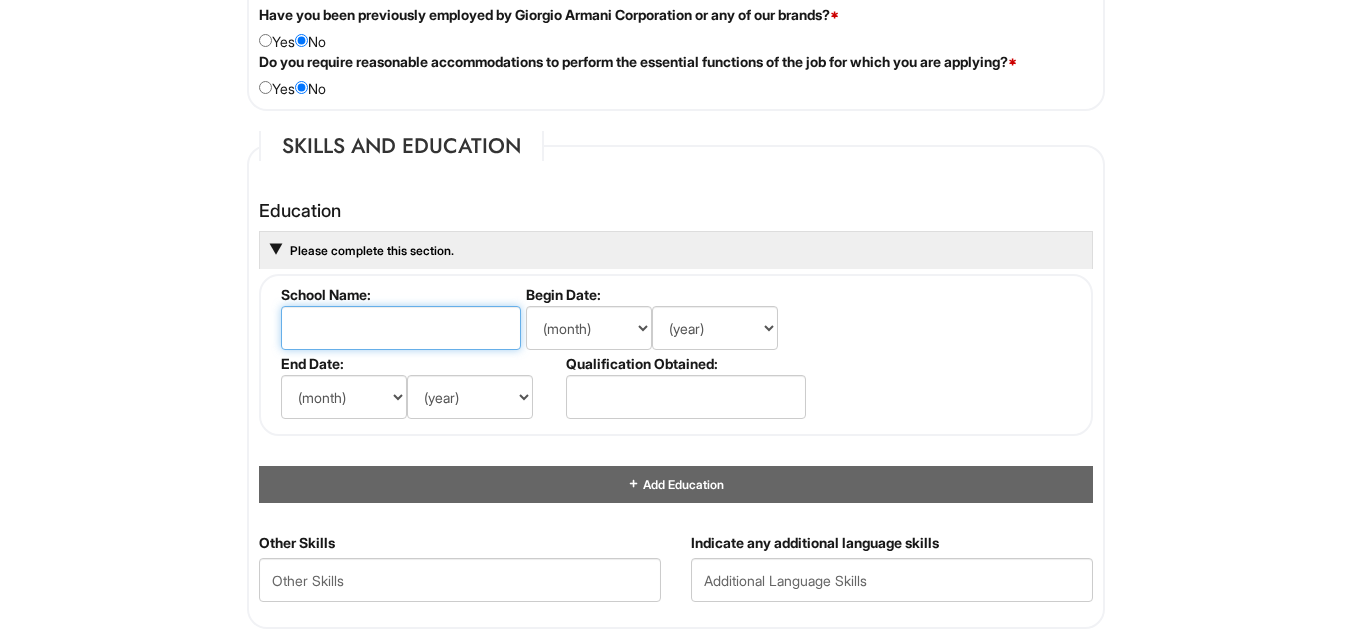 click at bounding box center [401, 328] 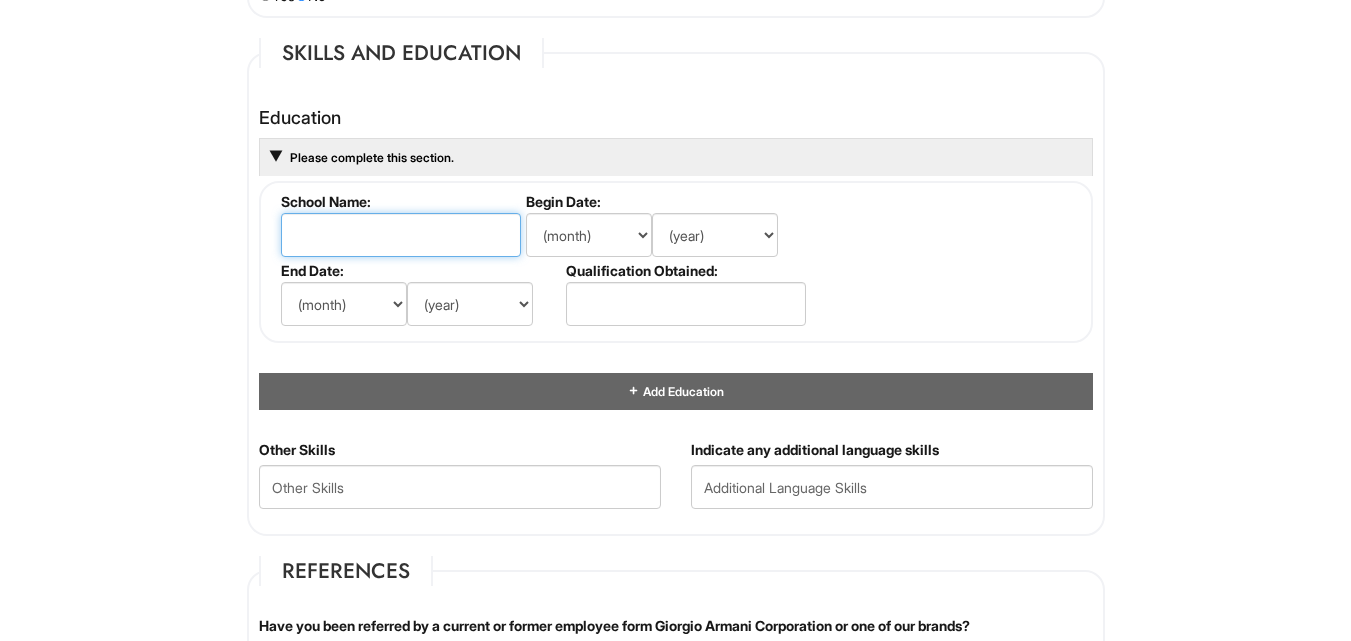 scroll, scrollTop: 1828, scrollLeft: 0, axis: vertical 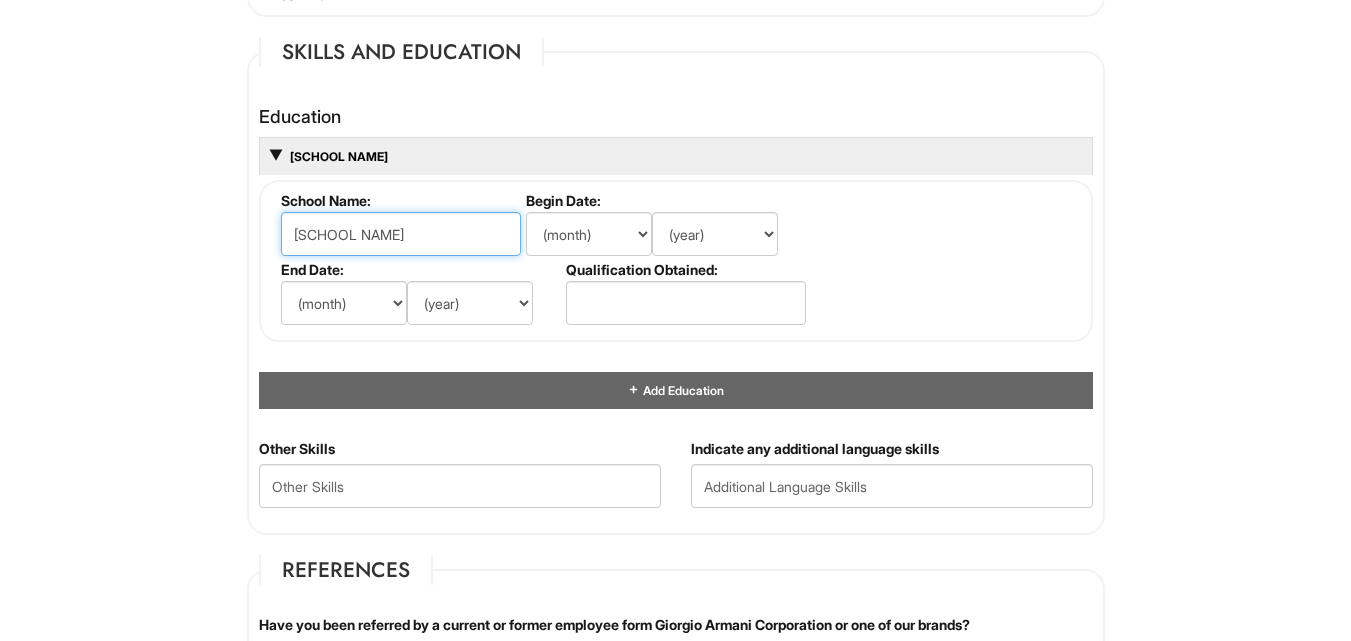 type on "[SCHOOL NAME]" 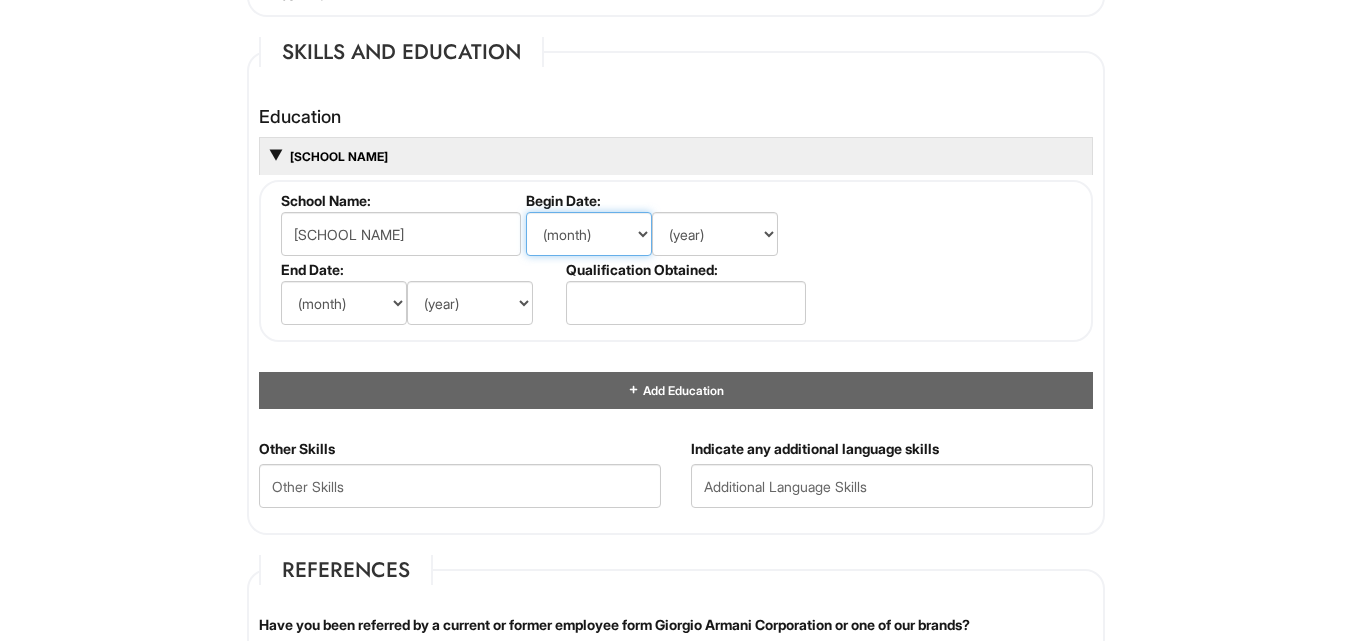 click on "(month) Jan Feb Mar Apr May Jun Jul Aug Sep Oct Nov Dec" at bounding box center [589, 234] 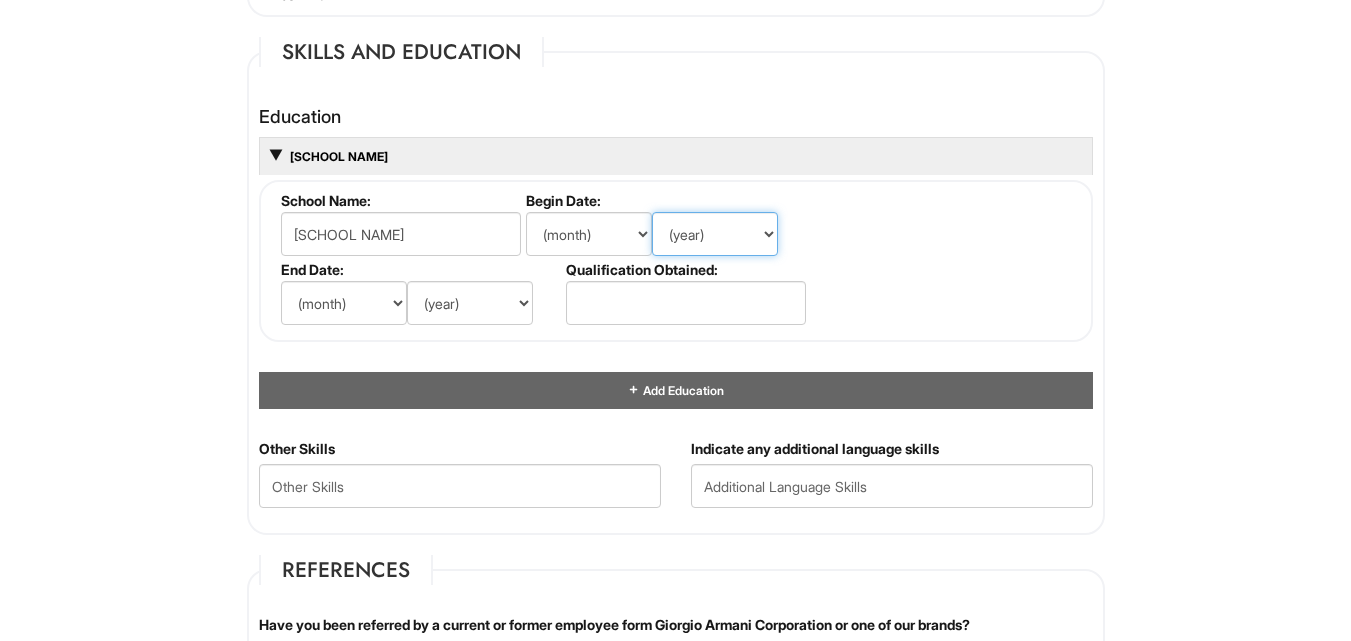 click on "(year) 2029 2028 2027 2026 2025 2024 2023 2022 2021 2020 2019 2018 2017 2016 2015 2014 2013 2012 2011 2010 2009 2008 2007 2006 2005 2004 2003 2002 2001 2000 1999 1998 1997 1996 1995 1994 1993 1992 1991 1990 1989 1988 1987 1986 1985 1984 1983 1982 1981 1980 1979 1978 1977 1976 1975 1974 1973 1972 1971 1970 1969 1968 1967 1966 1965 1964 1963 1962 1961 1960 1959 1958 1957 1956 1955 1954 1953 1952 1951 1950 1949 1948 1947 1946  --  2030 2031 2032 2033 2034 2035 2036 2037 2038 2039 2040 2041 2042 2043 2044 2045 2046 2047 2048 2049 2050 2051 2052 2053 2054 2055 2056 2057 2058 2059 2060 2061 2062 2063 2064" at bounding box center (715, 234) 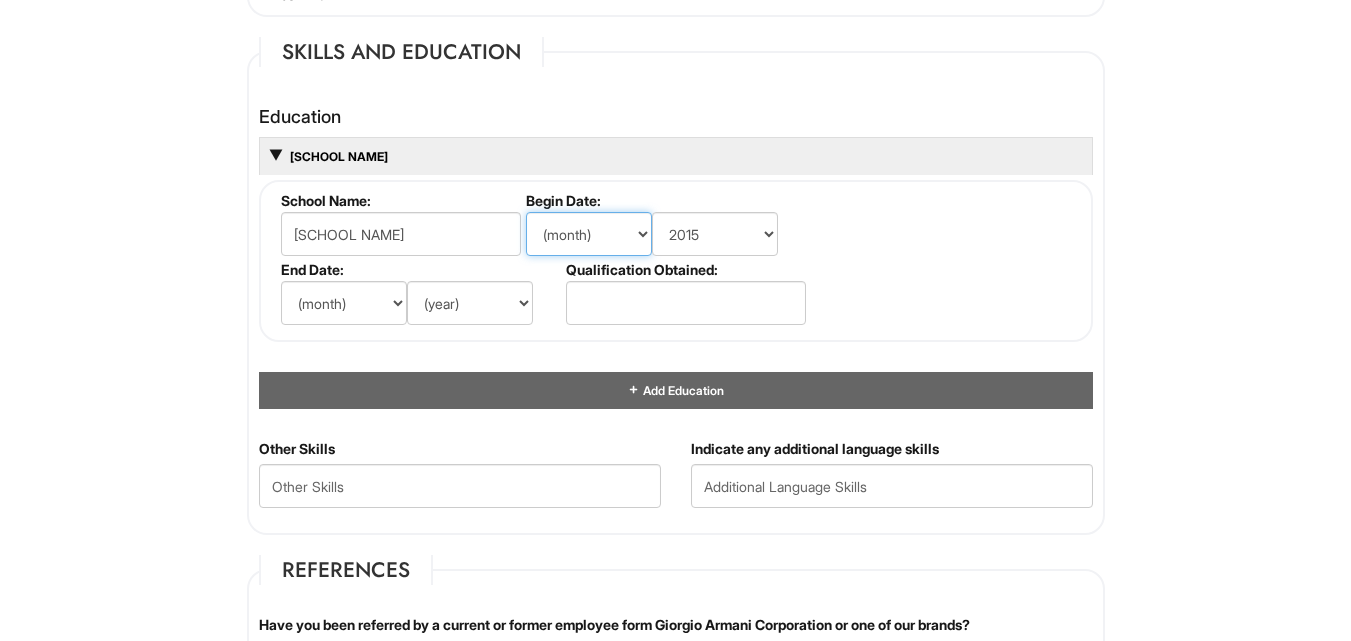 click on "(month) Jan Feb Mar Apr May Jun Jul Aug Sep Oct Nov Dec" at bounding box center (589, 234) 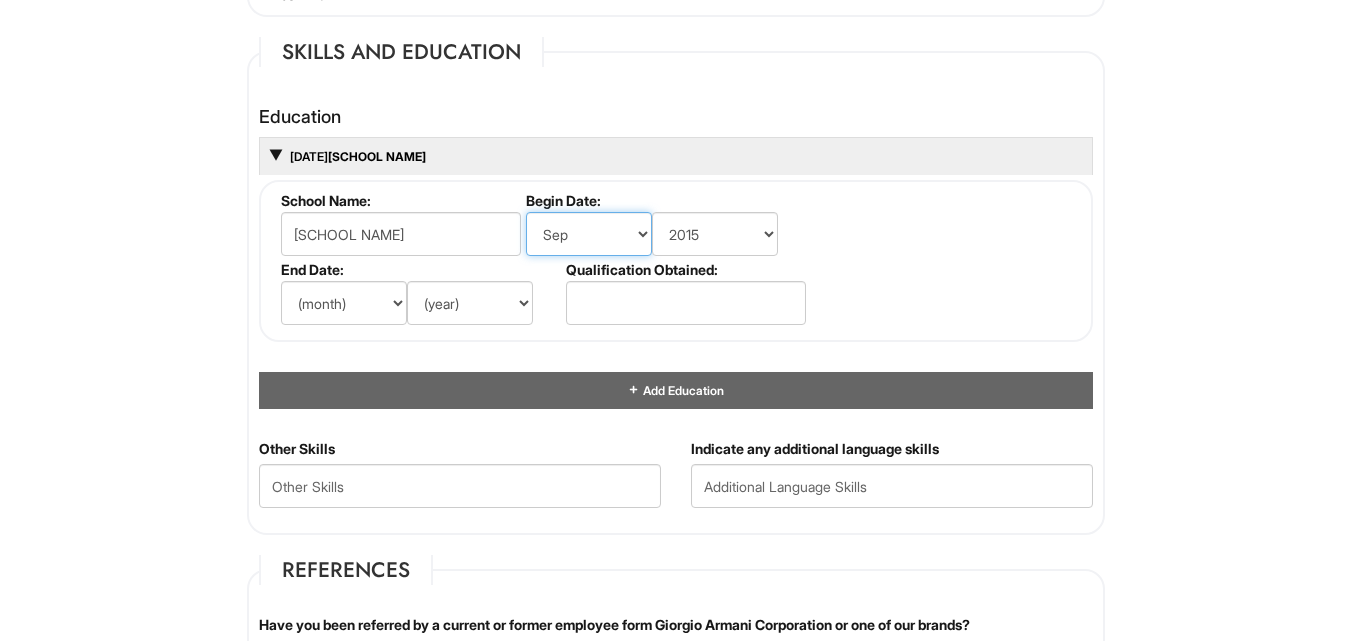 click on "(month) Jan Feb Mar Apr May Jun Jul Aug Sep Oct Nov Dec" at bounding box center [589, 234] 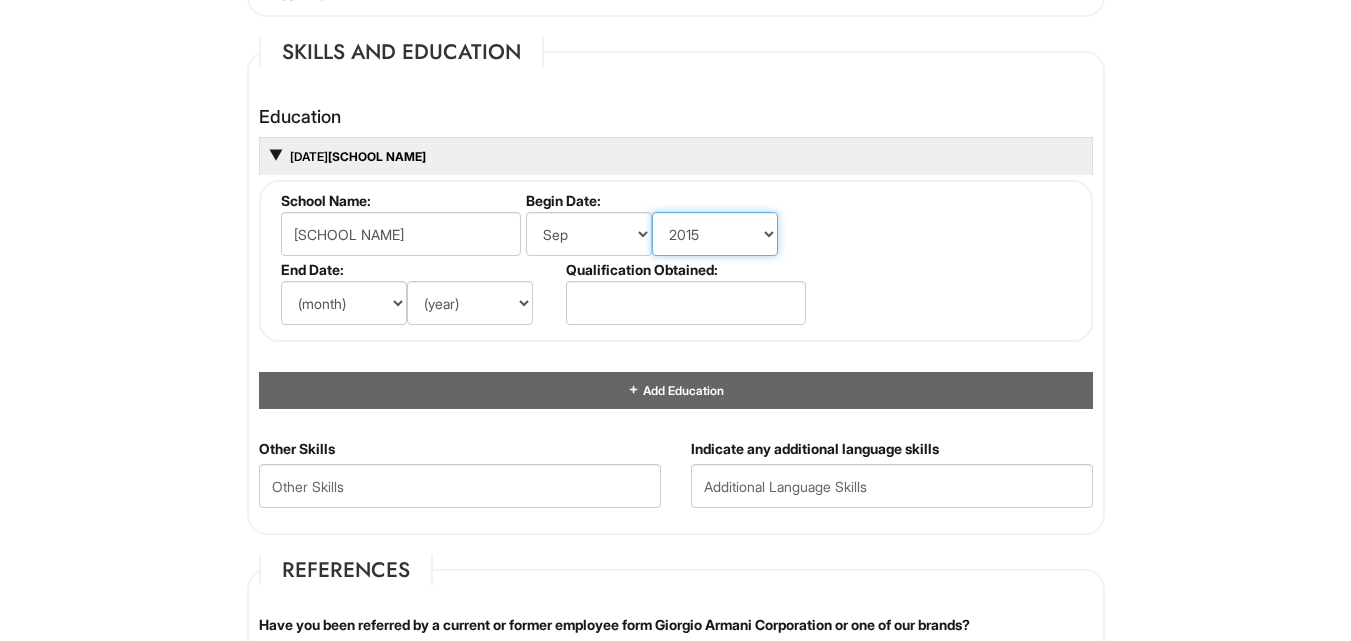 click on "(year) 2029 2028 2027 2026 2025 2024 2023 2022 2021 2020 2019 2018 2017 2016 2015 2014 2013 2012 2011 2010 2009 2008 2007 2006 2005 2004 2003 2002 2001 2000 1999 1998 1997 1996 1995 1994 1993 1992 1991 1990 1989 1988 1987 1986 1985 1984 1983 1982 1981 1980 1979 1978 1977 1976 1975 1974 1973 1972 1971 1970 1969 1968 1967 1966 1965 1964 1963 1962 1961 1960 1959 1958 1957 1956 1955 1954 1953 1952 1951 1950 1949 1948 1947 1946  --  2030 2031 2032 2033 2034 2035 2036 2037 2038 2039 2040 2041 2042 2043 2044 2045 2046 2047 2048 2049 2050 2051 2052 2053 2054 2055 2056 2057 2058 2059 2060 2061 2062 2063 2064" at bounding box center (715, 234) 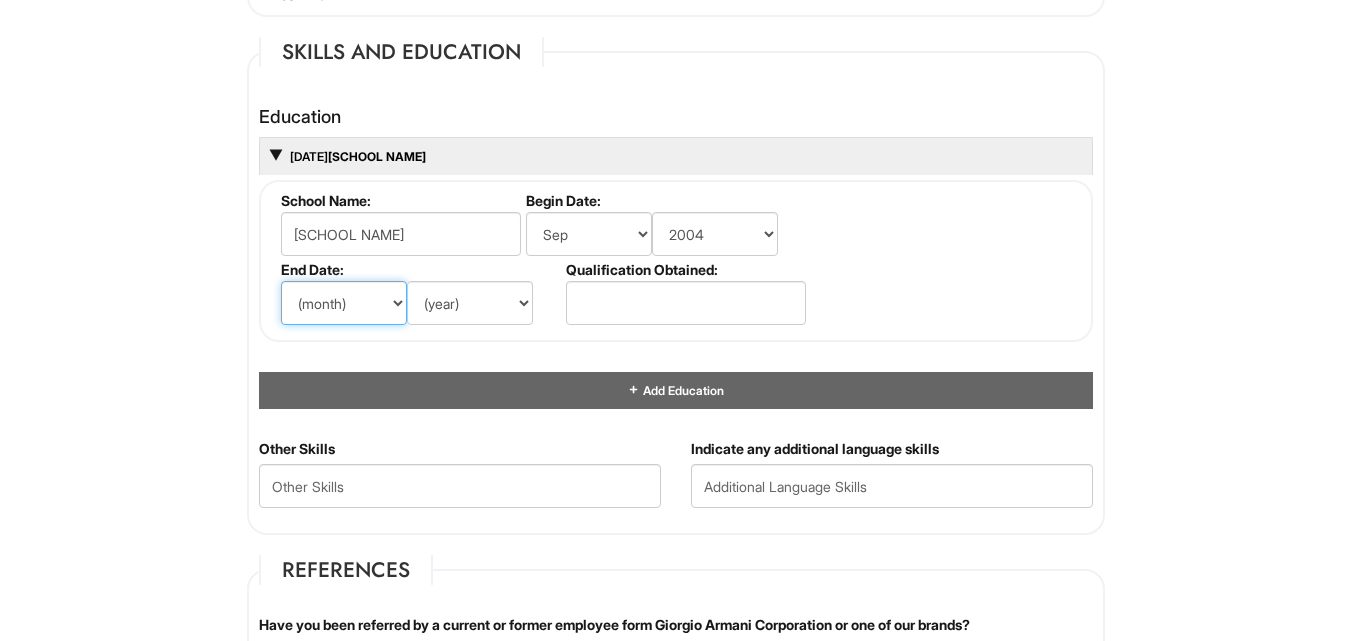 click on "(month) Jan Feb Mar Apr May Jun Jul Aug Sep Oct Nov Dec" at bounding box center (344, 303) 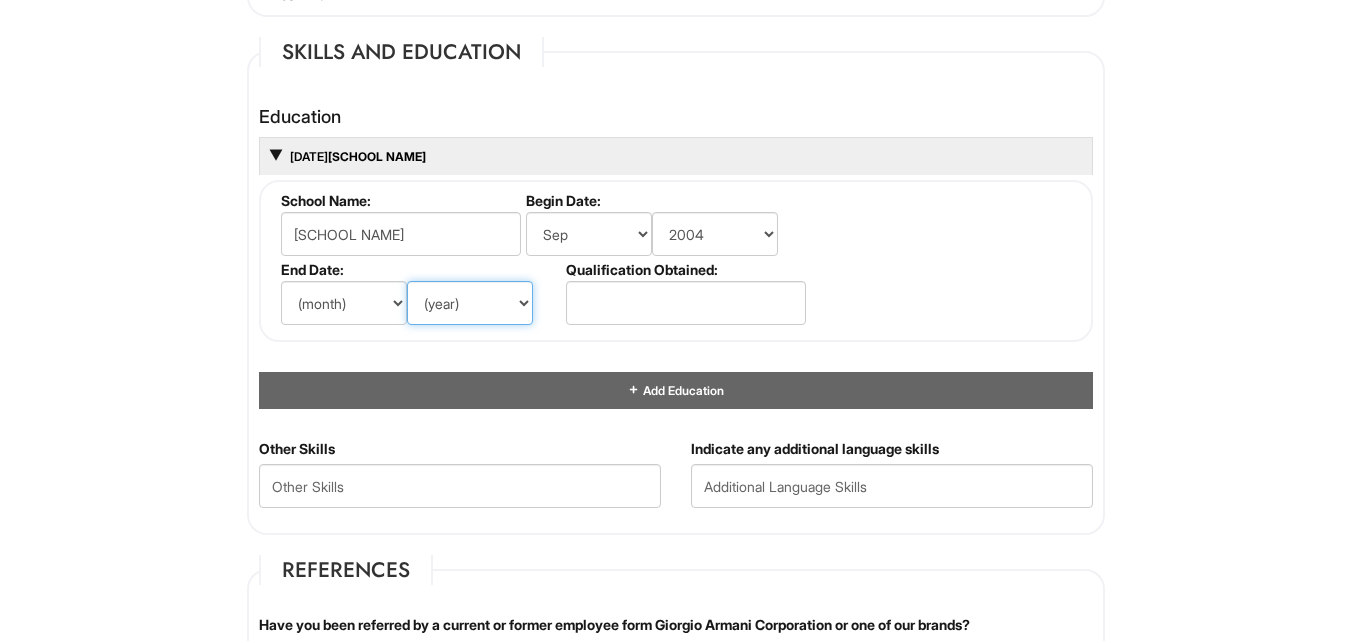 click on "(year) 2029 2028 2027 2026 2025 2024 2023 2022 2021 2020 2019 2018 2017 2016 2015 2014 2013 2012 2011 2010 2009 2008 2007 2006 2005 2004 2003 2002 2001 2000 1999 1998 1997 1996 1995 1994 1993 1992 1991 1990 1989 1988 1987 1986 1985 1984 1983 1982 1981 1980 1979 1978 1977 1976 1975 1974 1973 1972 1971 1970 1969 1968 1967 1966 1965 1964 1963 1962 1961 1960 1959 1958 1957 1956 1955 1954 1953 1952 1951 1950 1949 1948 1947 1946  --  2030 2031 2032 2033 2034 2035 2036 2037 2038 2039 2040 2041 2042 2043 2044 2045 2046 2047 2048 2049 2050 2051 2052 2053 2054 2055 2056 2057 2058 2059 2060 2061 2062 2063 2064" at bounding box center (470, 303) 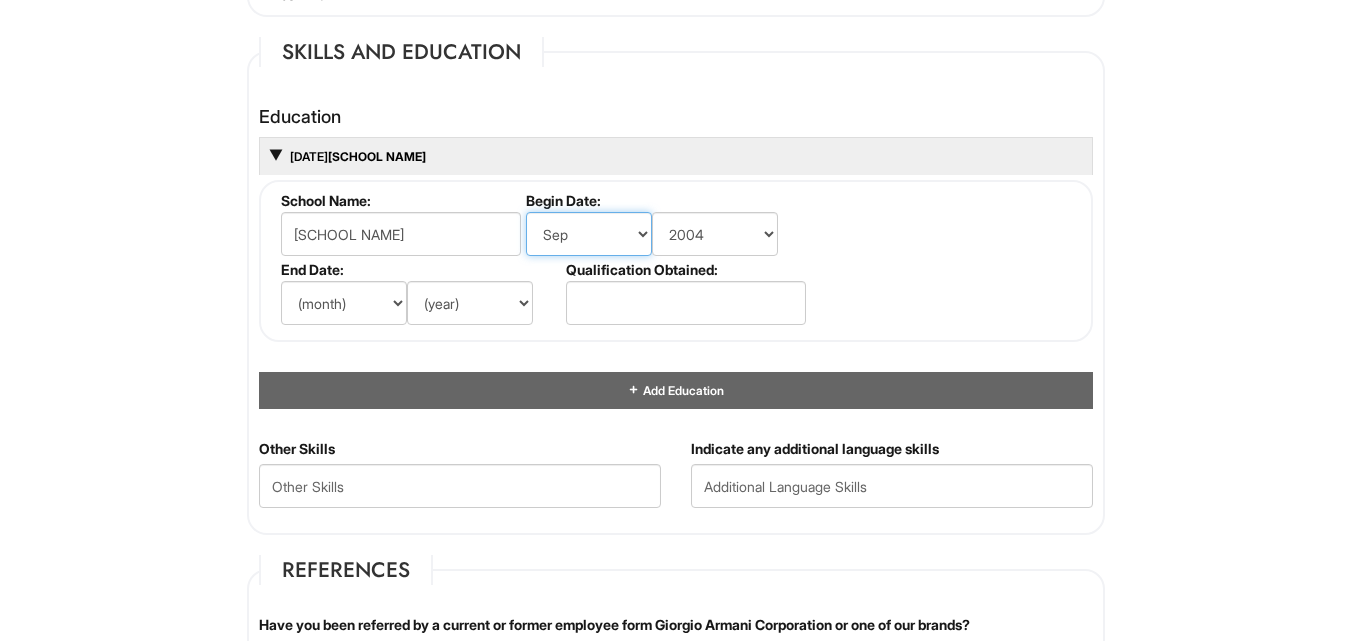 click on "(month) Jan Feb Mar Apr May Jun Jul Aug Sep Oct Nov Dec" at bounding box center (589, 234) 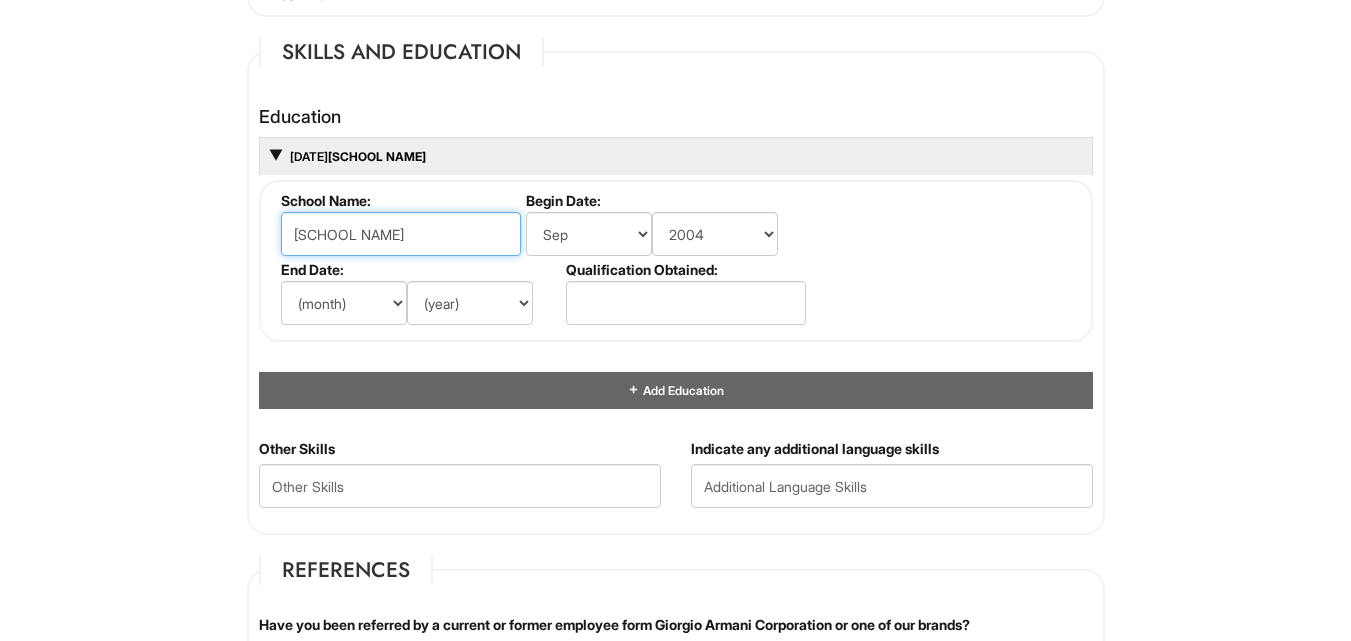 click on "[SCHOOL NAME]" at bounding box center (401, 234) 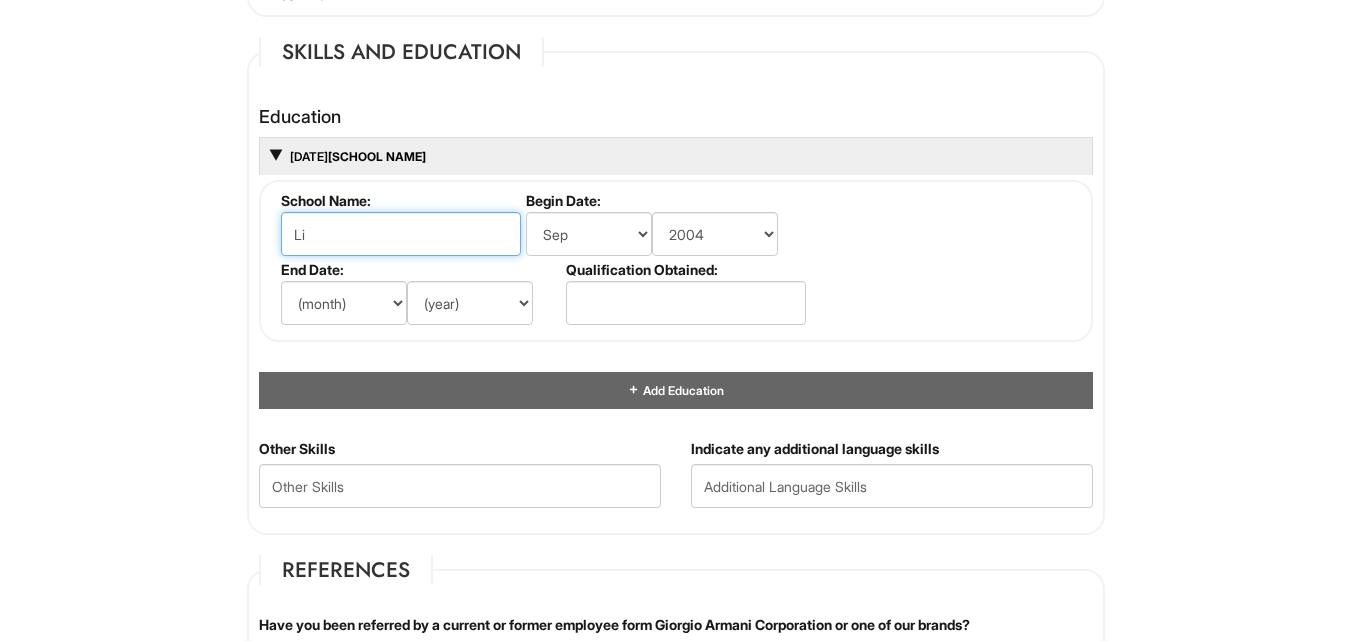 type on "L" 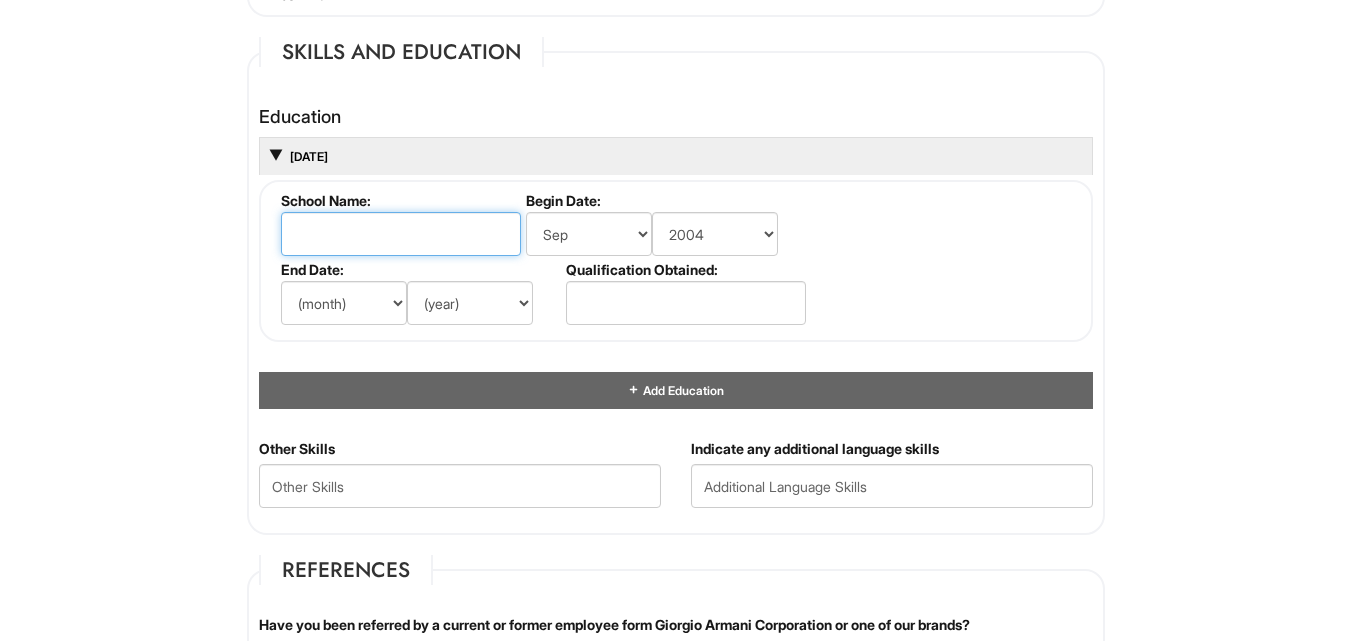 type 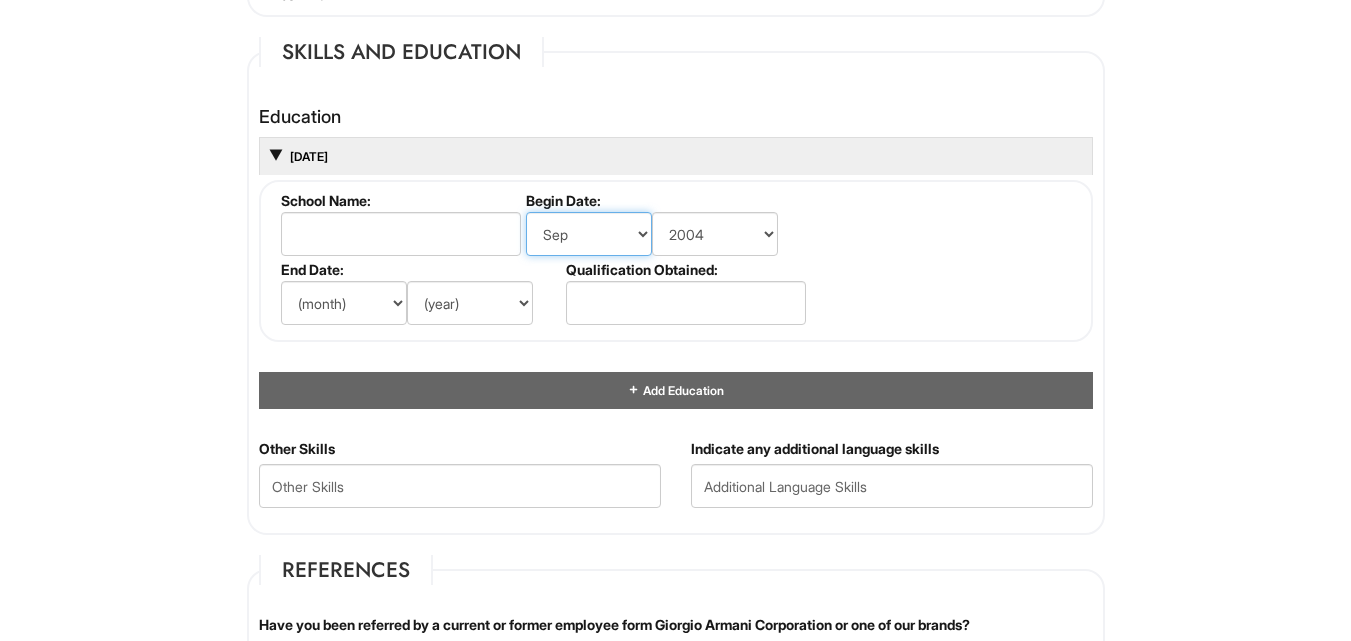 click on "(month) Jan Feb Mar Apr May Jun Jul Aug Sep Oct Nov Dec" at bounding box center (589, 234) 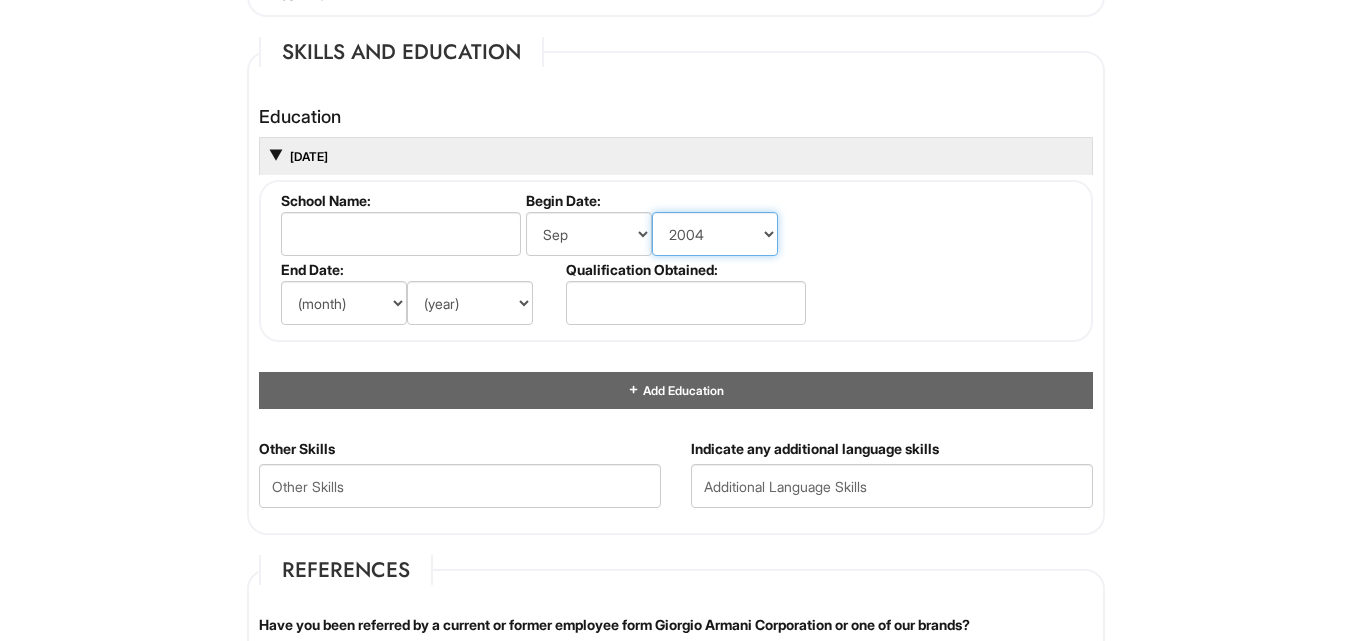 click on "(year) 2029 2028 2027 2026 2025 2024 2023 2022 2021 2020 2019 2018 2017 2016 2015 2014 2013 2012 2011 2010 2009 2008 2007 2006 2005 2004 2003 2002 2001 2000 1999 1998 1997 1996 1995 1994 1993 1992 1991 1990 1989 1988 1987 1986 1985 1984 1983 1982 1981 1980 1979 1978 1977 1976 1975 1974 1973 1972 1971 1970 1969 1968 1967 1966 1965 1964 1963 1962 1961 1960 1959 1958 1957 1956 1955 1954 1953 1952 1951 1950 1949 1948 1947 1946  --  2030 2031 2032 2033 2034 2035 2036 2037 2038 2039 2040 2041 2042 2043 2044 2045 2046 2047 2048 2049 2050 2051 2052 2053 2054 2055 2056 2057 2058 2059 2060 2061 2062 2063 2064" at bounding box center [715, 234] 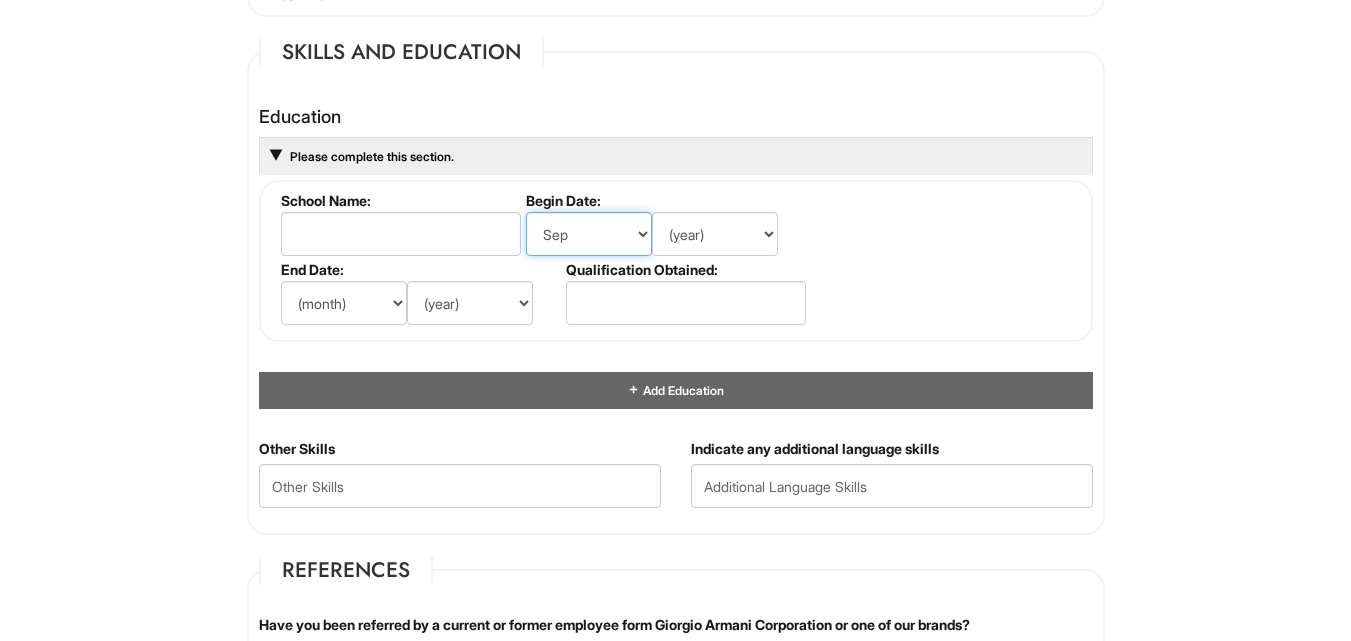 click on "(month) Jan Feb Mar Apr May Jun Jul Aug Sep Oct Nov Dec" at bounding box center (589, 234) 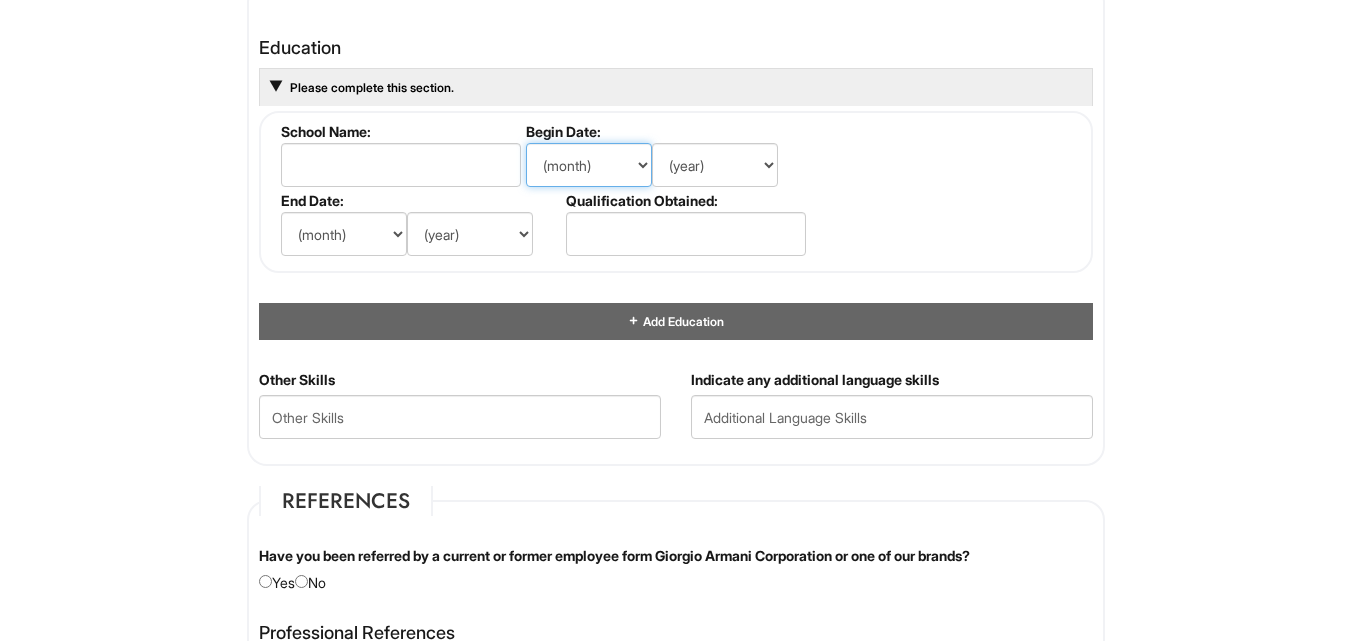 scroll, scrollTop: 1898, scrollLeft: 0, axis: vertical 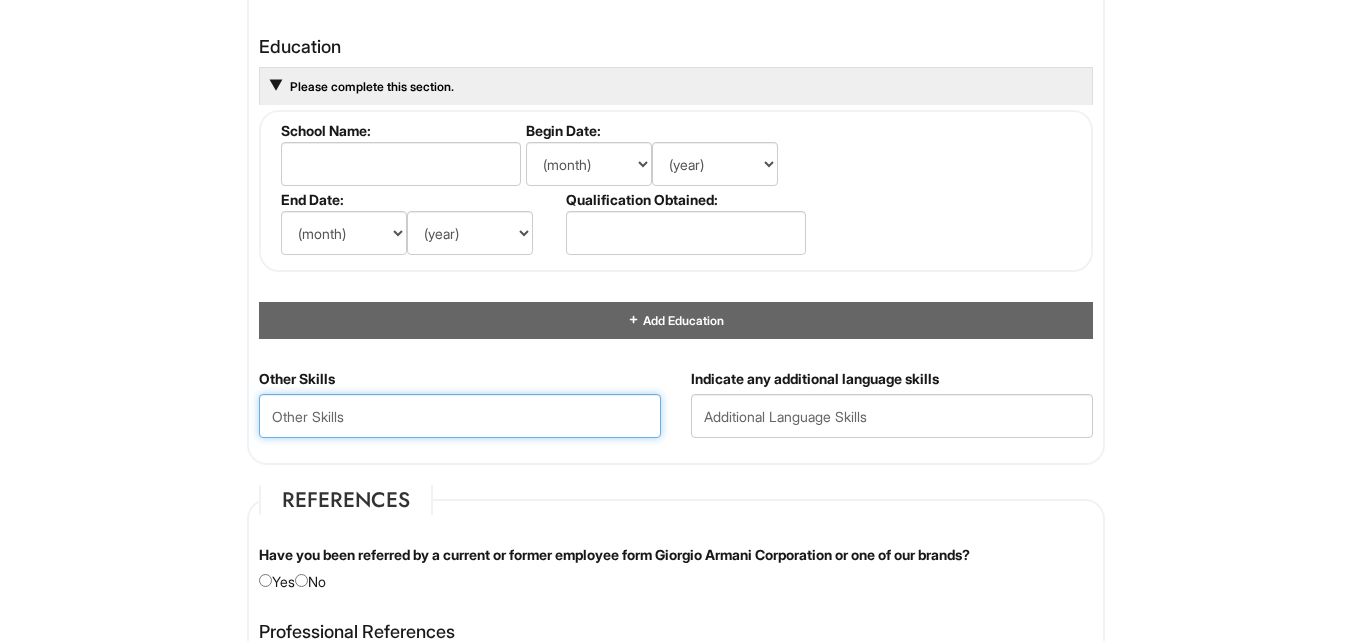 click at bounding box center [460, 416] 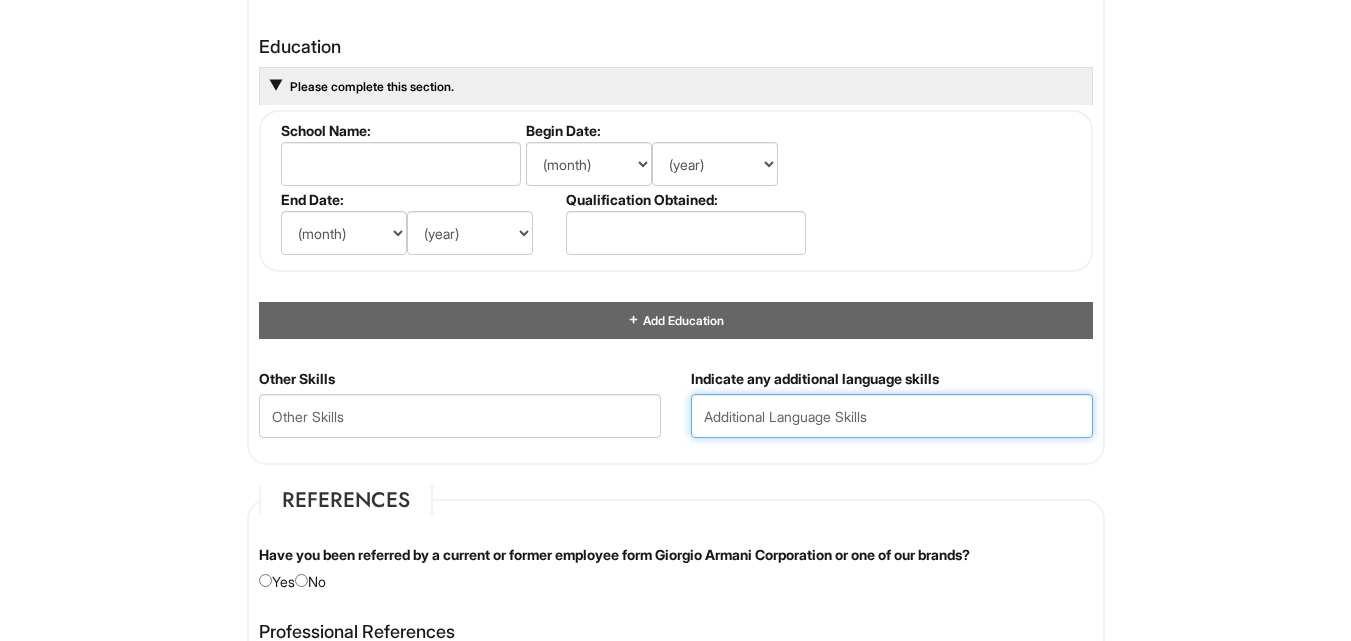 click at bounding box center [892, 416] 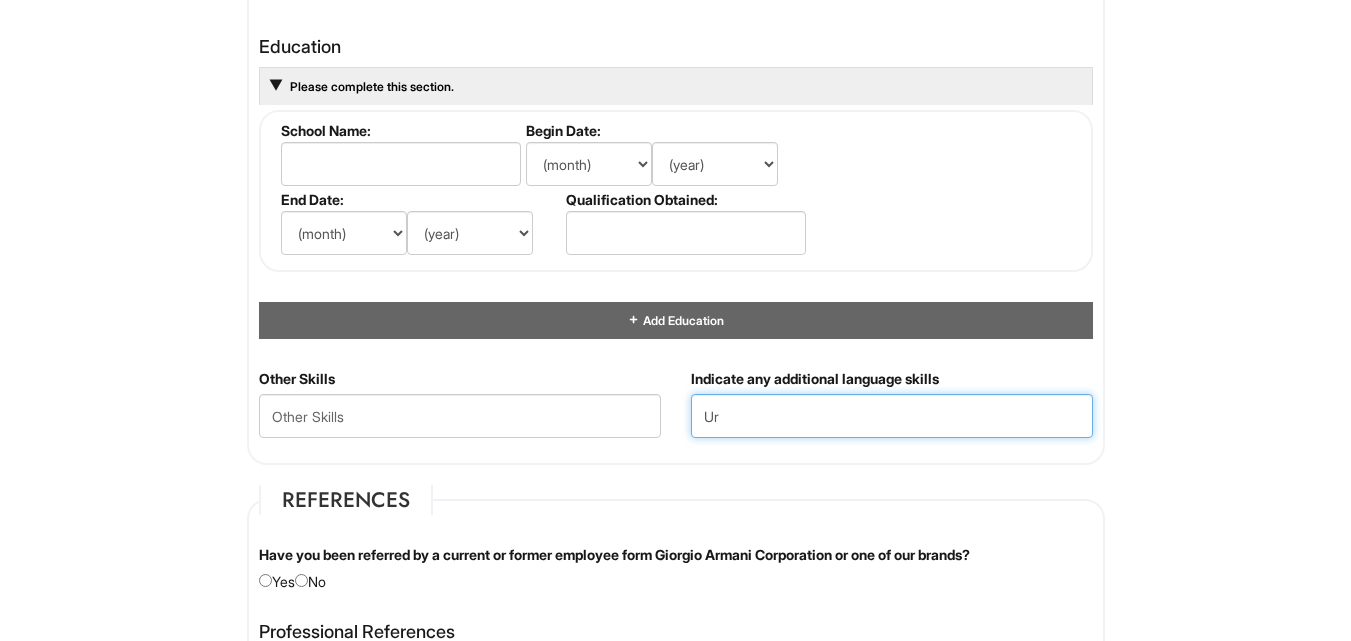 type on "U" 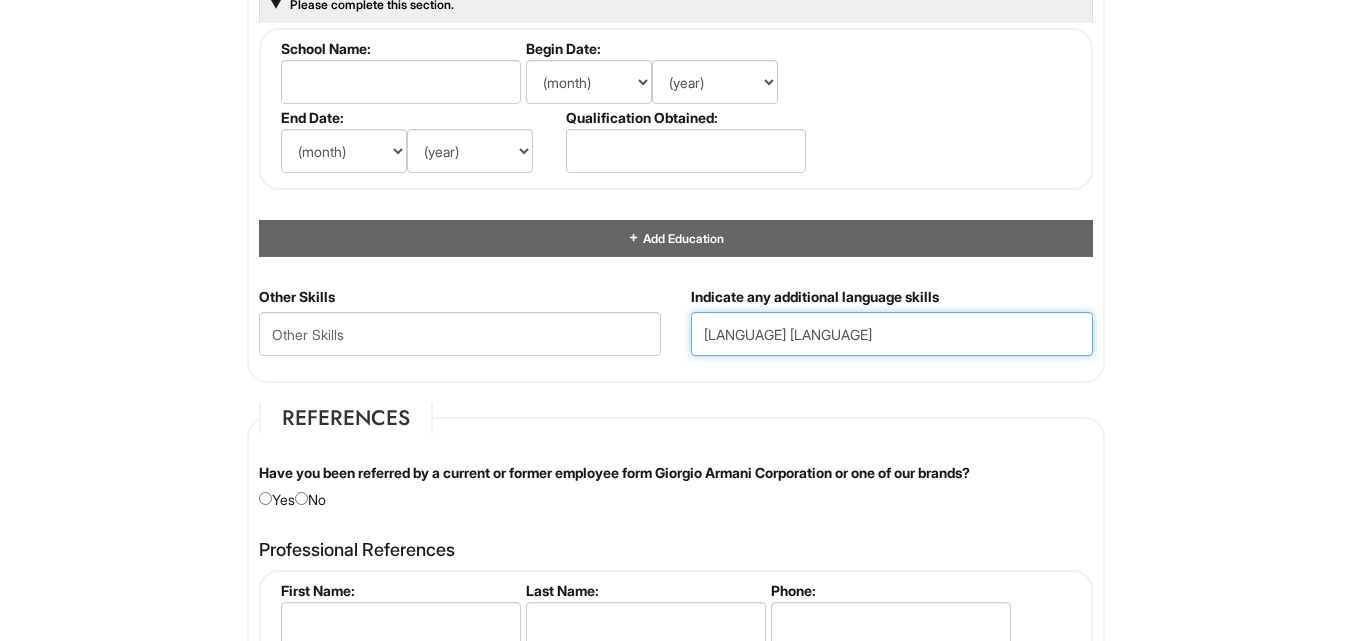 scroll, scrollTop: 1983, scrollLeft: 0, axis: vertical 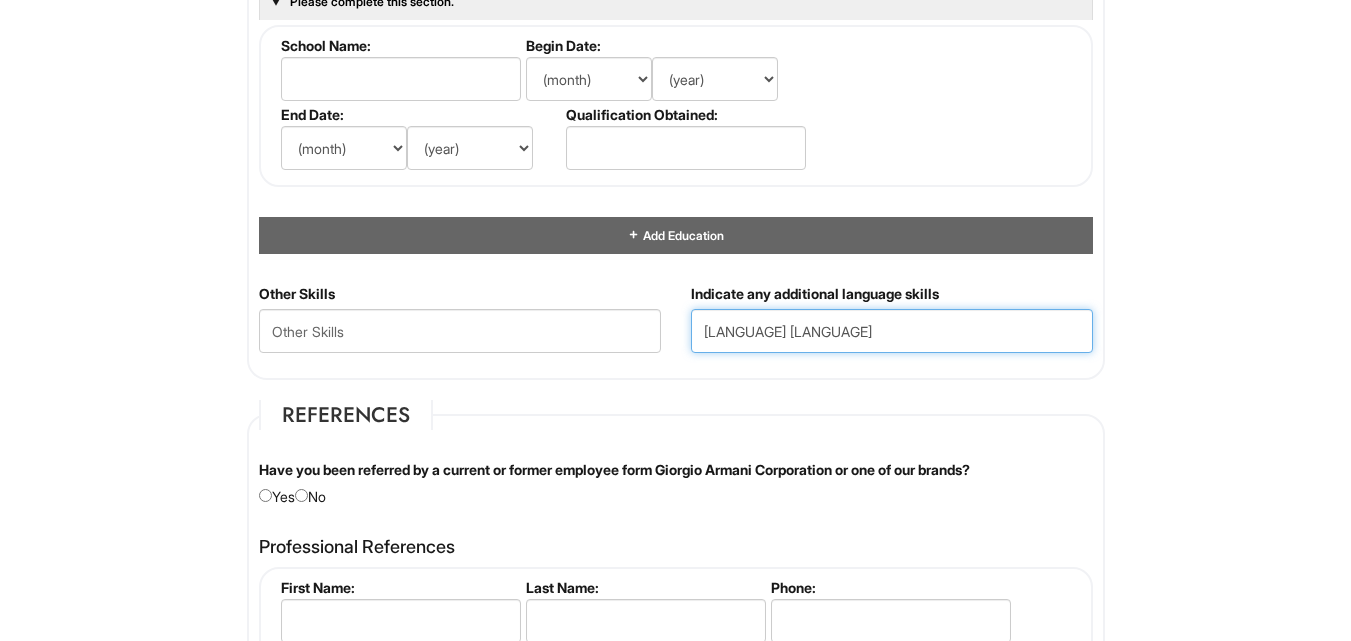 type on "[LANGUAGE] [LANGUAGE]" 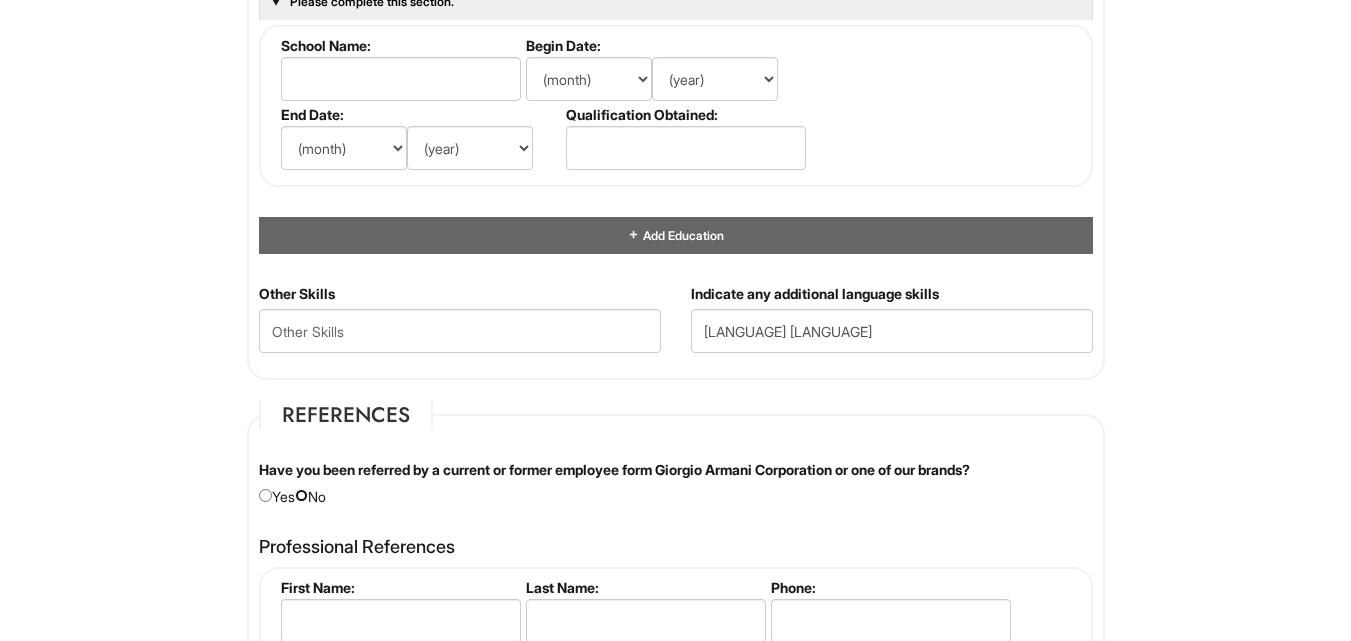 click at bounding box center (301, 495) 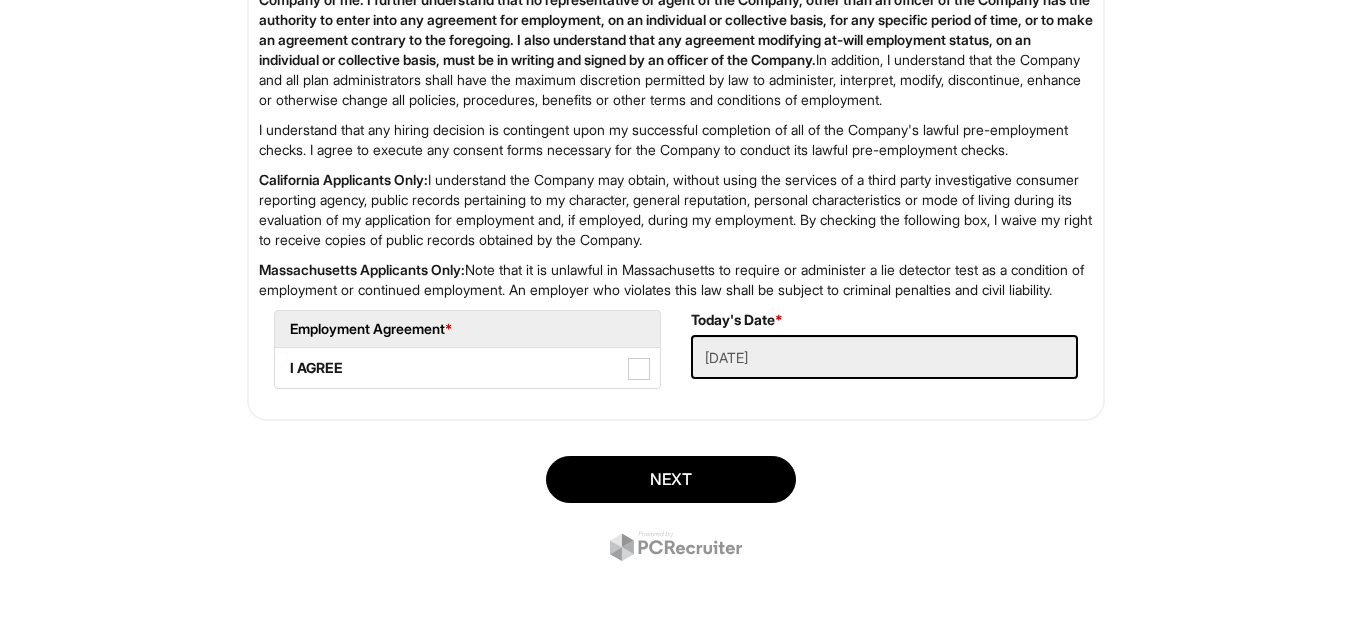 scroll, scrollTop: 3302, scrollLeft: 0, axis: vertical 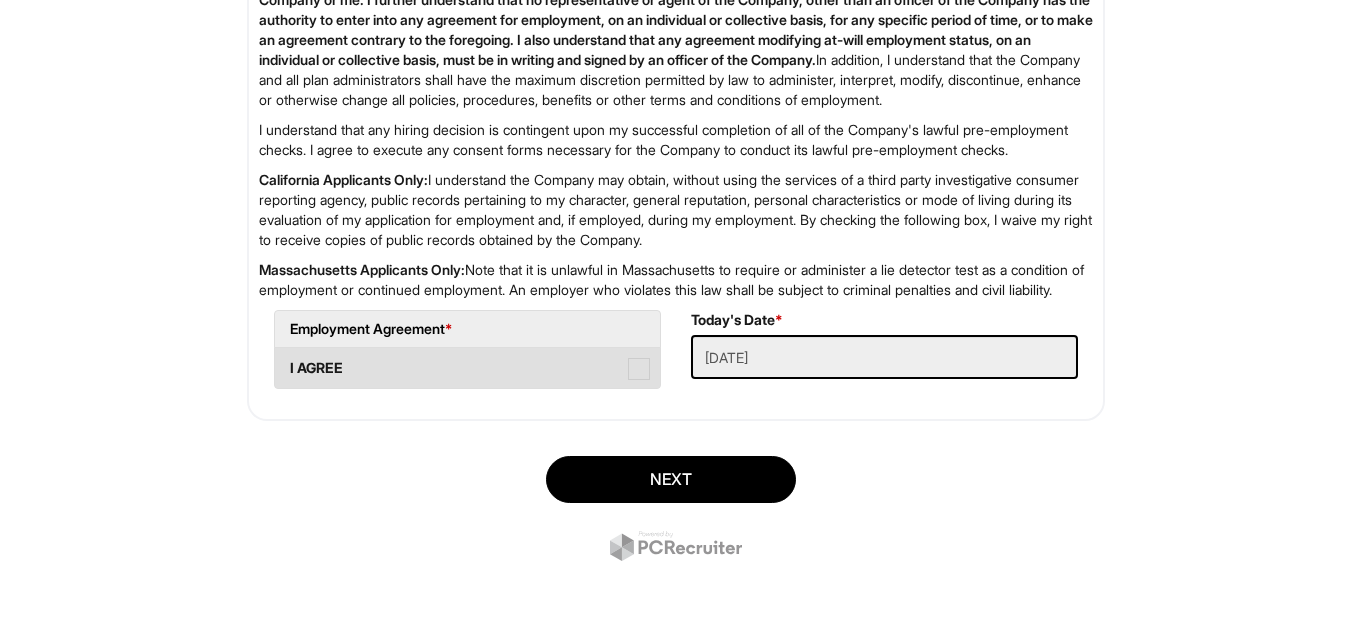 click at bounding box center [639, 369] 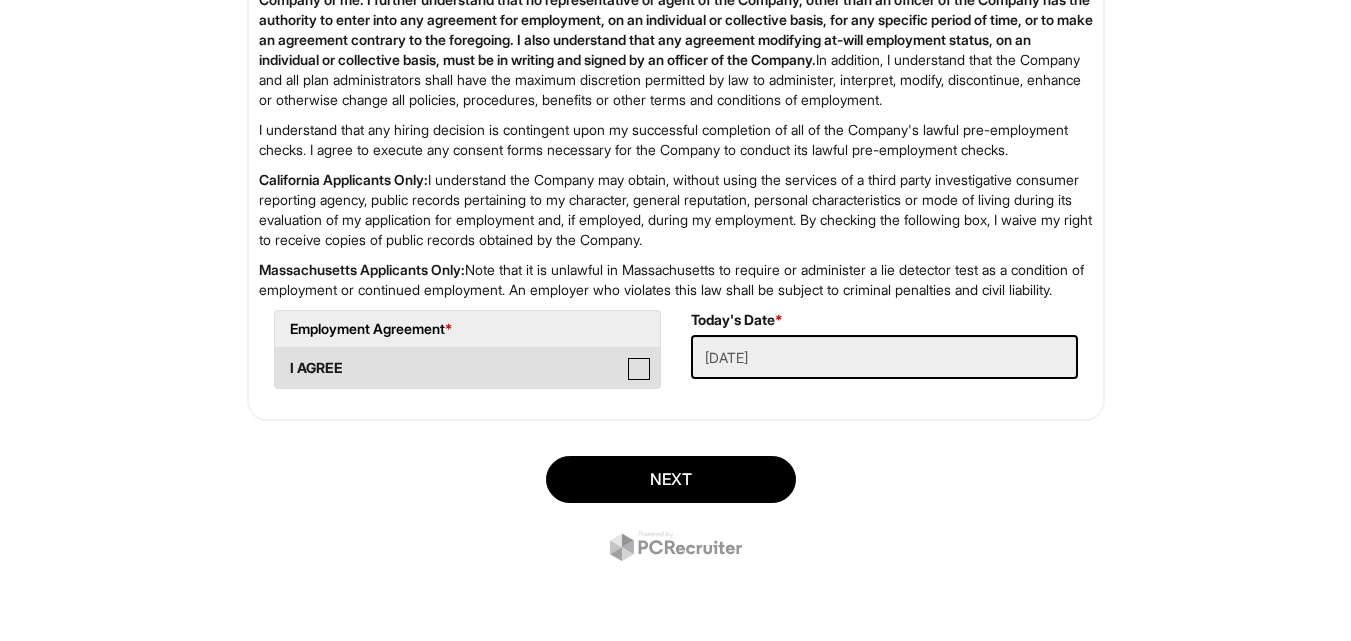 click on "I AGREE" at bounding box center (281, 358) 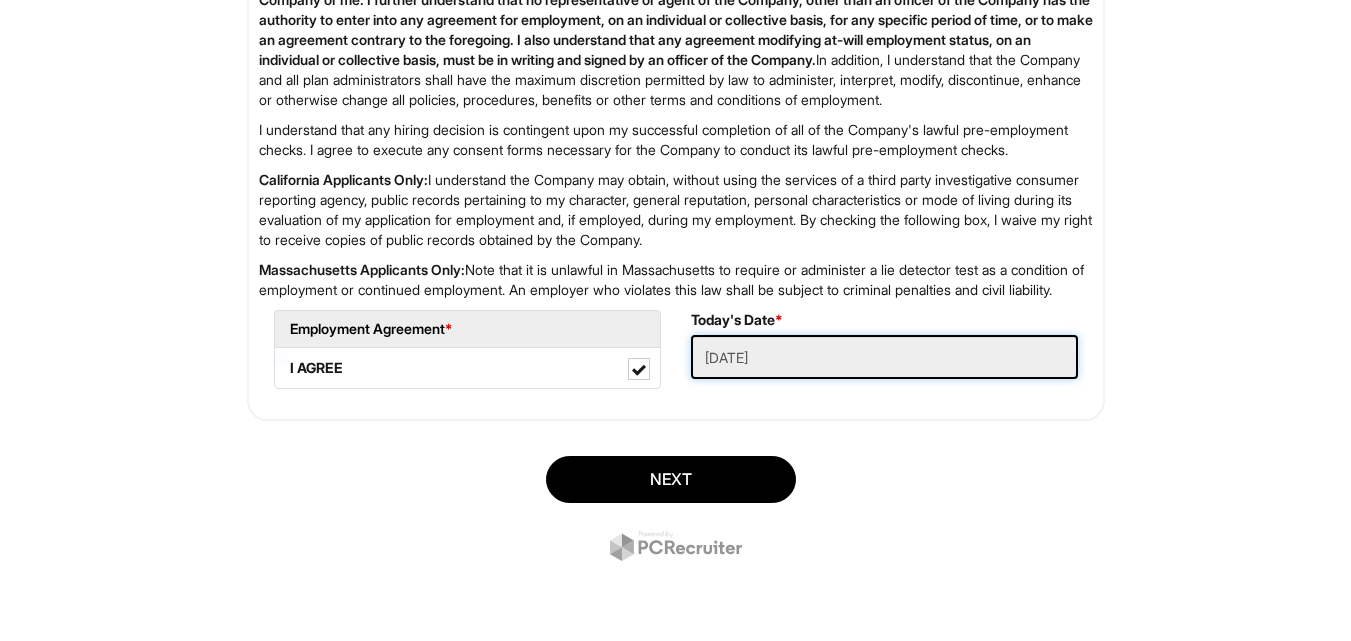 click on "[DATE]" at bounding box center (884, 357) 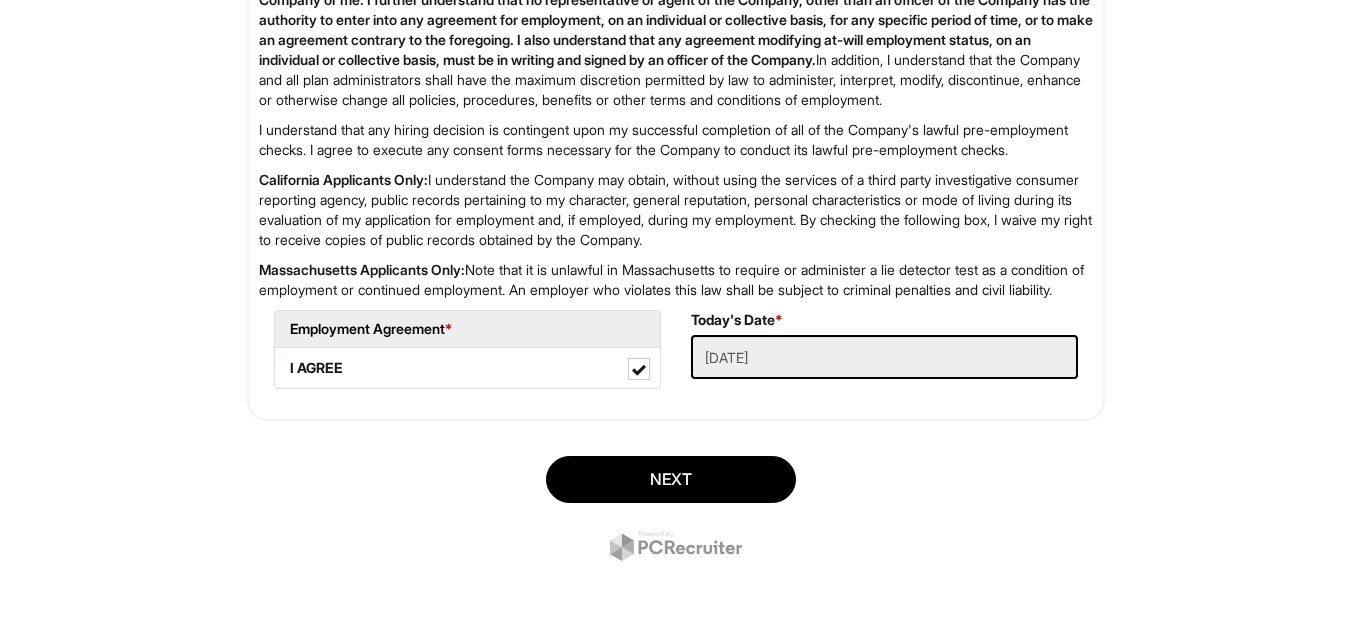 click on "Next" at bounding box center (676, 511) 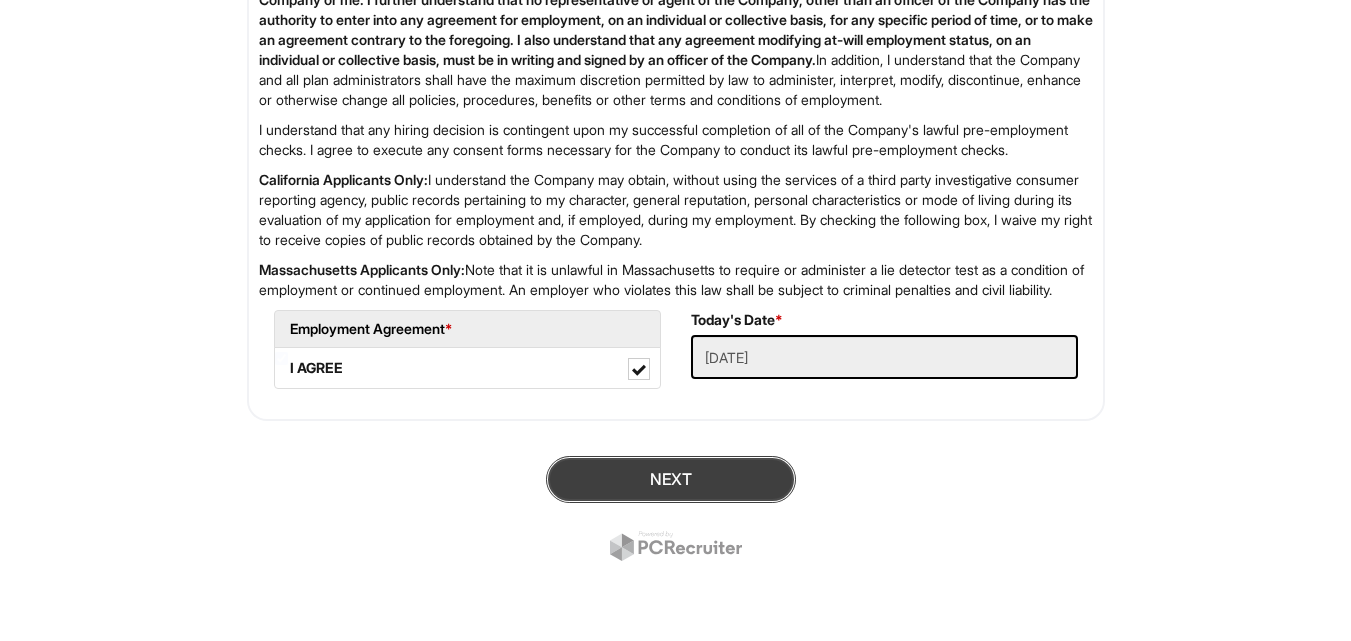 click on "Next" at bounding box center (671, 479) 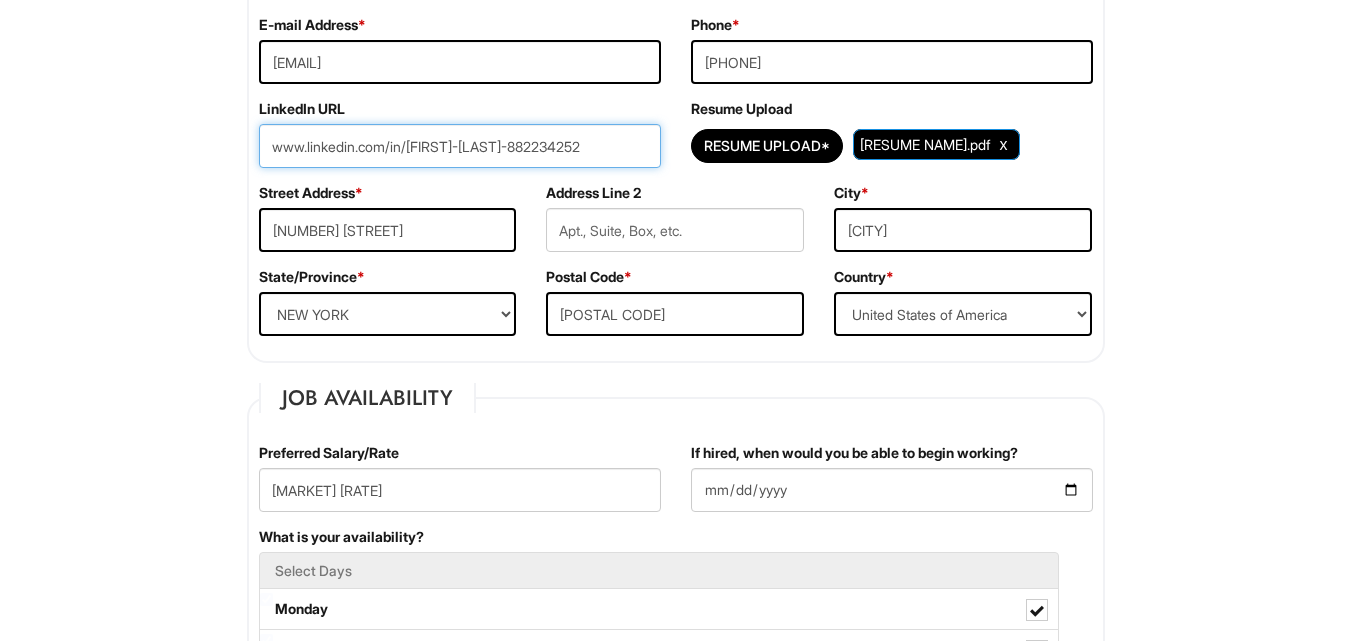 scroll, scrollTop: 209, scrollLeft: 0, axis: vertical 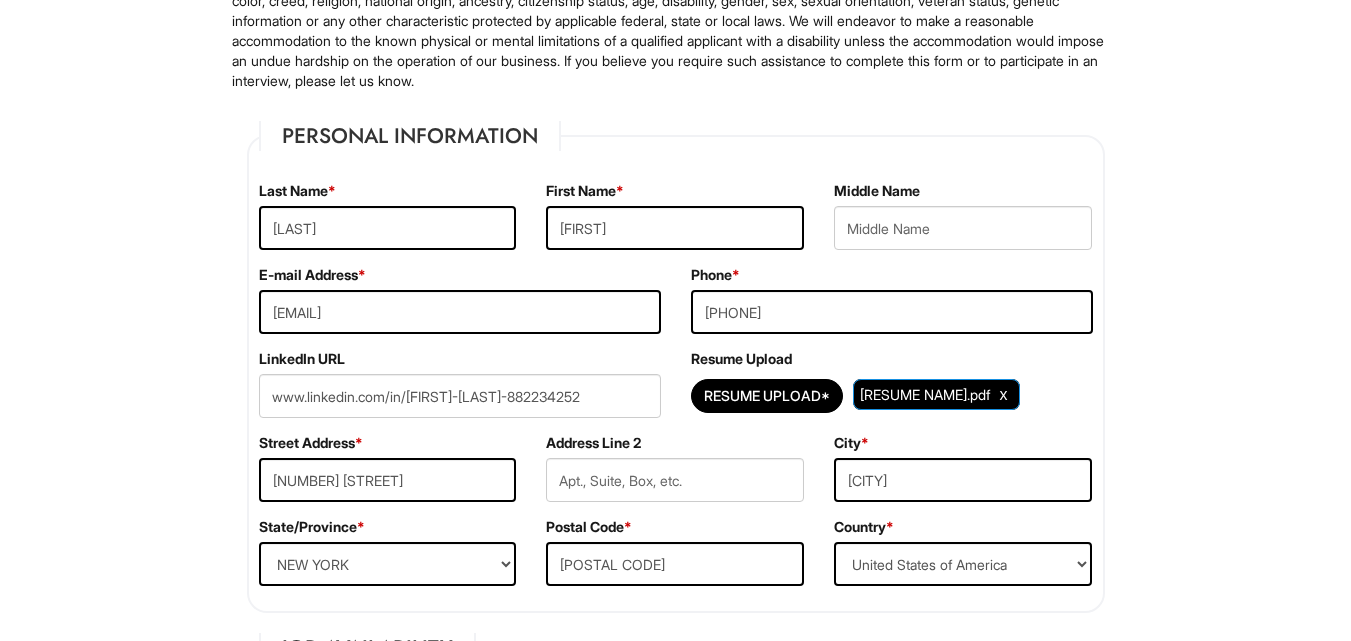 click on "Street Address  *   [NUMBER] [STREET]" at bounding box center (388, 475) 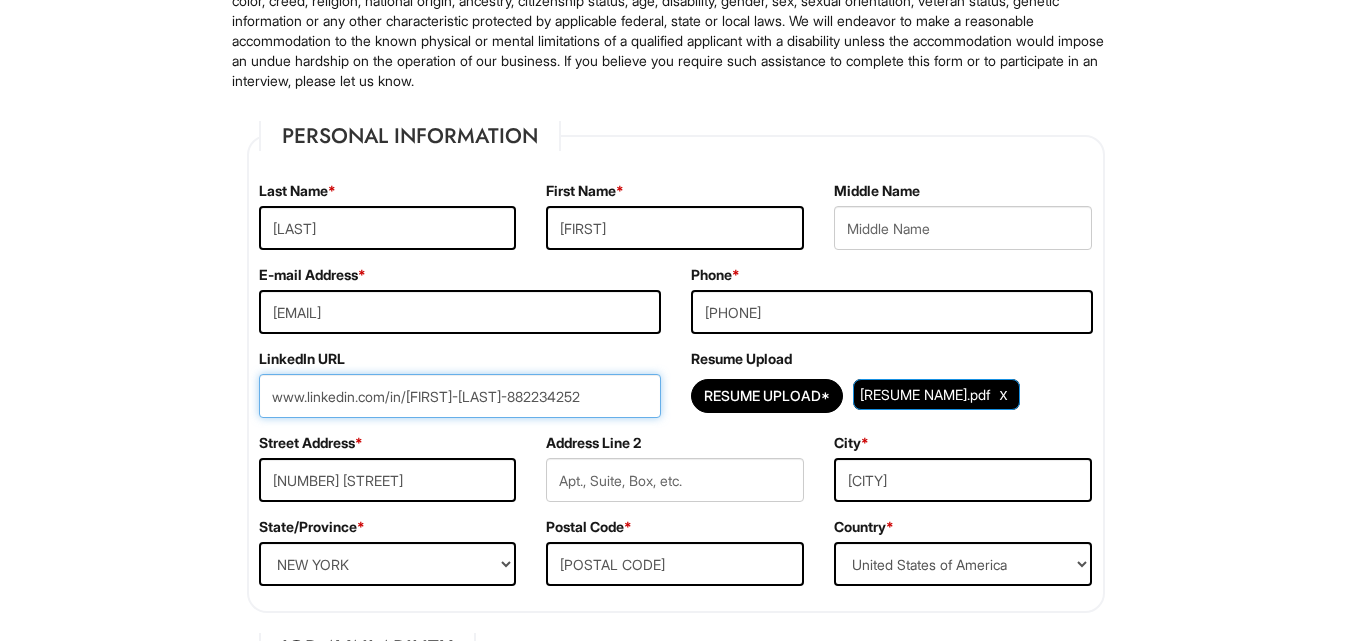 click on "www.linkedin.com/in/[FIRST]-[LAST]-882234252" at bounding box center [460, 396] 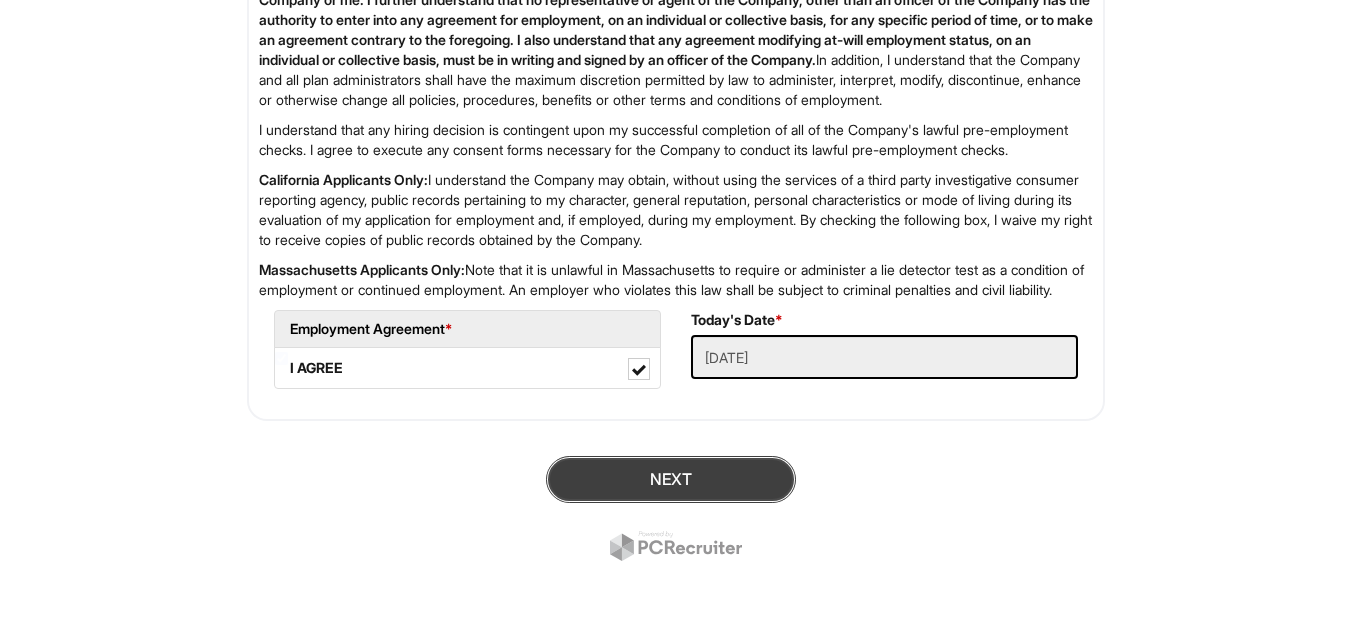 click on "Next" at bounding box center (671, 479) 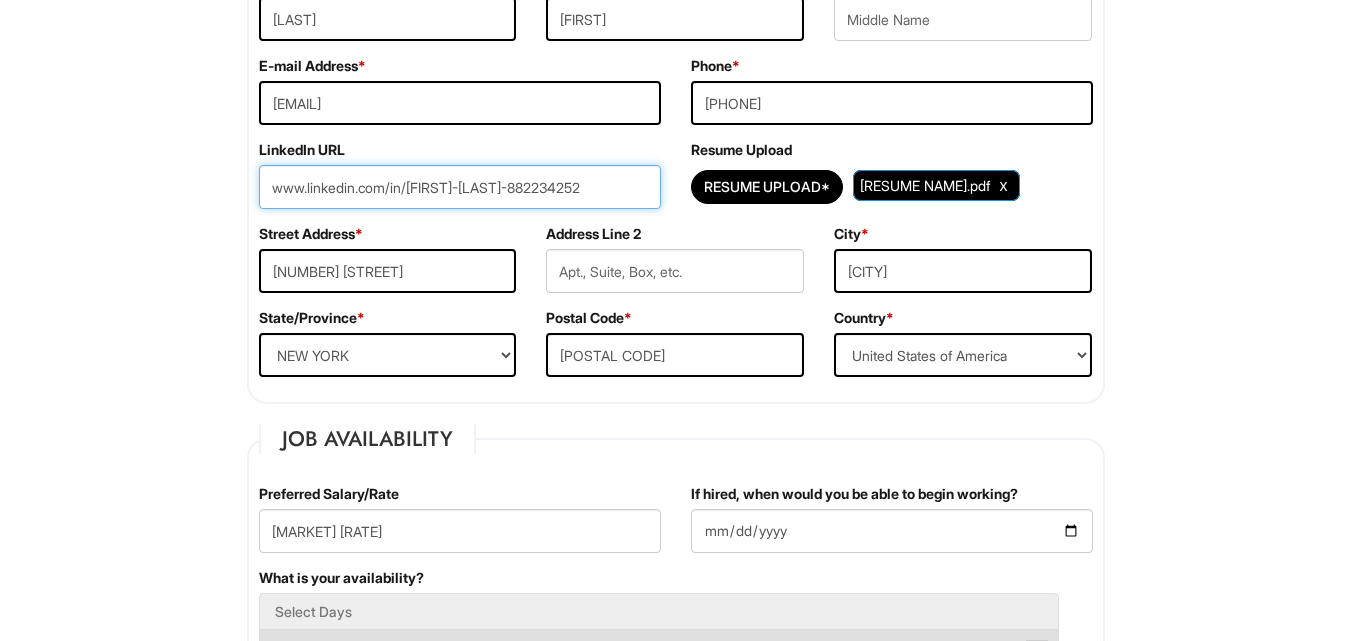 scroll, scrollTop: 412, scrollLeft: 0, axis: vertical 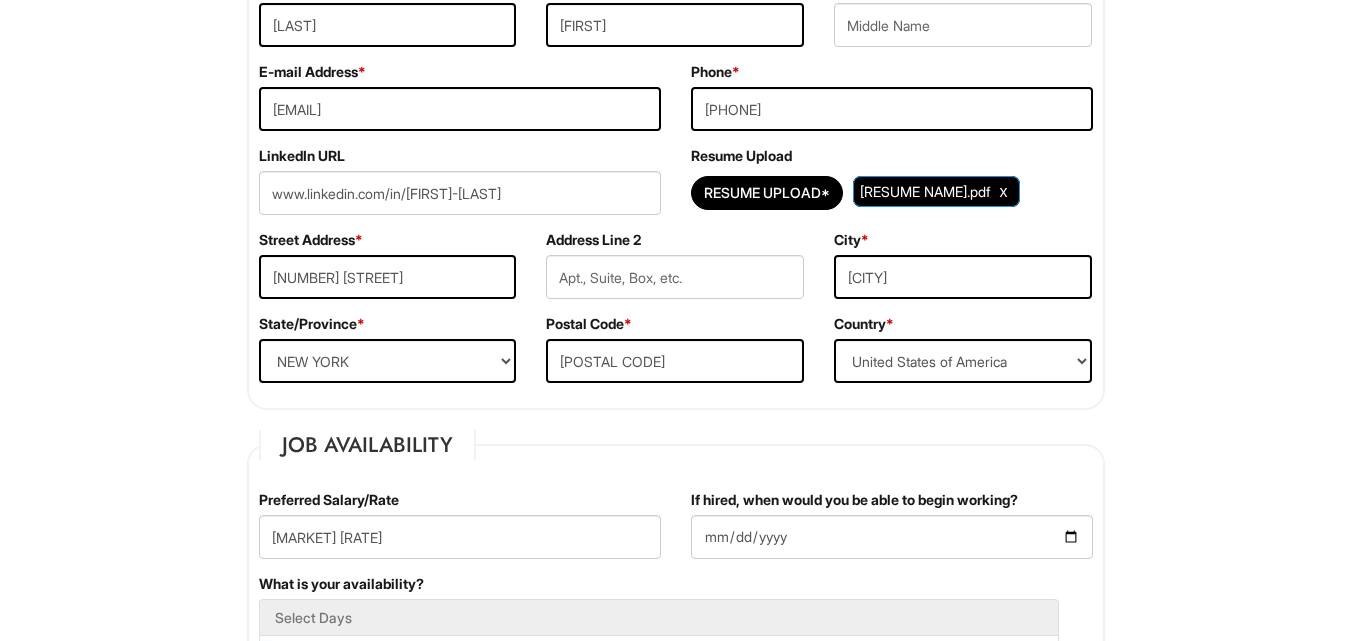 click on "Postal Code  *   [POSTAL CODE]" at bounding box center (675, 356) 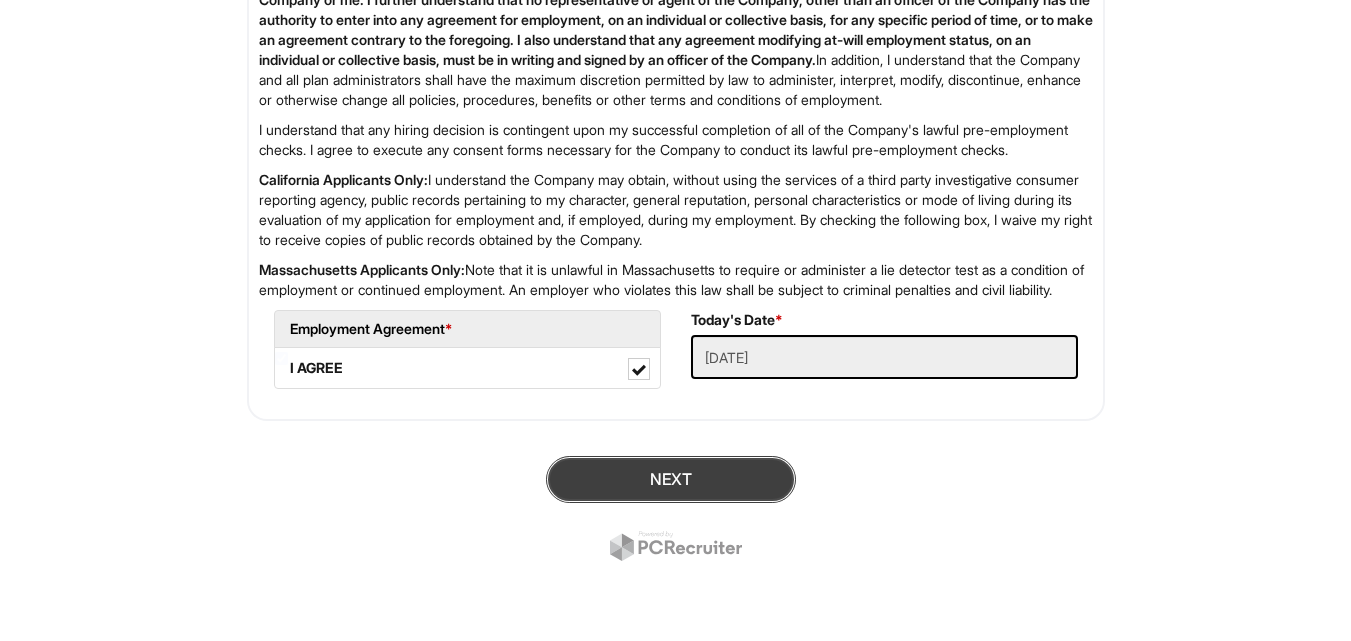 click on "Next" at bounding box center [671, 479] 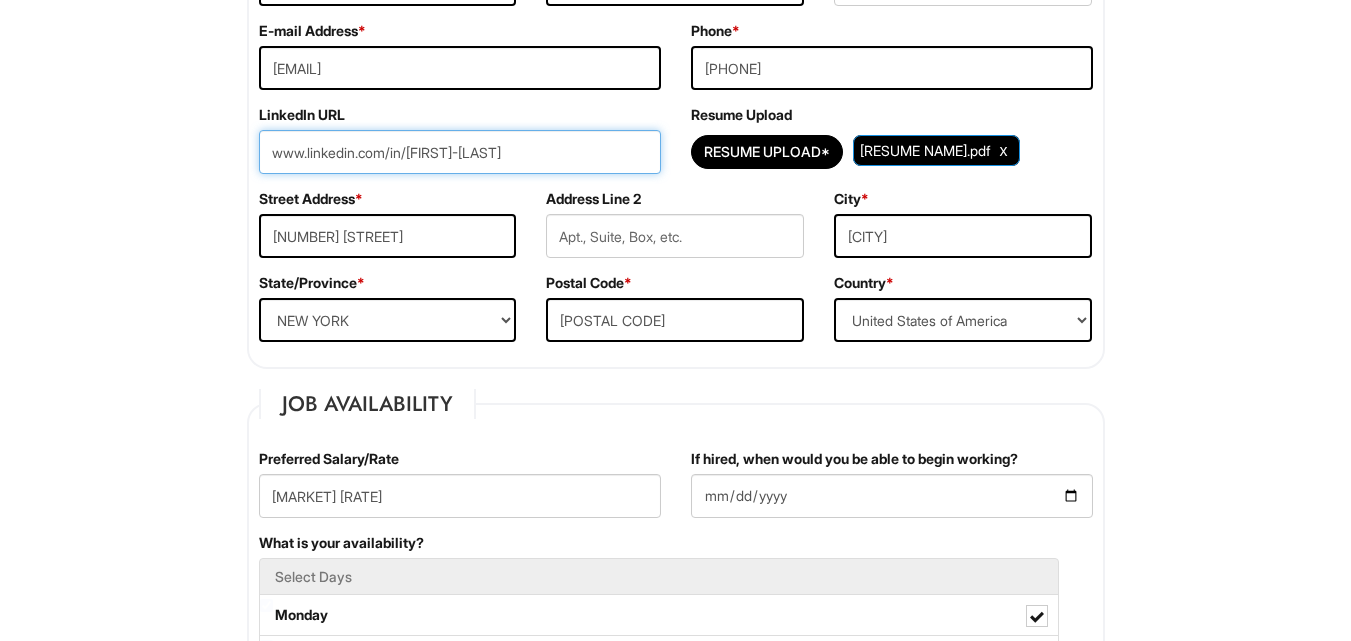 scroll, scrollTop: 451, scrollLeft: 0, axis: vertical 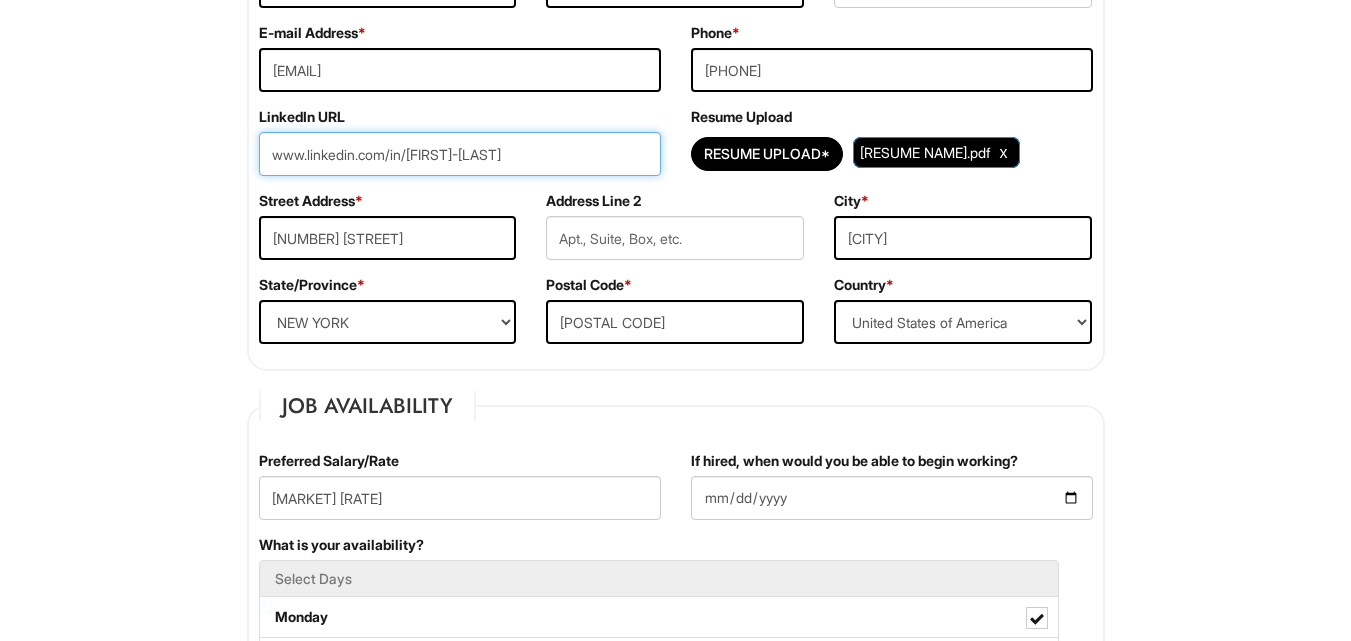 click on "www.linkedin.com/in/[FIRST]-[LAST]" at bounding box center [460, 154] 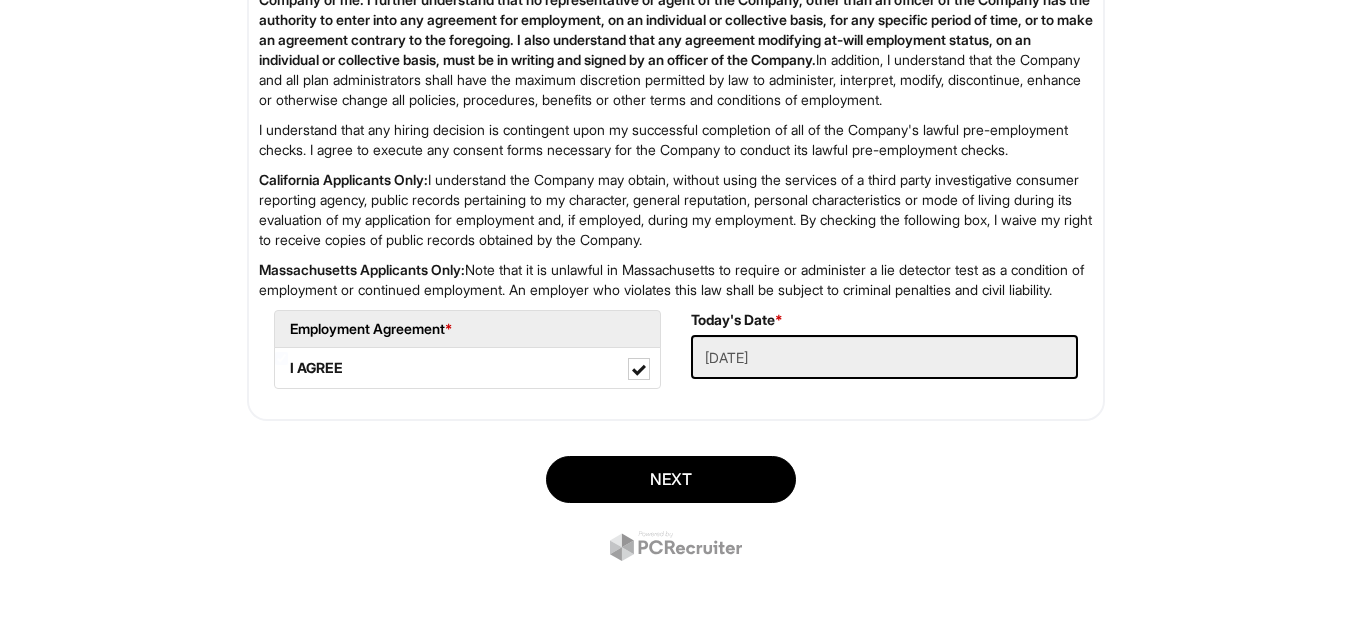 scroll, scrollTop: 3346, scrollLeft: 0, axis: vertical 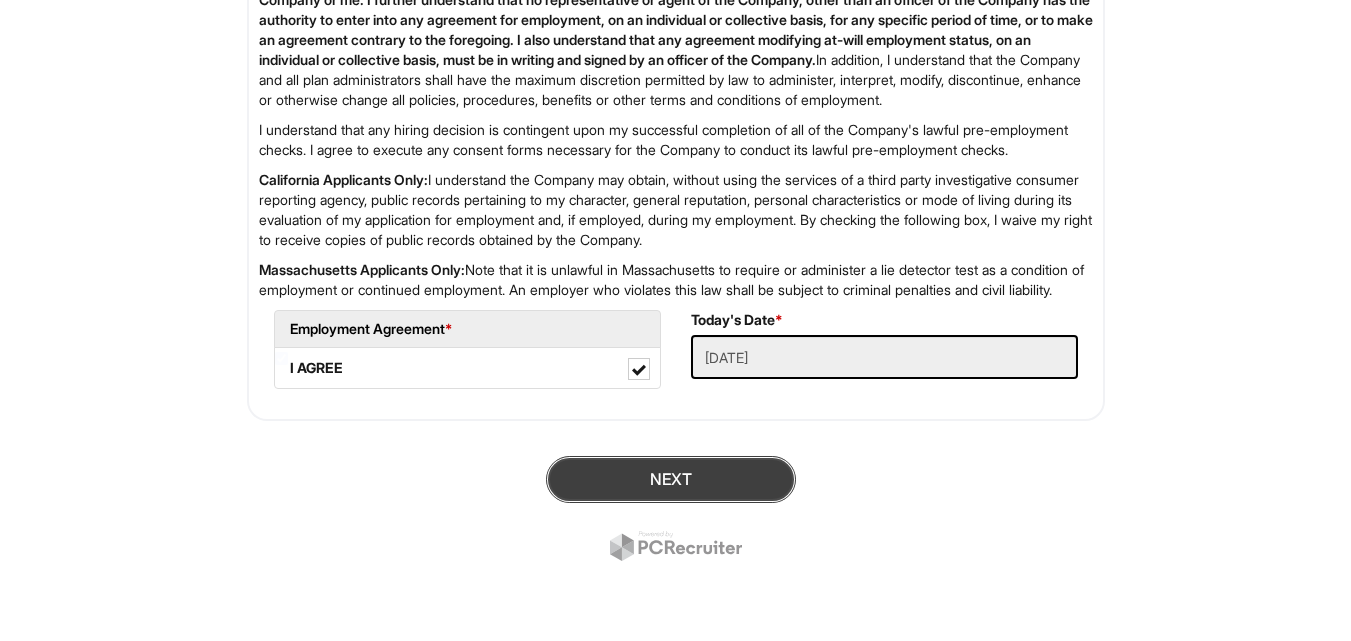 click on "Next" at bounding box center [671, 479] 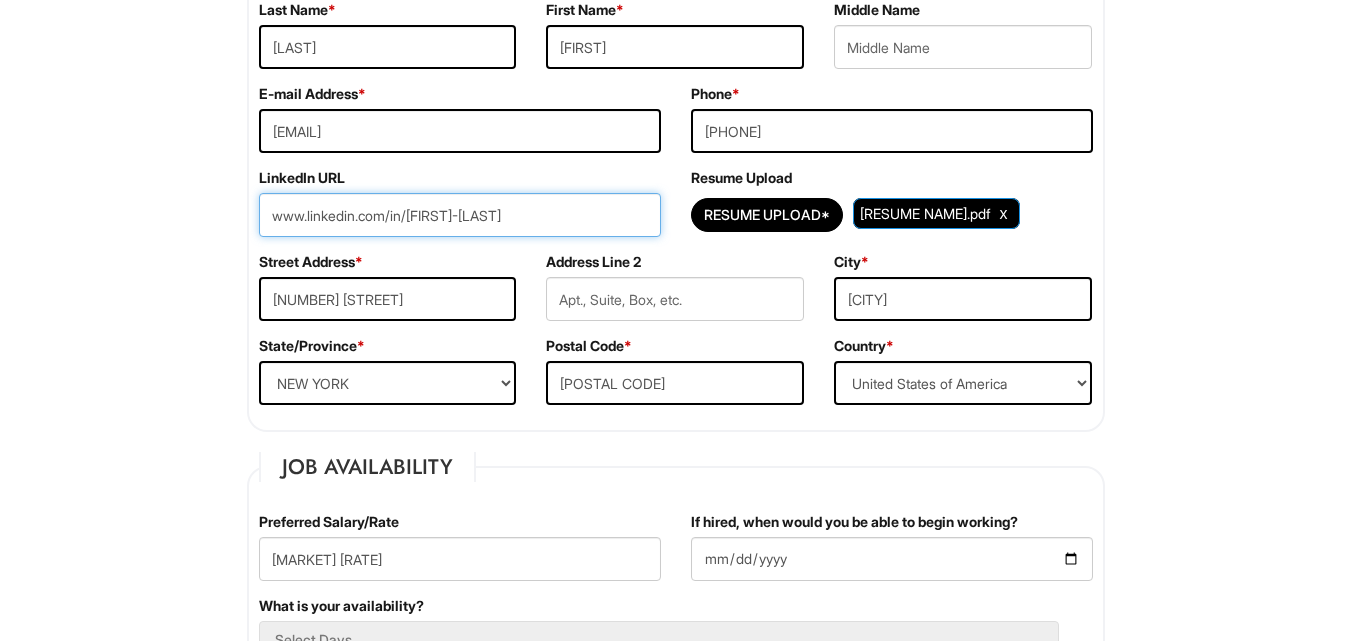 scroll, scrollTop: 377, scrollLeft: 0, axis: vertical 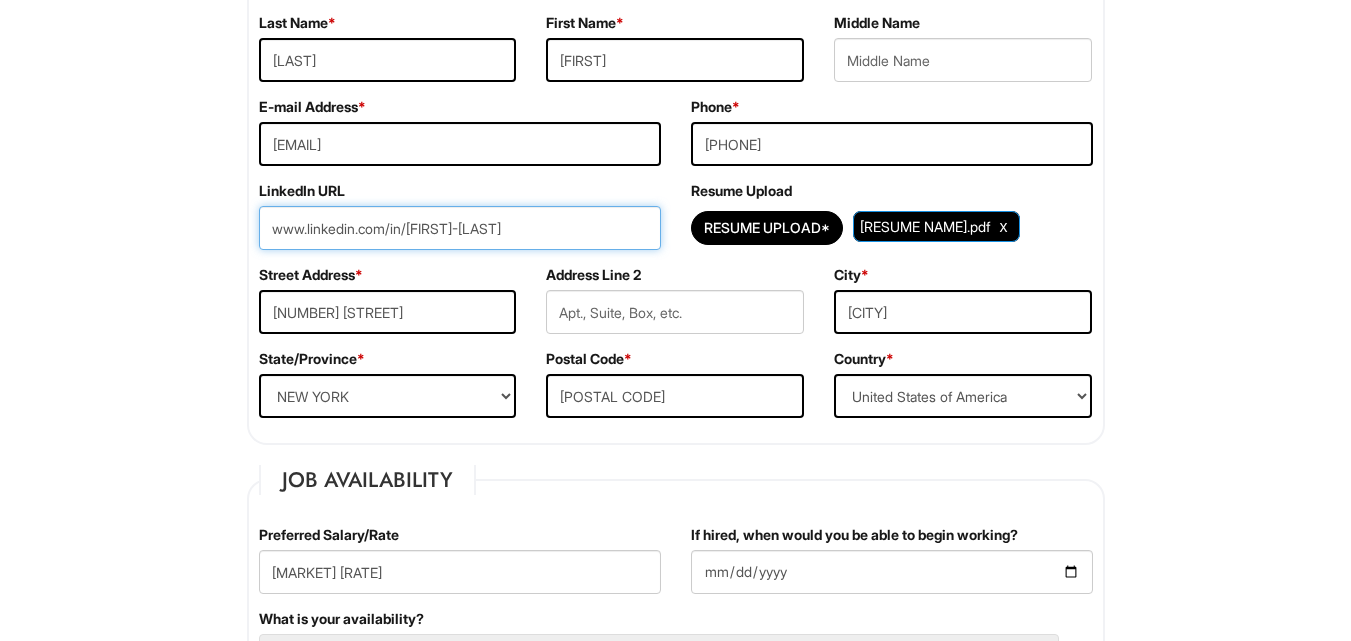 click on "www.linkedin.com/in/[FIRST]-[LAST]" at bounding box center (460, 228) 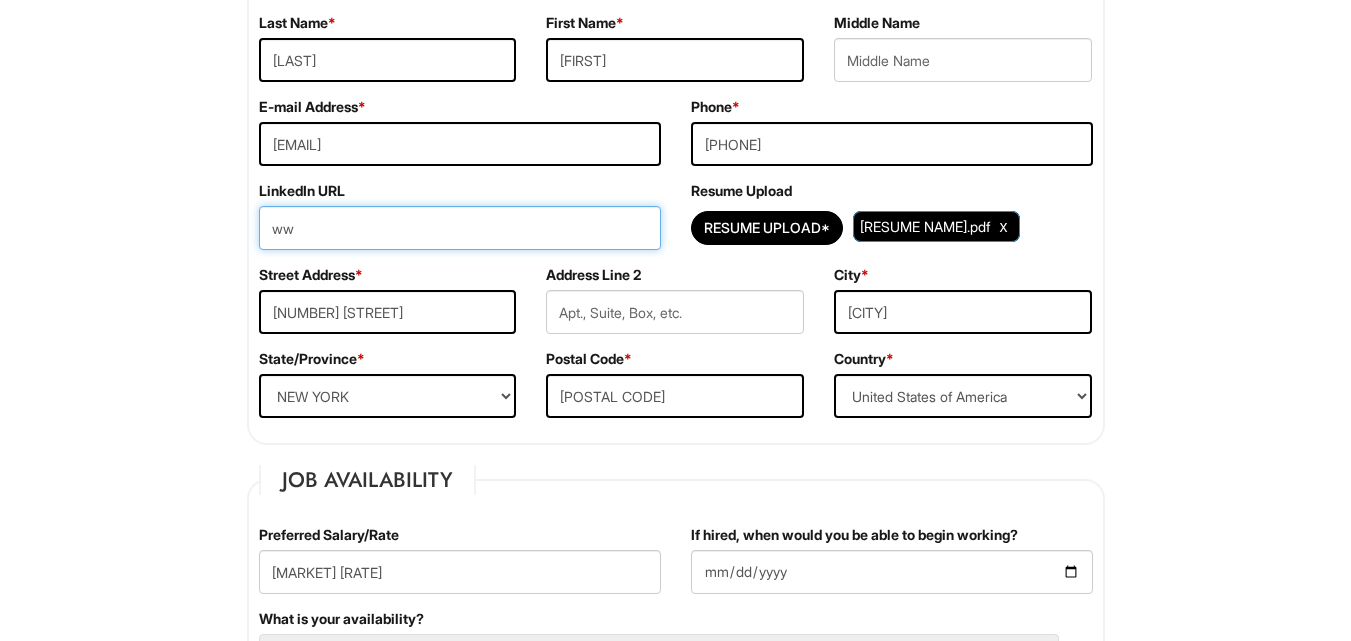 type on "w" 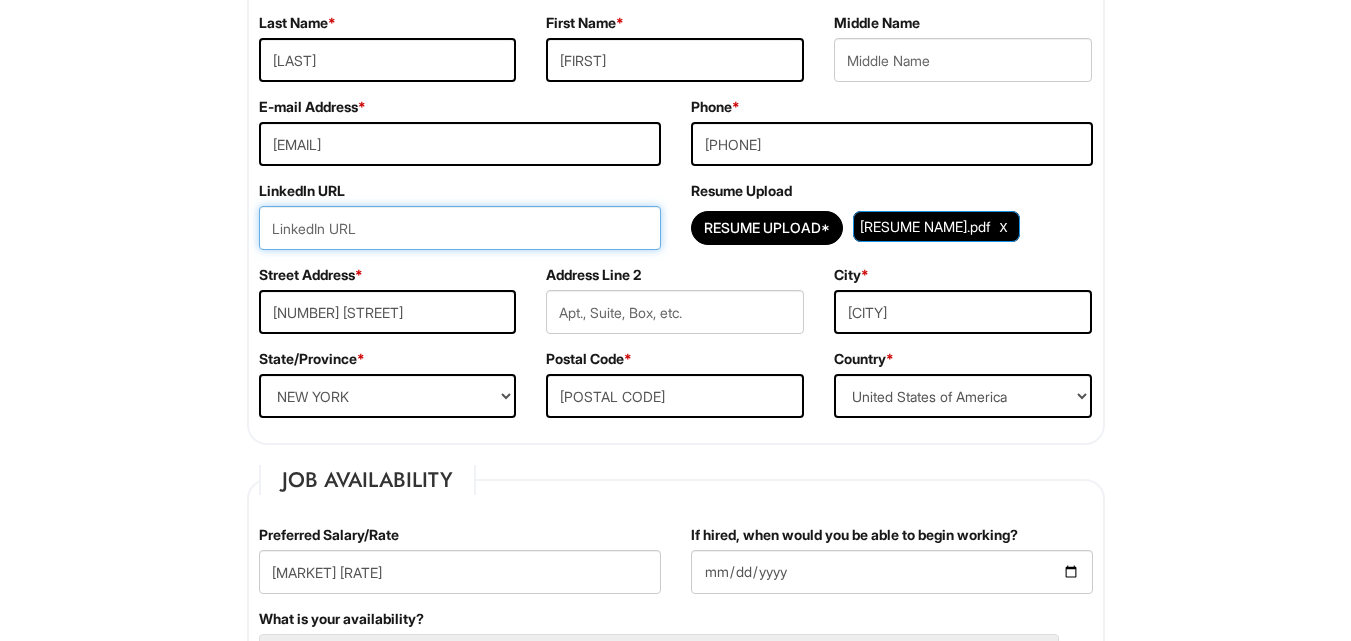 paste on "www.linkedin.com/in/[FIRST]-[LAST]-882234252" 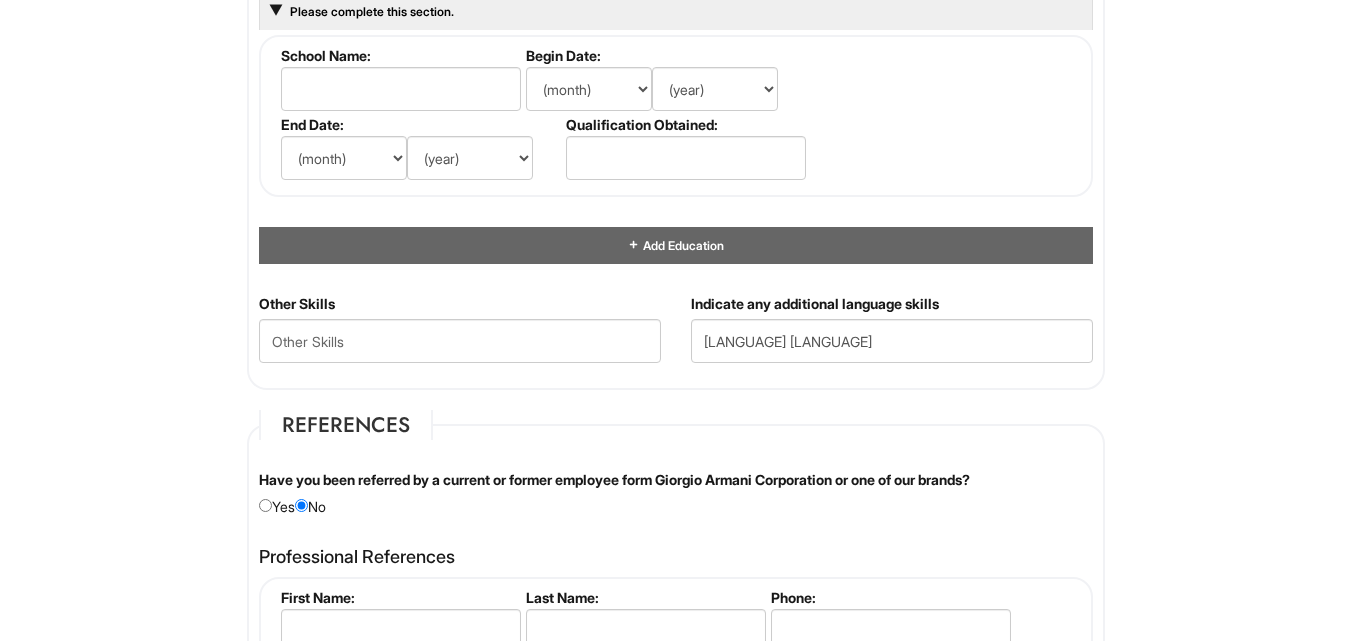 scroll, scrollTop: 1895, scrollLeft: 0, axis: vertical 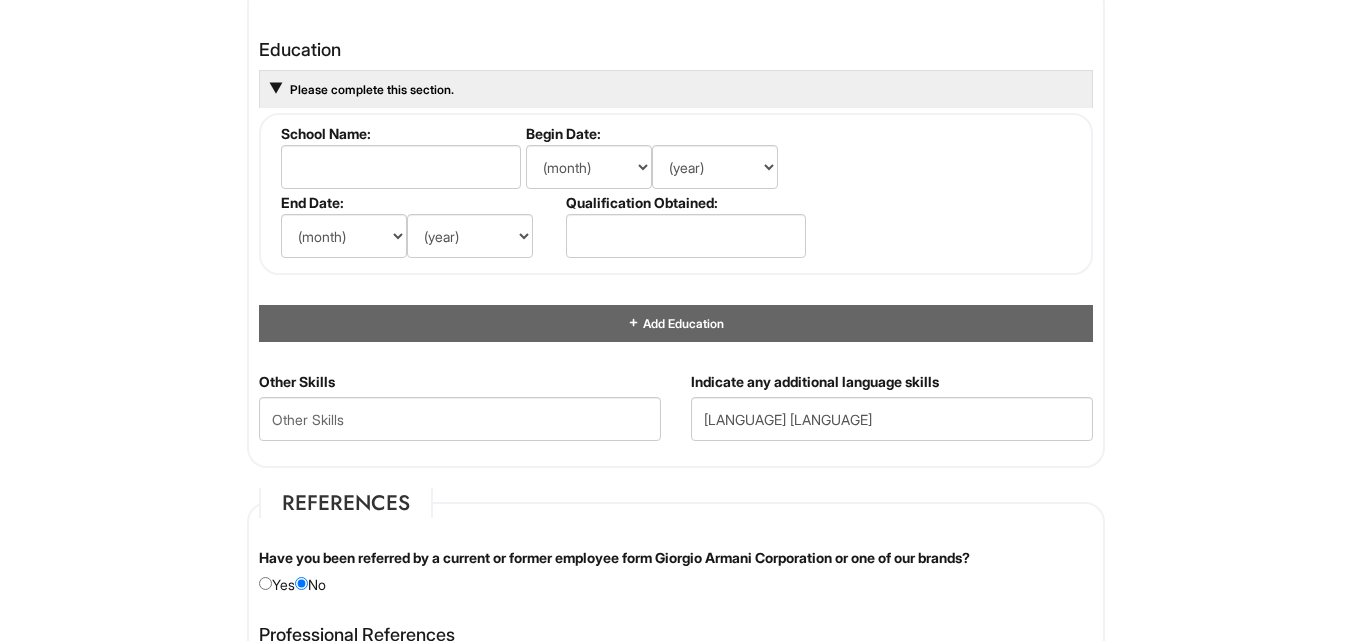 type on "www.linkedin.com/in/[FIRST]-[LAST]-882234252" 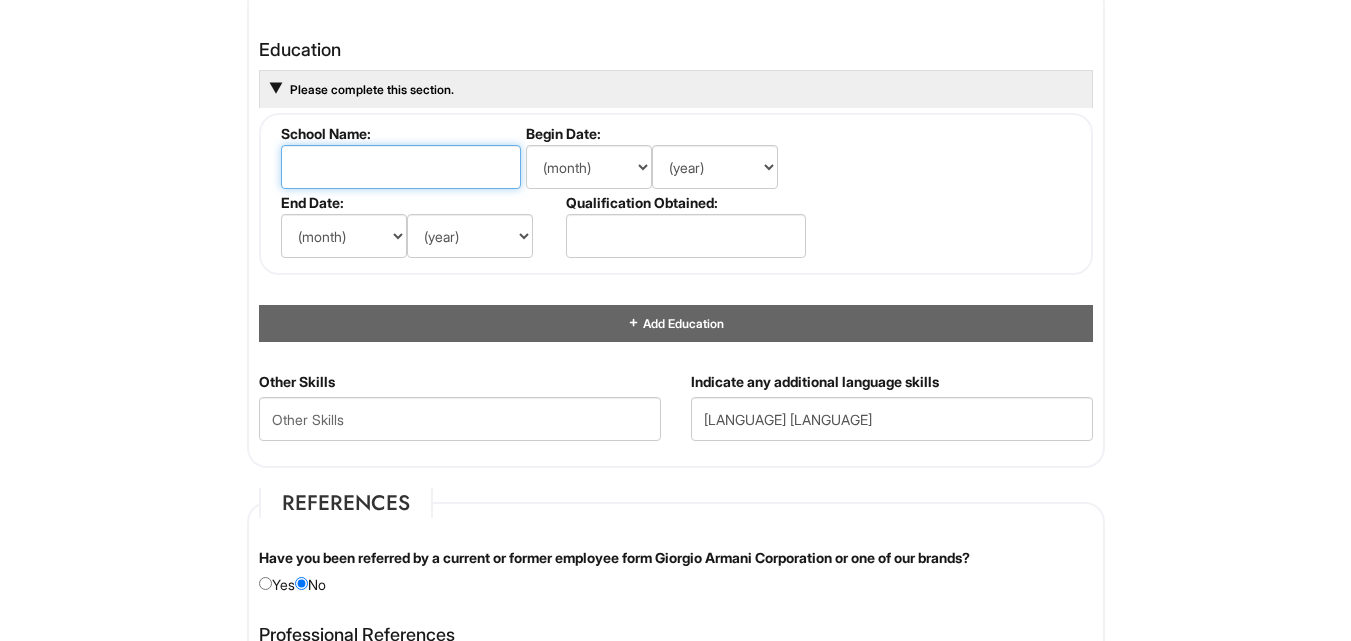 click at bounding box center [401, 167] 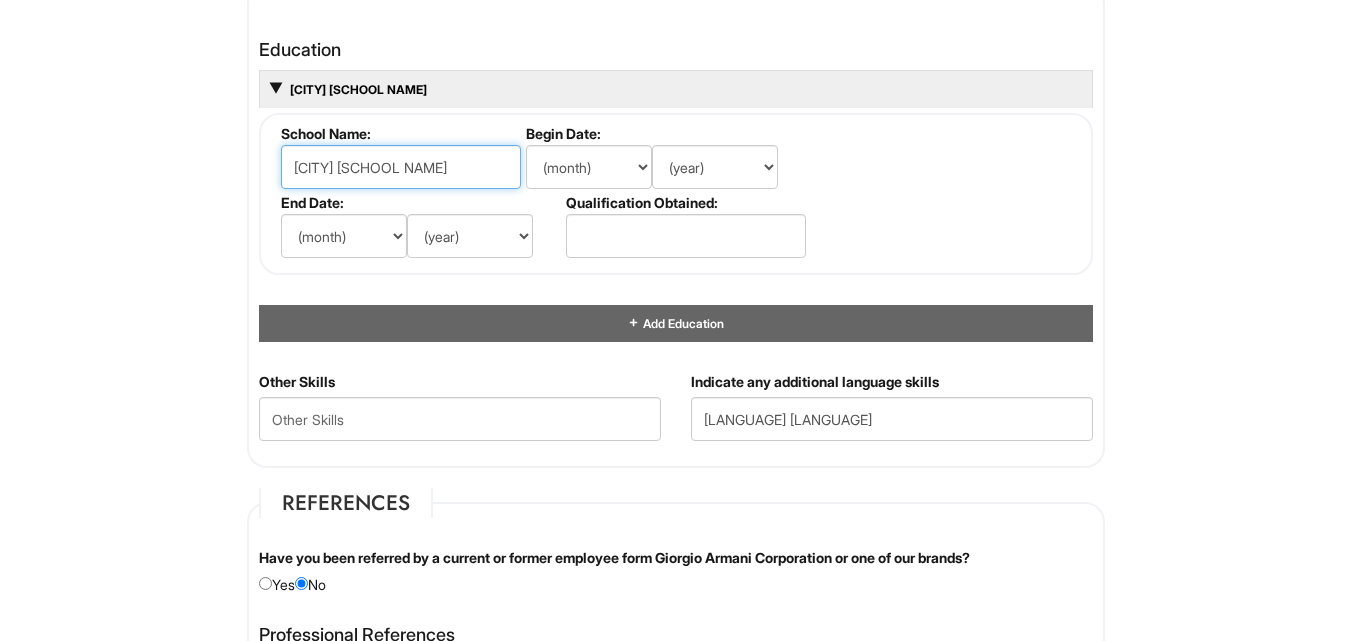 type on "[CITY] [SCHOOL NAME]" 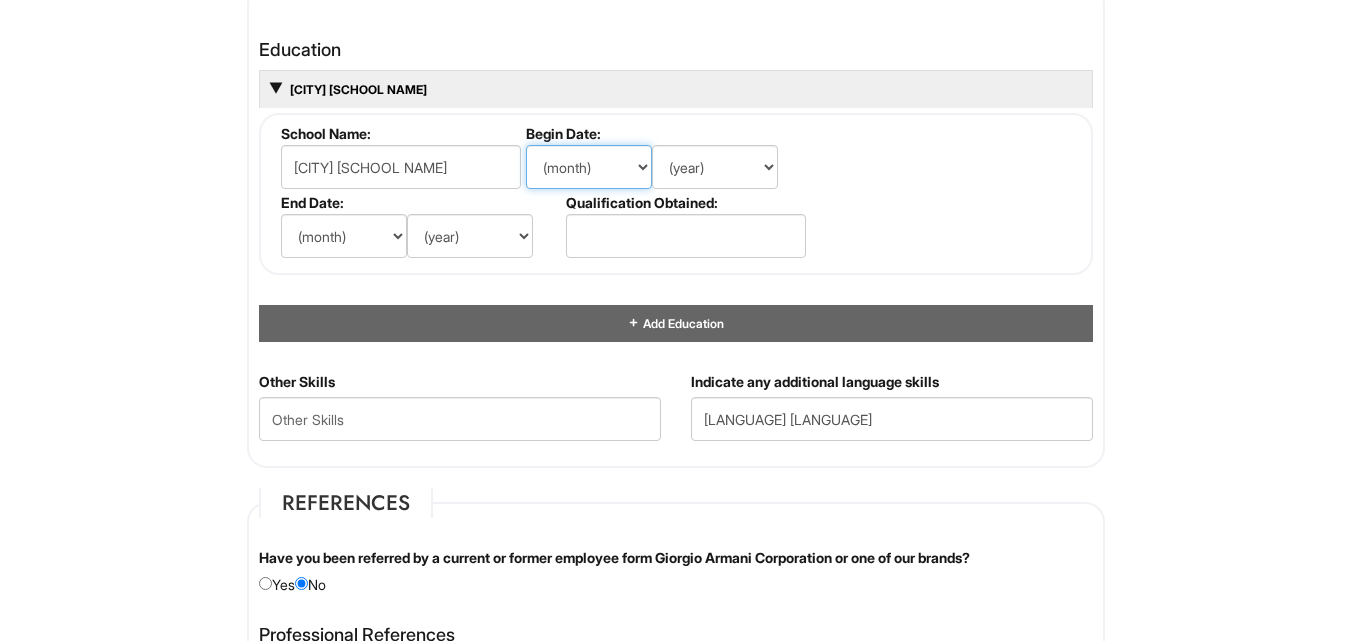 click on "(month) Jan Feb Mar Apr May Jun Jul Aug Sep Oct Nov Dec" at bounding box center (589, 167) 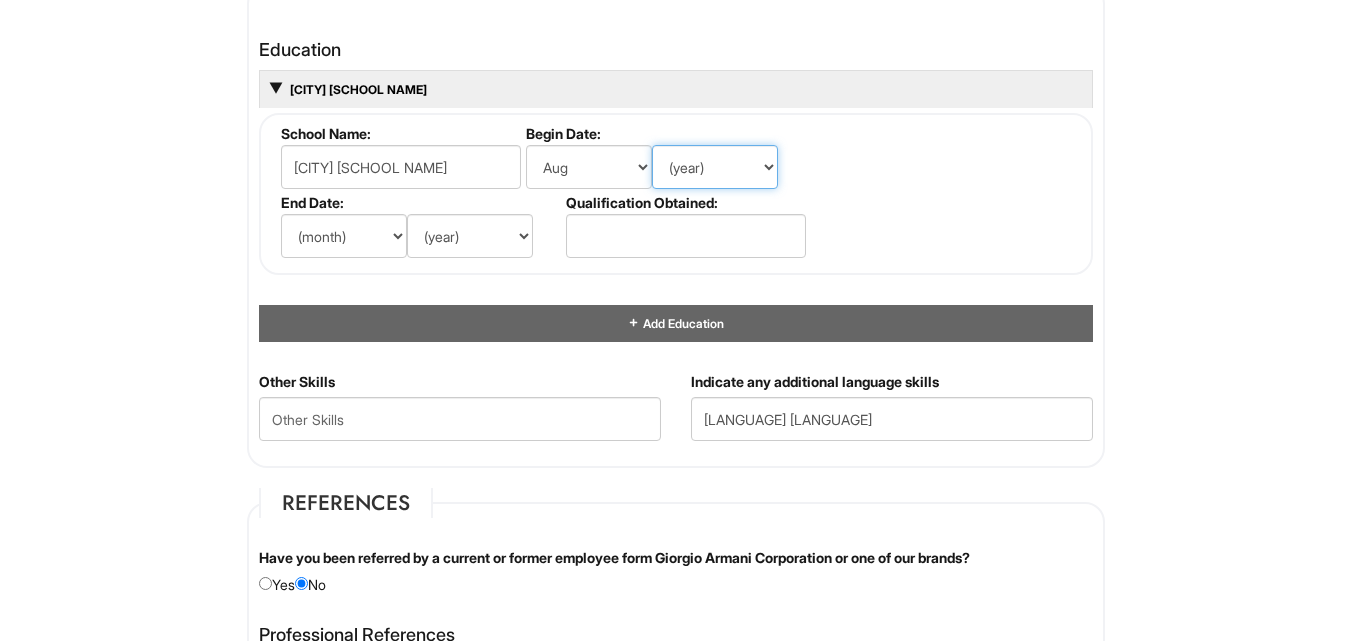 click on "(year) 2029 2028 2027 2026 2025 2024 2023 2022 2021 2020 2019 2018 2017 2016 2015 2014 2013 2012 2011 2010 2009 2008 2007 2006 2005 2004 2003 2002 2001 2000 1999 1998 1997 1996 1995 1994 1993 1992 1991 1990 1989 1988 1987 1986 1985 1984 1983 1982 1981 1980 1979 1978 1977 1976 1975 1974 1973 1972 1971 1970 1969 1968 1967 1966 1965 1964 1963 1962 1961 1960 1959 1958 1957 1956 1955 1954 1953 1952 1951 1950 1949 1948 1947 1946  --  2030 2031 2032 2033 2034 2035 2036 2037 2038 2039 2040 2041 2042 2043 2044 2045 2046 2047 2048 2049 2050 2051 2052 2053 2054 2055 2056 2057 2058 2059 2060 2061 2062 2063 2064" at bounding box center [715, 167] 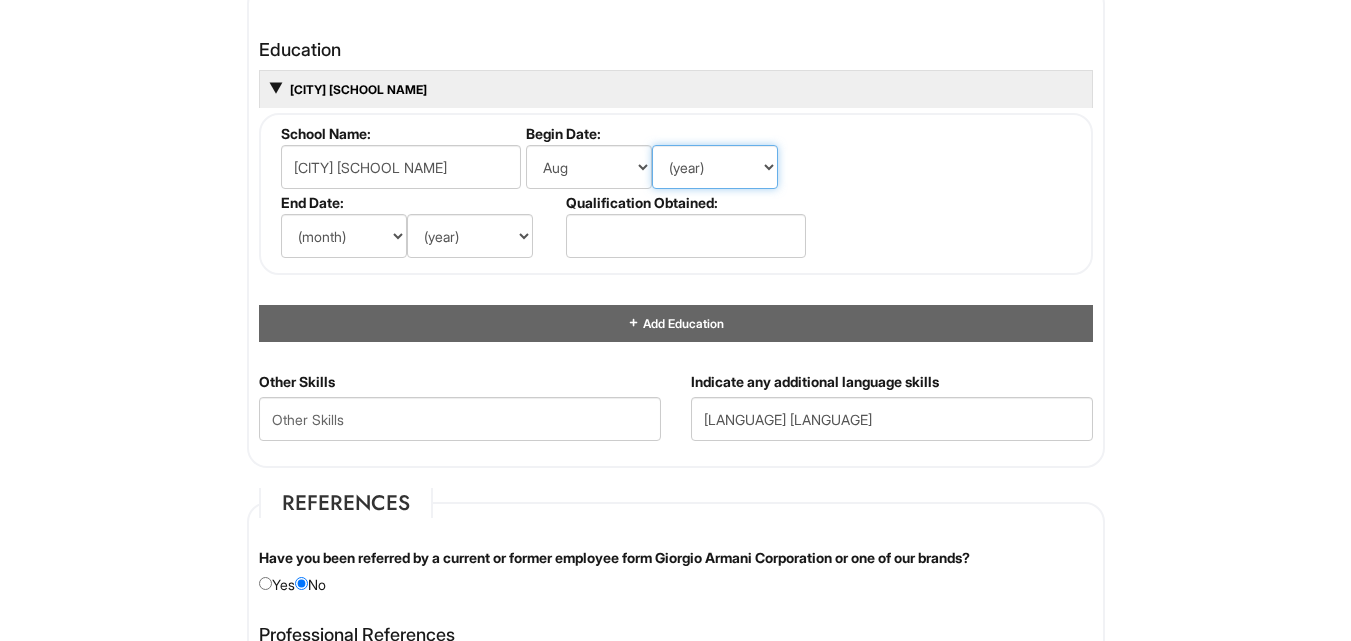 click on "(year) 2029 2028 2027 2026 2025 2024 2023 2022 2021 2020 2019 2018 2017 2016 2015 2014 2013 2012 2011 2010 2009 2008 2007 2006 2005 2004 2003 2002 2001 2000 1999 1998 1997 1996 1995 1994 1993 1992 1991 1990 1989 1988 1987 1986 1985 1984 1983 1982 1981 1980 1979 1978 1977 1976 1975 1974 1973 1972 1971 1970 1969 1968 1967 1966 1965 1964 1963 1962 1961 1960 1959 1958 1957 1956 1955 1954 1953 1952 1951 1950 1949 1948 1947 1946  --  2030 2031 2032 2033 2034 2035 2036 2037 2038 2039 2040 2041 2042 2043 2044 2045 2046 2047 2048 2049 2050 2051 2052 2053 2054 2055 2056 2057 2058 2059 2060 2061 2062 2063 2064" at bounding box center [715, 167] 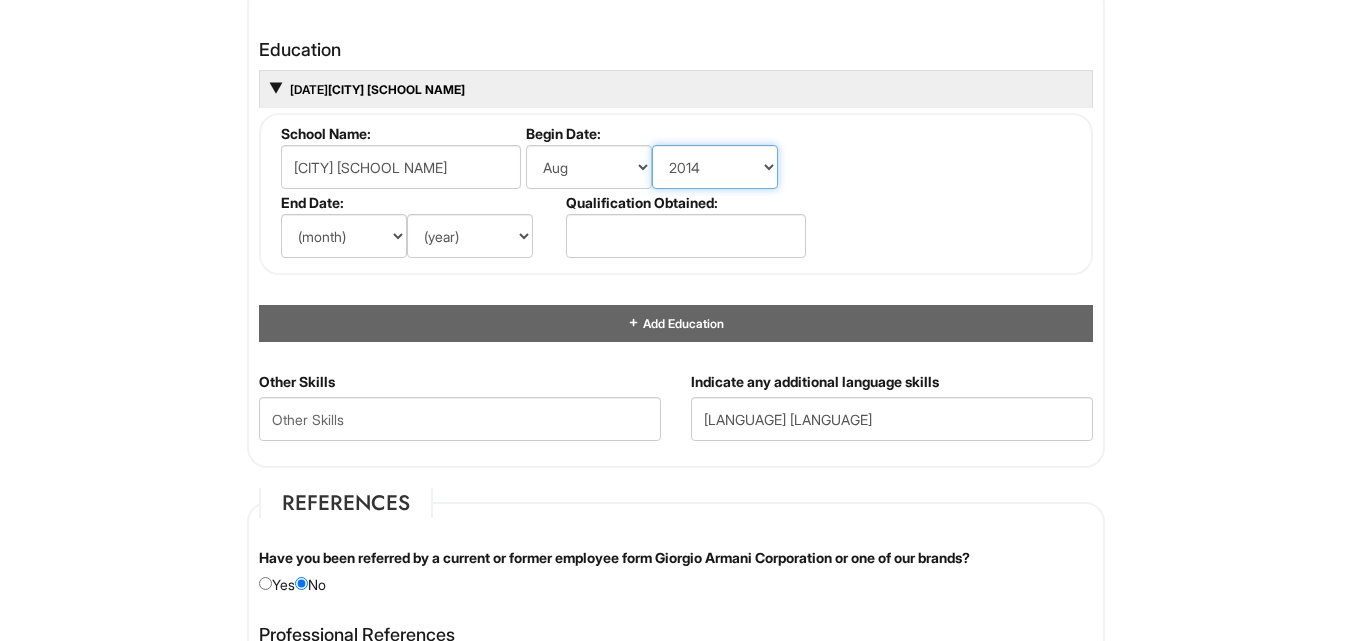 click on "(year) 2029 2028 2027 2026 2025 2024 2023 2022 2021 2020 2019 2018 2017 2016 2015 2014 2013 2012 2011 2010 2009 2008 2007 2006 2005 2004 2003 2002 2001 2000 1999 1998 1997 1996 1995 1994 1993 1992 1991 1990 1989 1988 1987 1986 1985 1984 1983 1982 1981 1980 1979 1978 1977 1976 1975 1974 1973 1972 1971 1970 1969 1968 1967 1966 1965 1964 1963 1962 1961 1960 1959 1958 1957 1956 1955 1954 1953 1952 1951 1950 1949 1948 1947 1946  --  2030 2031 2032 2033 2034 2035 2036 2037 2038 2039 2040 2041 2042 2043 2044 2045 2046 2047 2048 2049 2050 2051 2052 2053 2054 2055 2056 2057 2058 2059 2060 2061 2062 2063 2064" at bounding box center (715, 167) 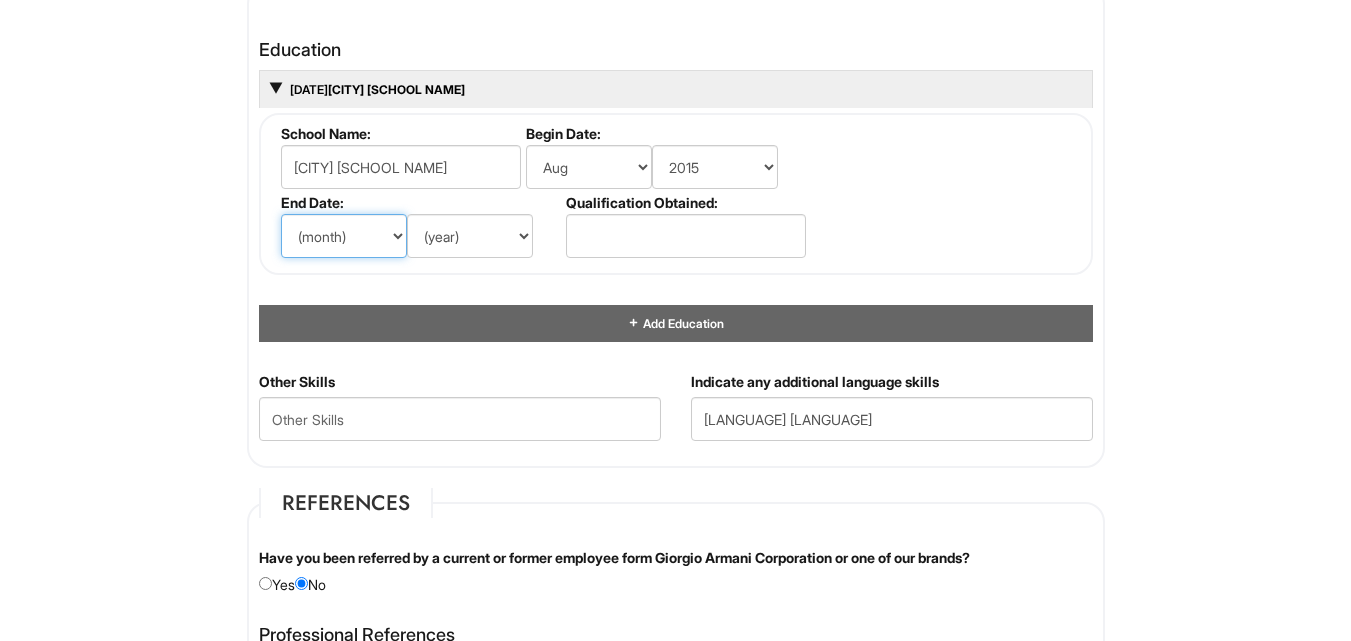 click on "(month) Jan Feb Mar Apr May Jun Jul Aug Sep Oct Nov Dec" at bounding box center [344, 236] 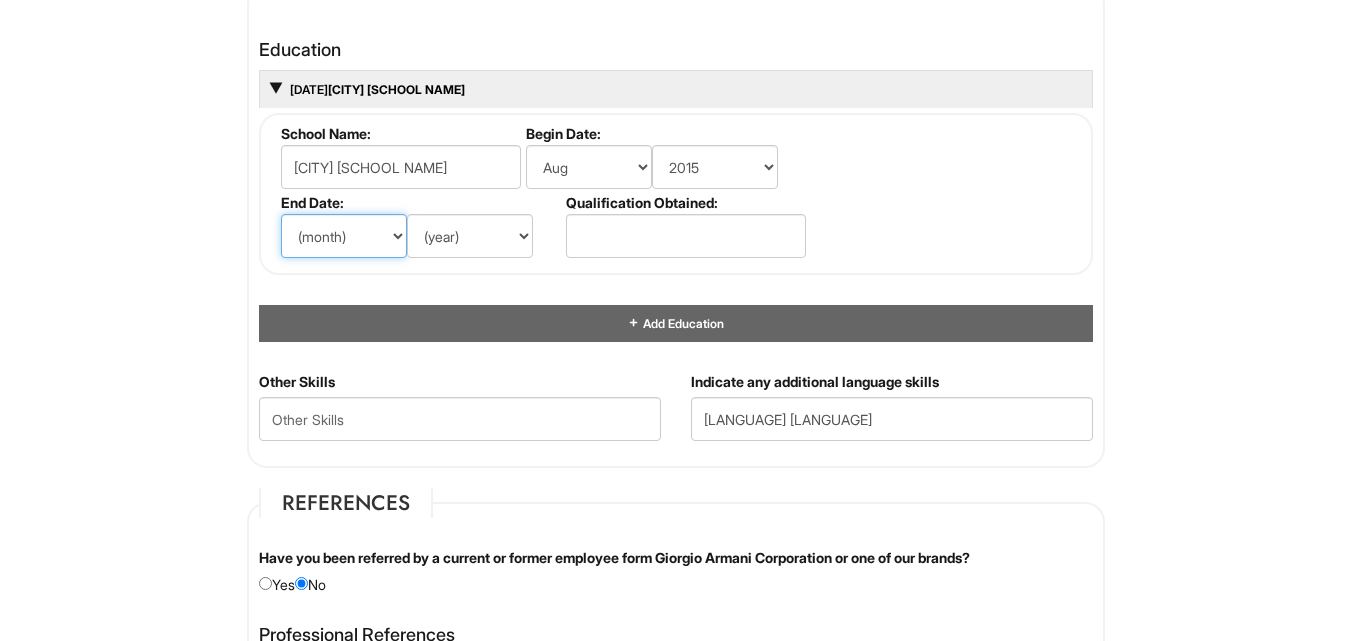 select on "9" 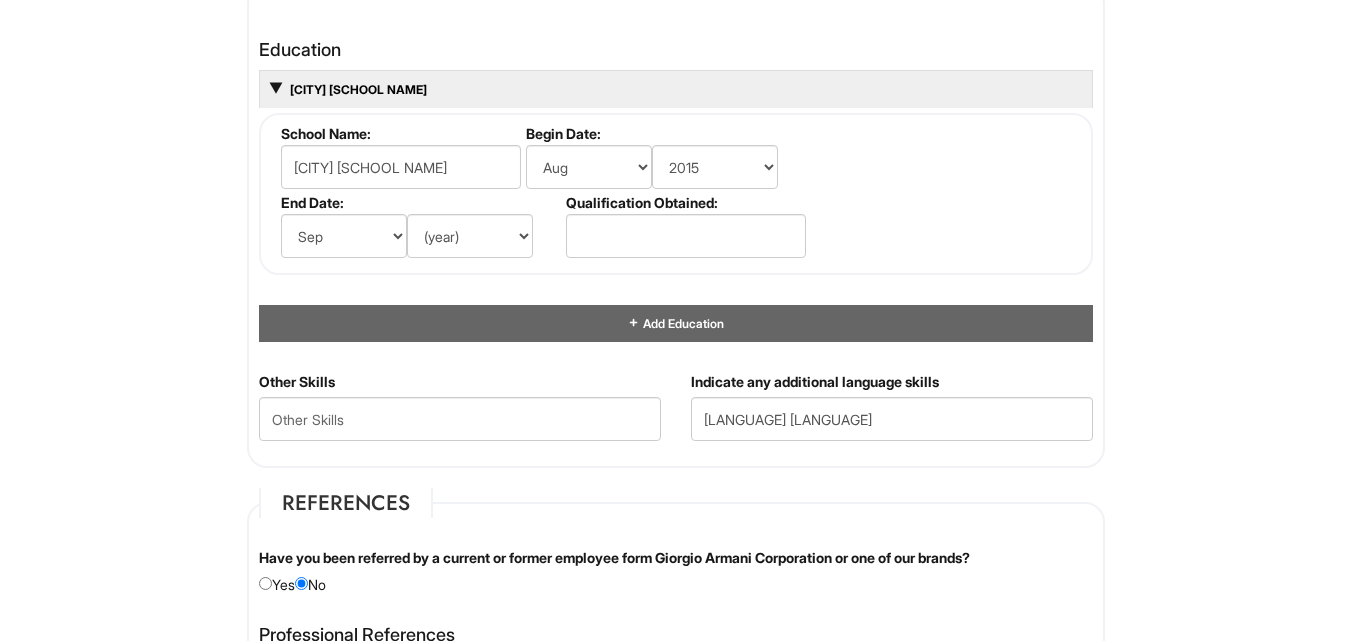 click on "End Date:" at bounding box center [419, 202] 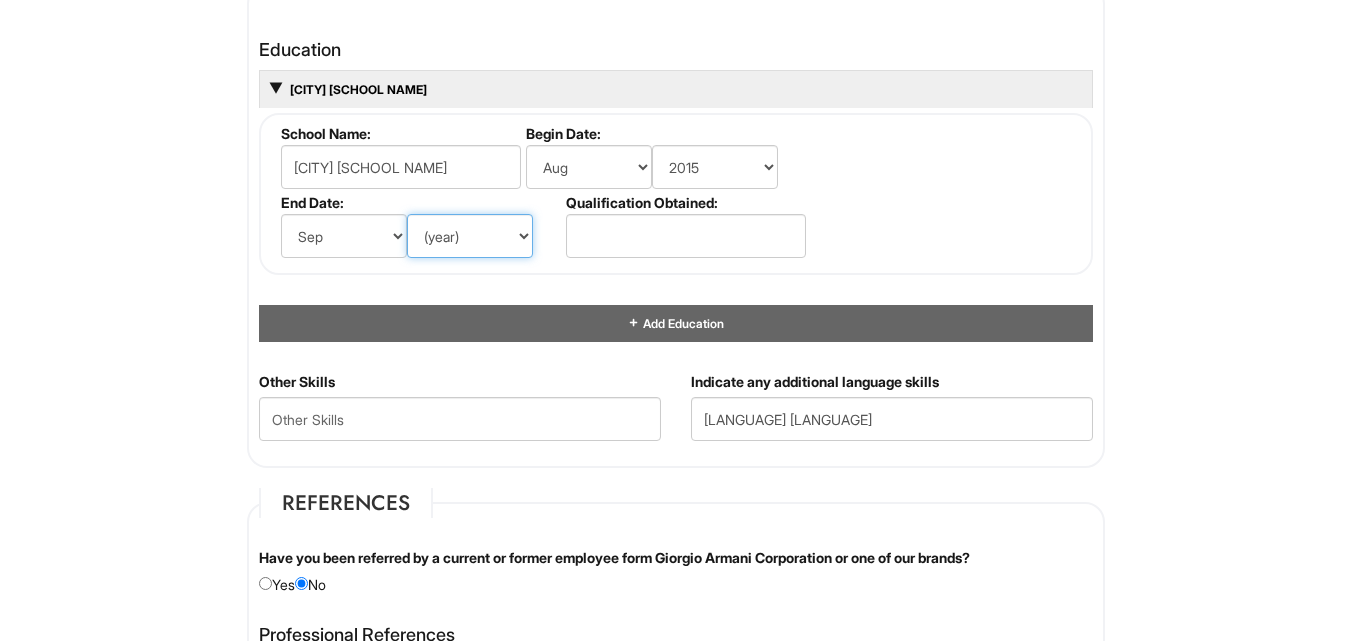 click on "(year) 2029 2028 2027 2026 2025 2024 2023 2022 2021 2020 2019 2018 2017 2016 2015 2014 2013 2012 2011 2010 2009 2008 2007 2006 2005 2004 2003 2002 2001 2000 1999 1998 1997 1996 1995 1994 1993 1992 1991 1990 1989 1988 1987 1986 1985 1984 1983 1982 1981 1980 1979 1978 1977 1976 1975 1974 1973 1972 1971 1970 1969 1968 1967 1966 1965 1964 1963 1962 1961 1960 1959 1958 1957 1956 1955 1954 1953 1952 1951 1950 1949 1948 1947 1946  --  2030 2031 2032 2033 2034 2035 2036 2037 2038 2039 2040 2041 2042 2043 2044 2045 2046 2047 2048 2049 2050 2051 2052 2053 2054 2055 2056 2057 2058 2059 2060 2061 2062 2063 2064" at bounding box center (470, 236) 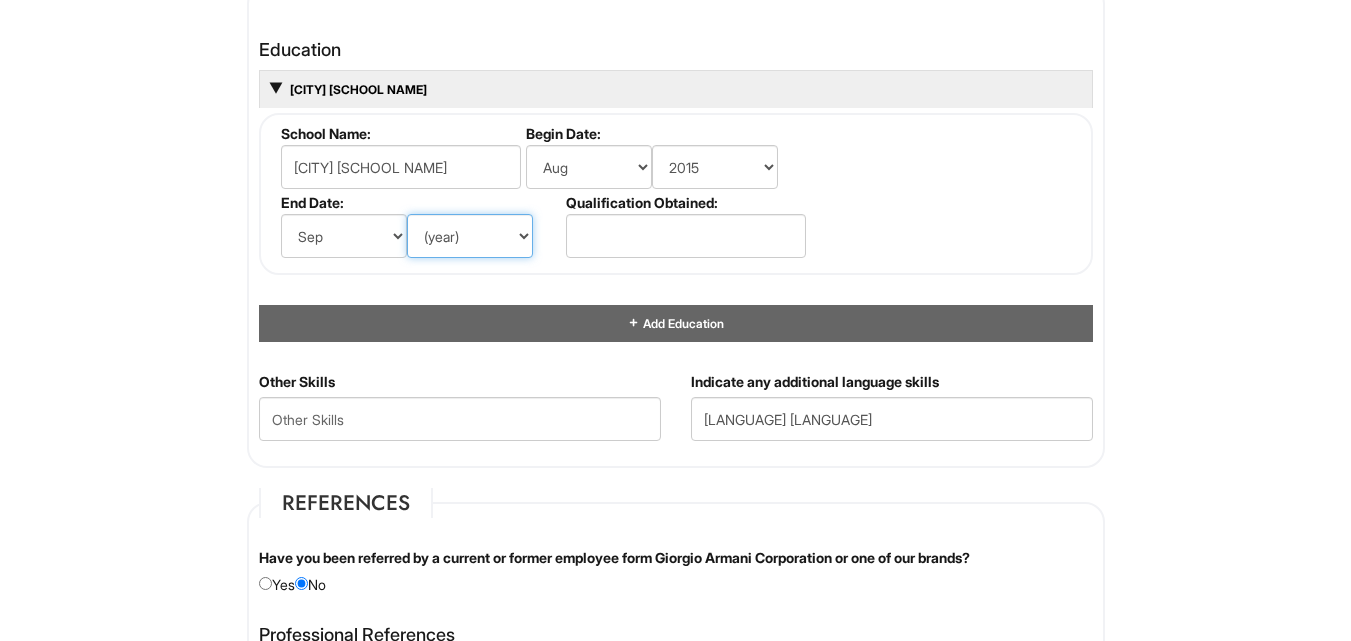 select on "2017" 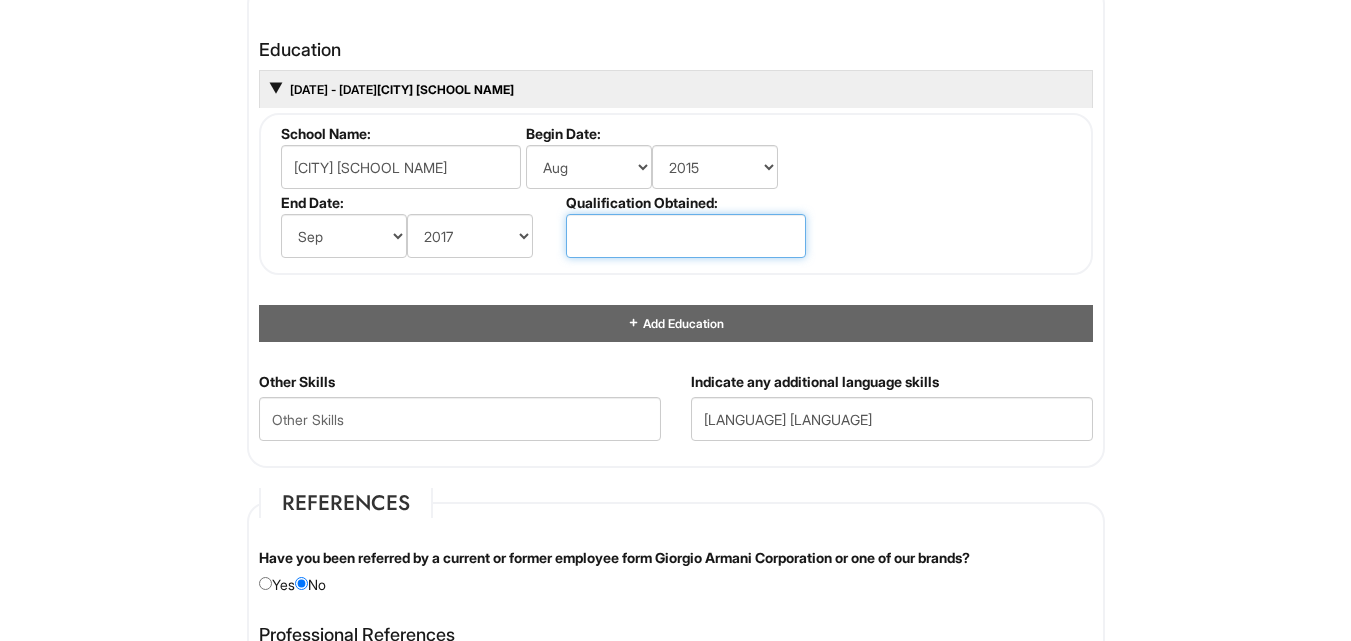 click at bounding box center (686, 236) 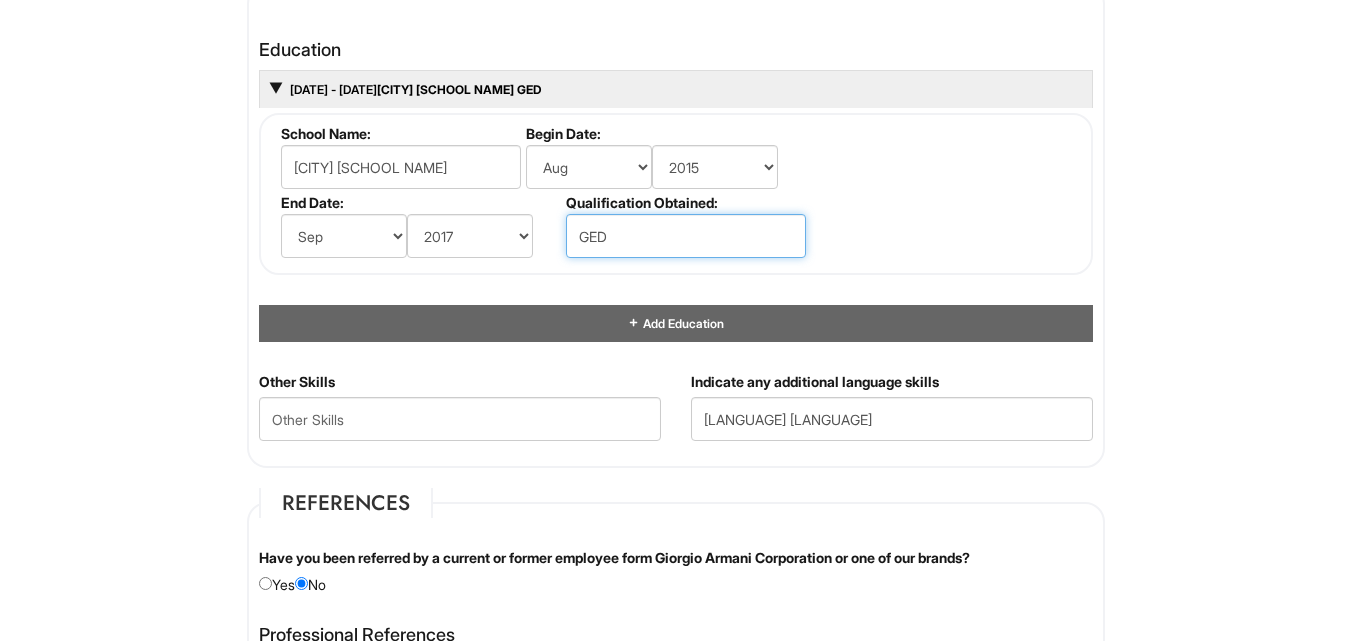 type on "GED" 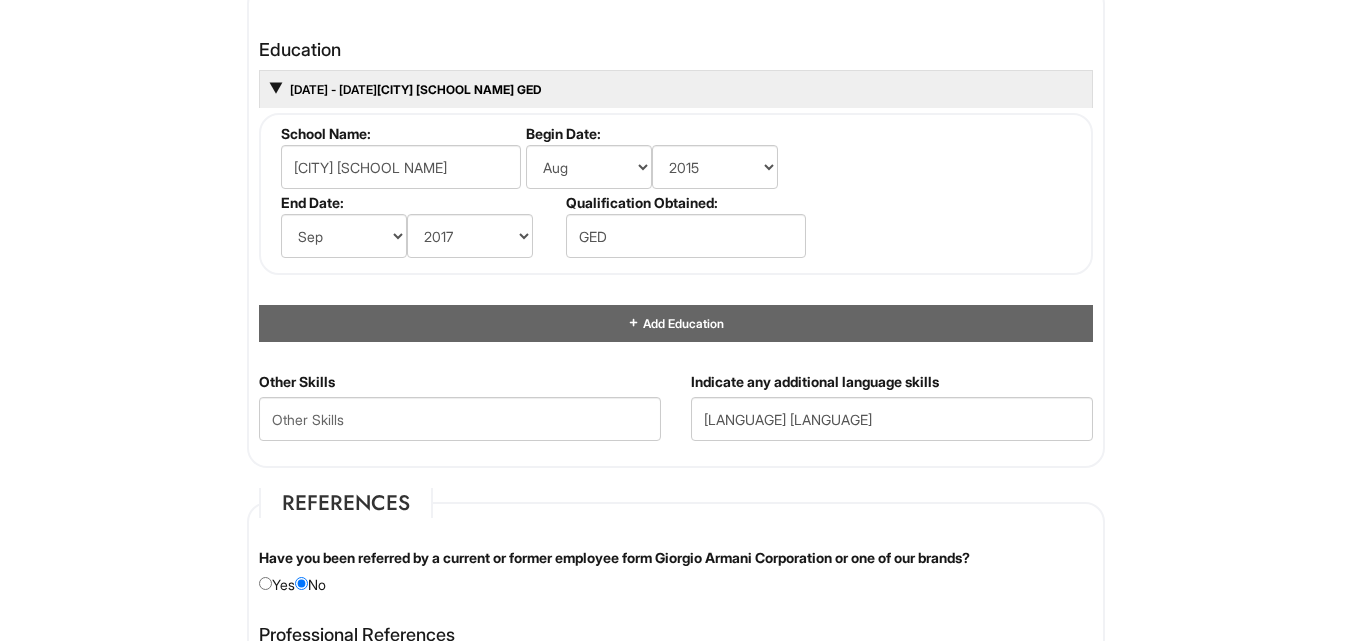 click on "School Name:
[SCHOOL NAME]
Begin Date:
(month) Jan Feb Mar Apr May Jun Jul Aug Sep Oct Nov Dec (year) 2029 2028 2027 2026 2025 2024 2023 2022 2021 2020 2019 2018 2017 2016 2015 2014 2013 2012 2011 2010 2009 2008 2007 2006 2005 2004 2003 2002 2001 2000 1999 1998 1997 1996 1995 1994 1993 1992 1991 1990 1989 1988 1987 1986 1985 1984 1983 1982 1981 1980 1979 1978 1977 1976 1975 1974 1973 1972 1971 1970 1969 1968 1967 1966 1965 1964 1963 1962 1961 1960 1959 1958 1957 1956 1955 1954 1953 1952 1951 1950 1949 1948 1947 1946  --  2030 2031 2032 2033 2034 2035 2036 2037 2038 2039 2040 2041 2042 2043 2044 2045 2046 2047 2048 2049 2050 2051 2052 2053 2054 2055 2056 2057 2058 2059 2060 2061 2062 2063 2064
End Date:
(month) Jan Feb Mar Apr May Jun Jul Aug Sep Oct Nov Dec (year) 2029 2028 2027 2026 2025 2024 2023 2022 2021 2020 2019 2018 2017 2016 2015 2014 2013 2012 2011 2010 2009 2008 2007 2006 2005 2004 2003 2002 2001 2000 1999 1998 1997 1996 1995 1994 1993 1992 1991 1990 1989 1988 1987" at bounding box center (676, 194) 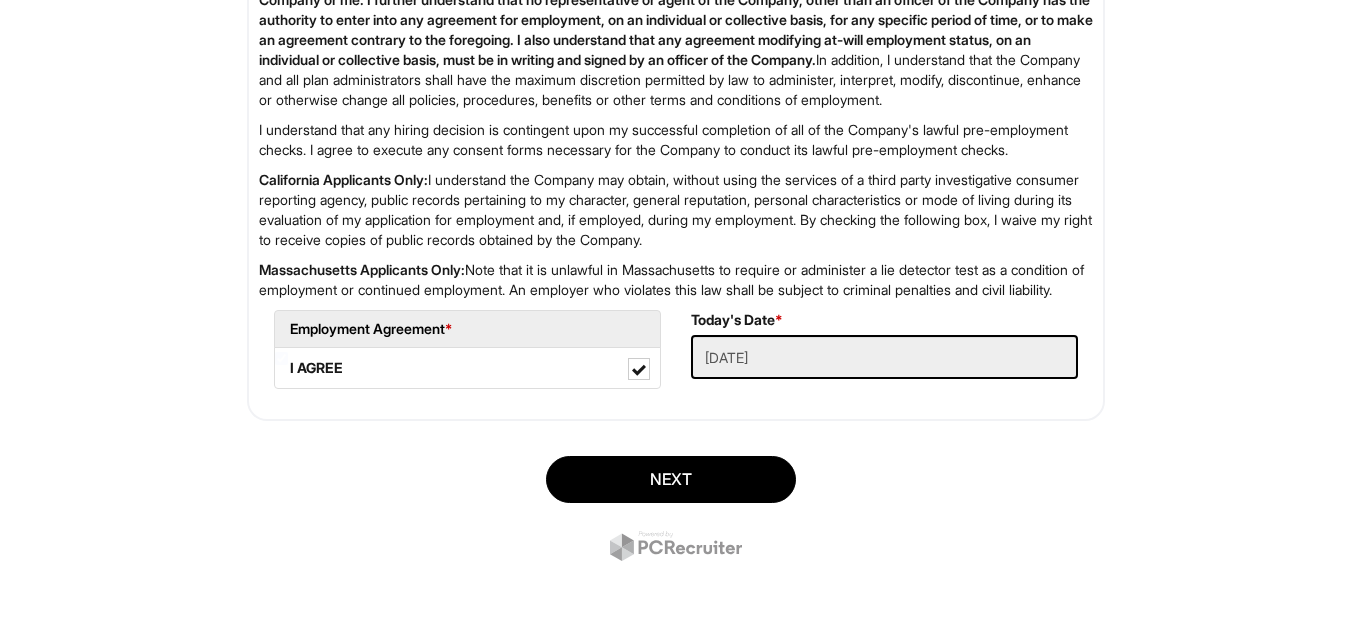 scroll, scrollTop: 3346, scrollLeft: 0, axis: vertical 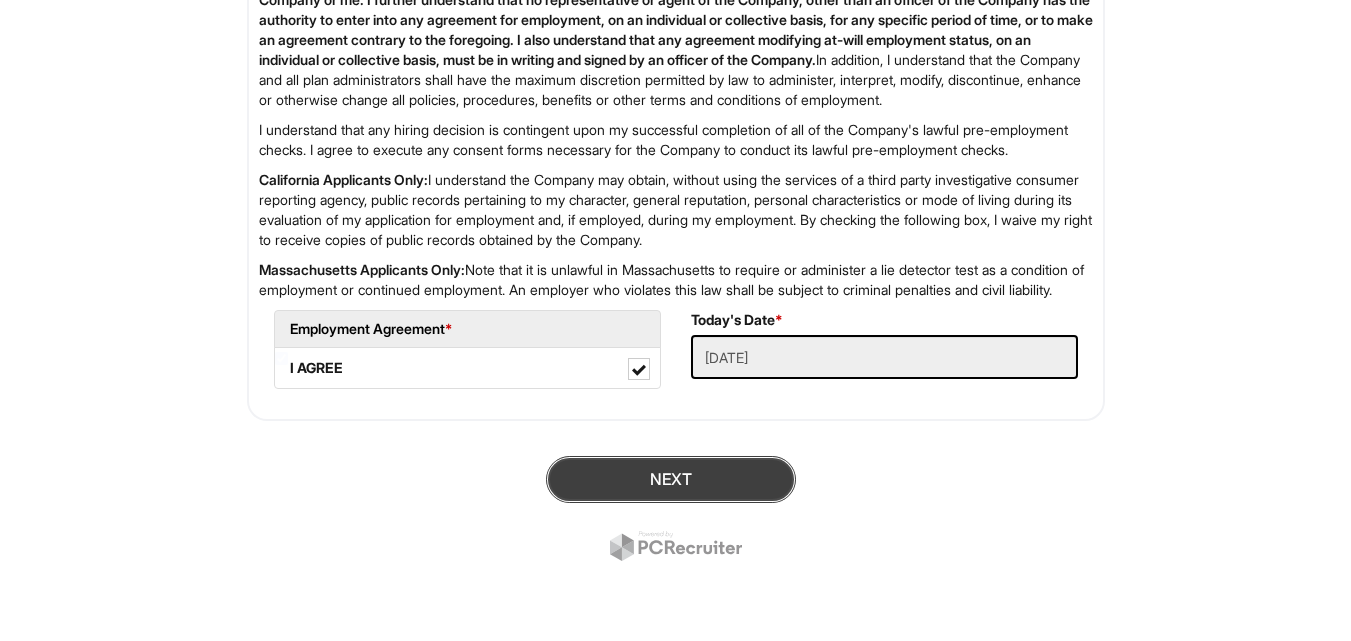 click on "Next" at bounding box center [671, 479] 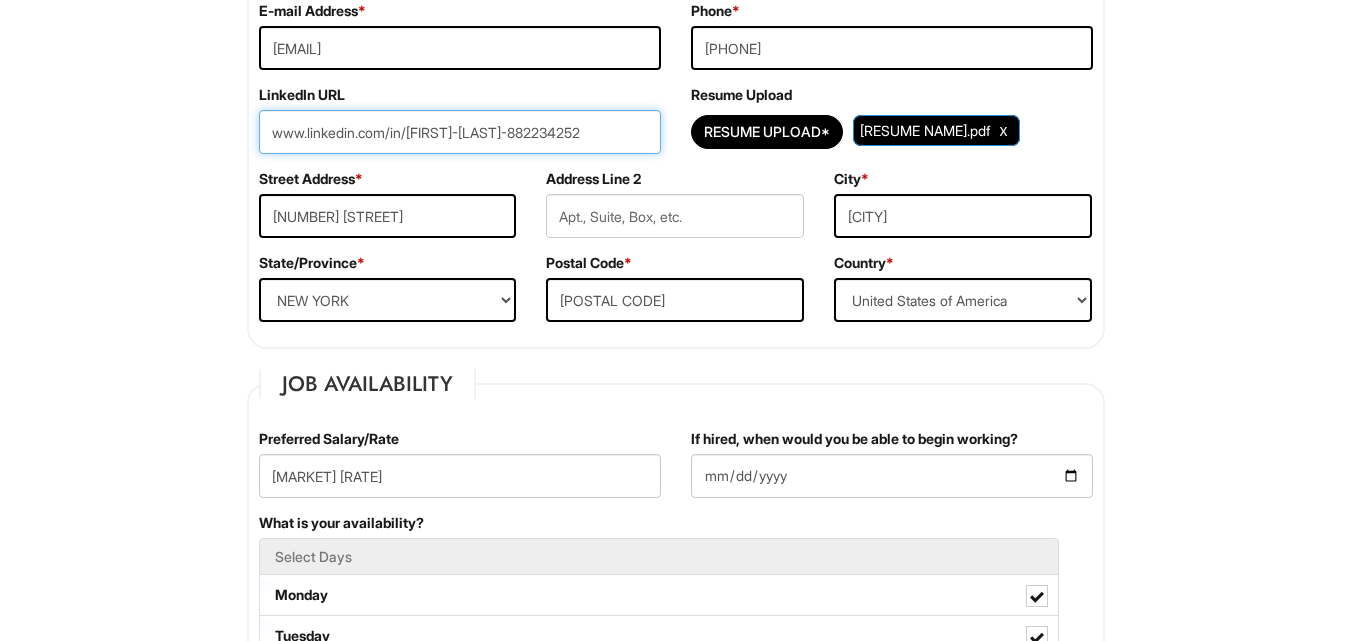 scroll, scrollTop: 466, scrollLeft: 0, axis: vertical 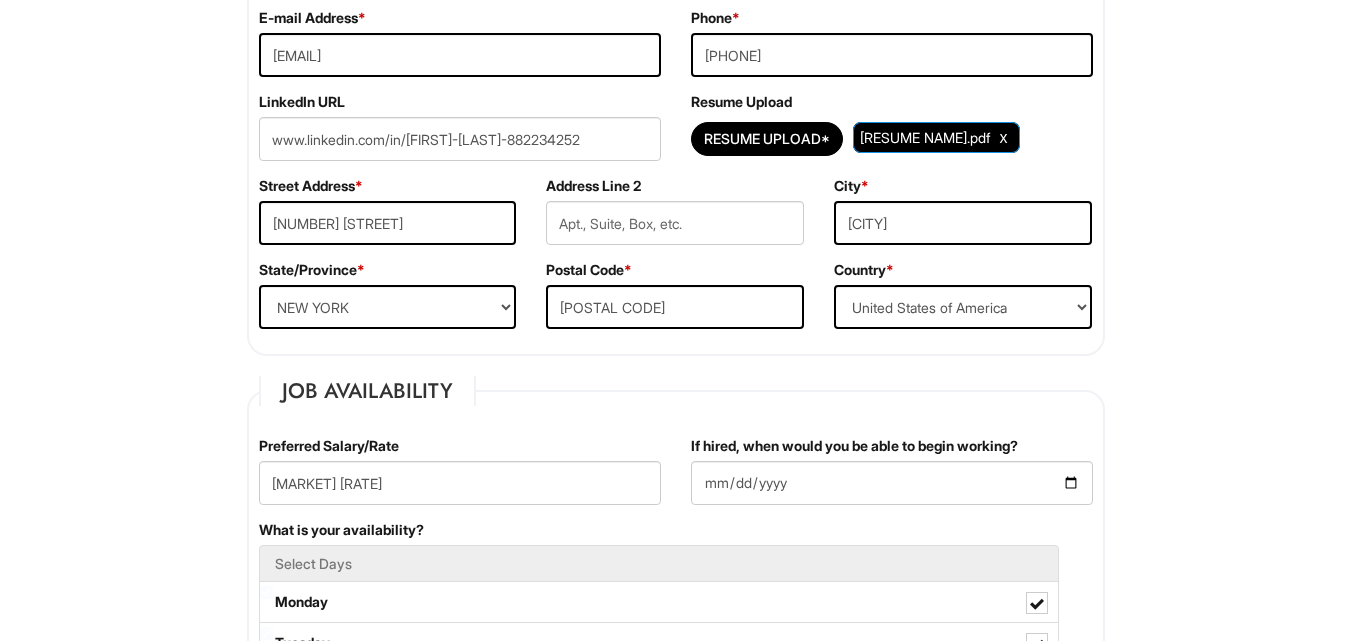 click on "Street Address  *   [NUMBER] [STREET]" at bounding box center [388, 218] 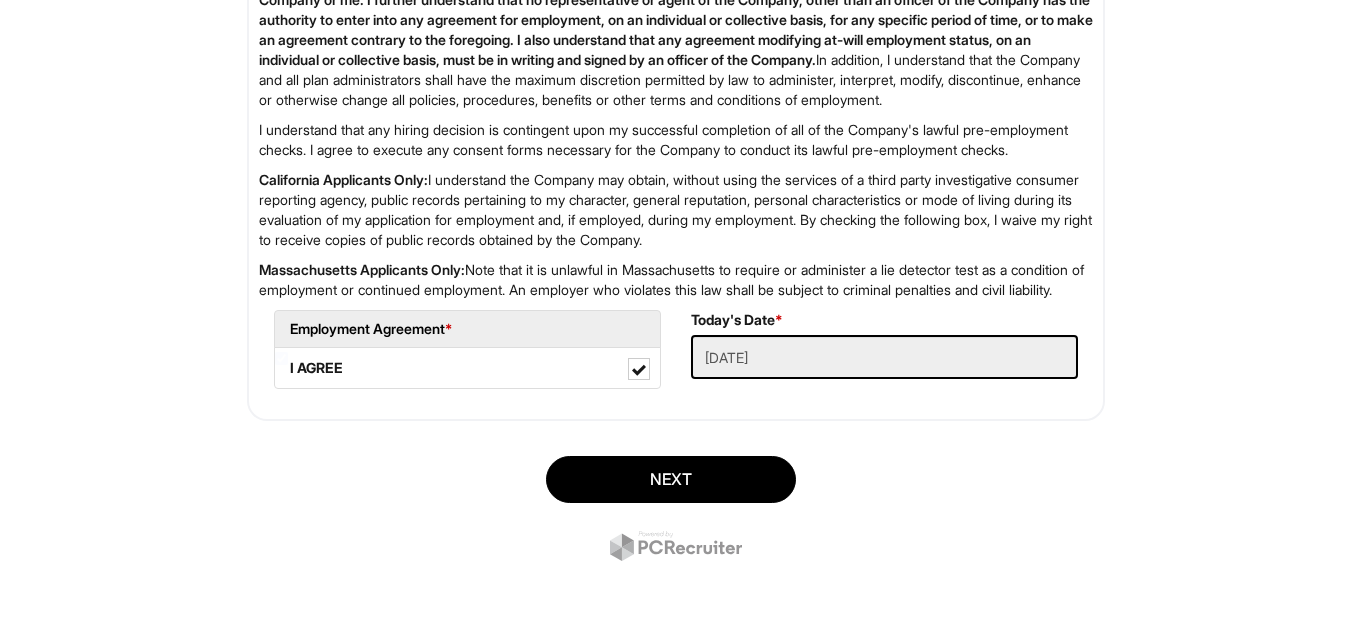 scroll, scrollTop: 3346, scrollLeft: 0, axis: vertical 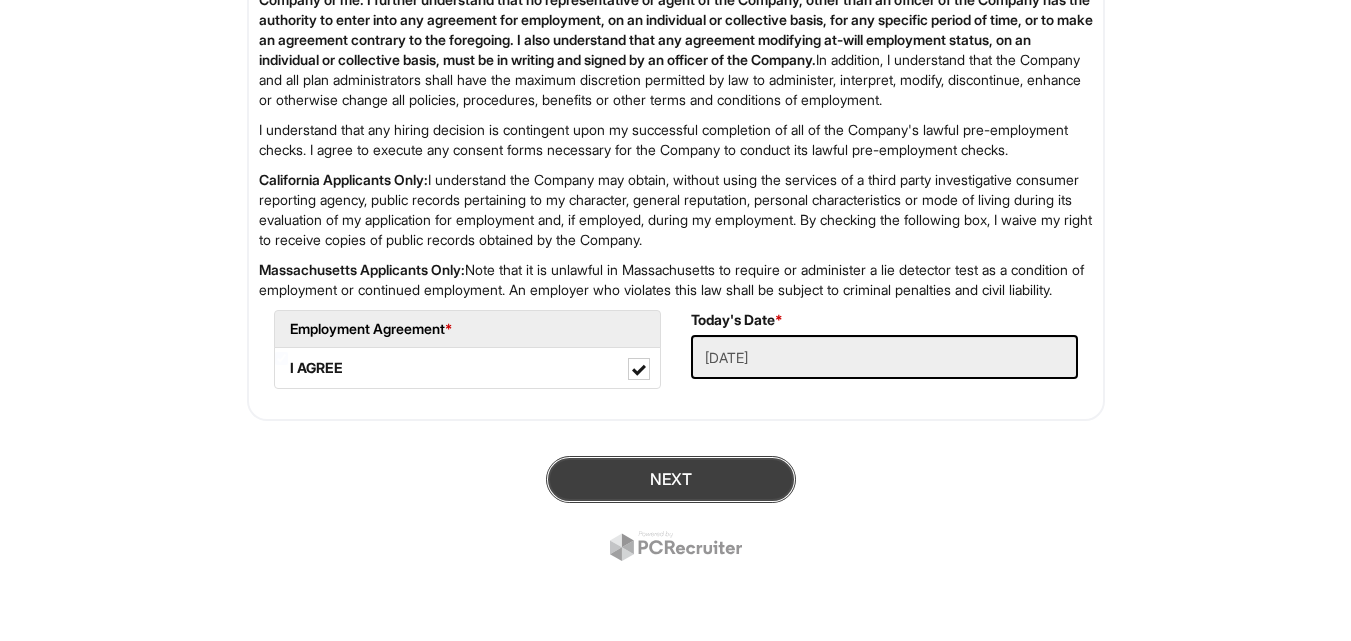 click on "Next" at bounding box center (671, 479) 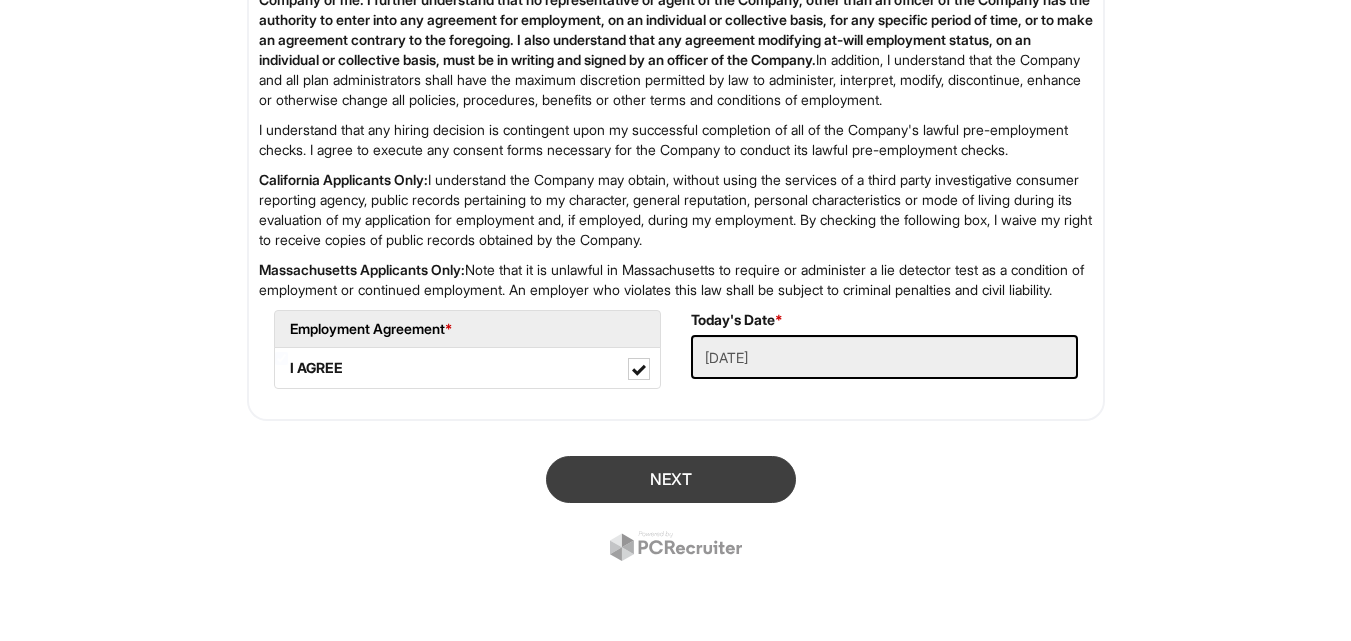 scroll, scrollTop: 583, scrollLeft: 0, axis: vertical 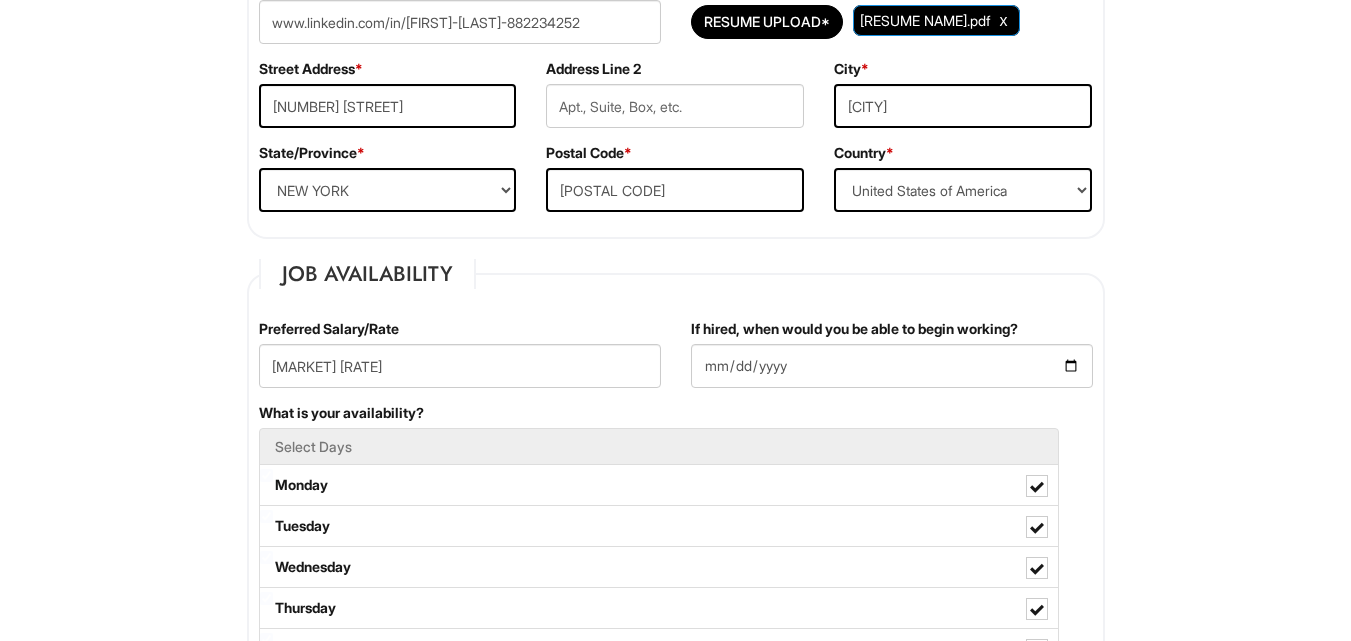 click on "Street Address  *   [NUMBER] [STREET]" at bounding box center (388, 101) 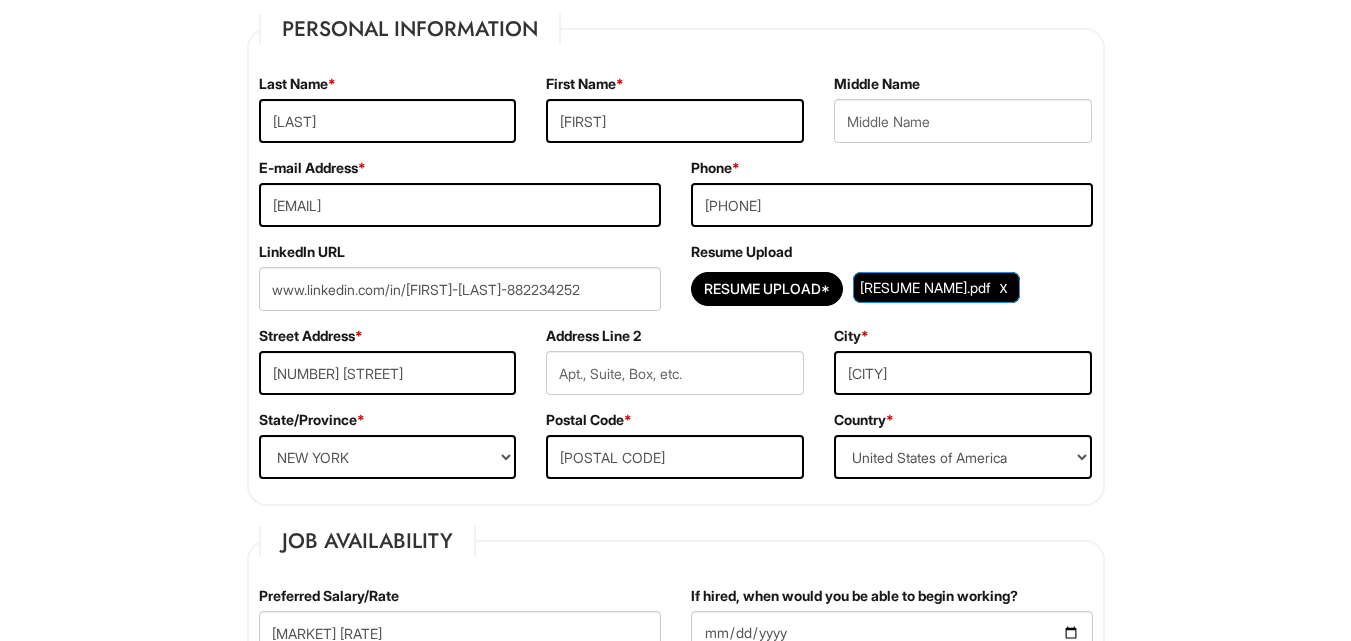 scroll, scrollTop: 272, scrollLeft: 0, axis: vertical 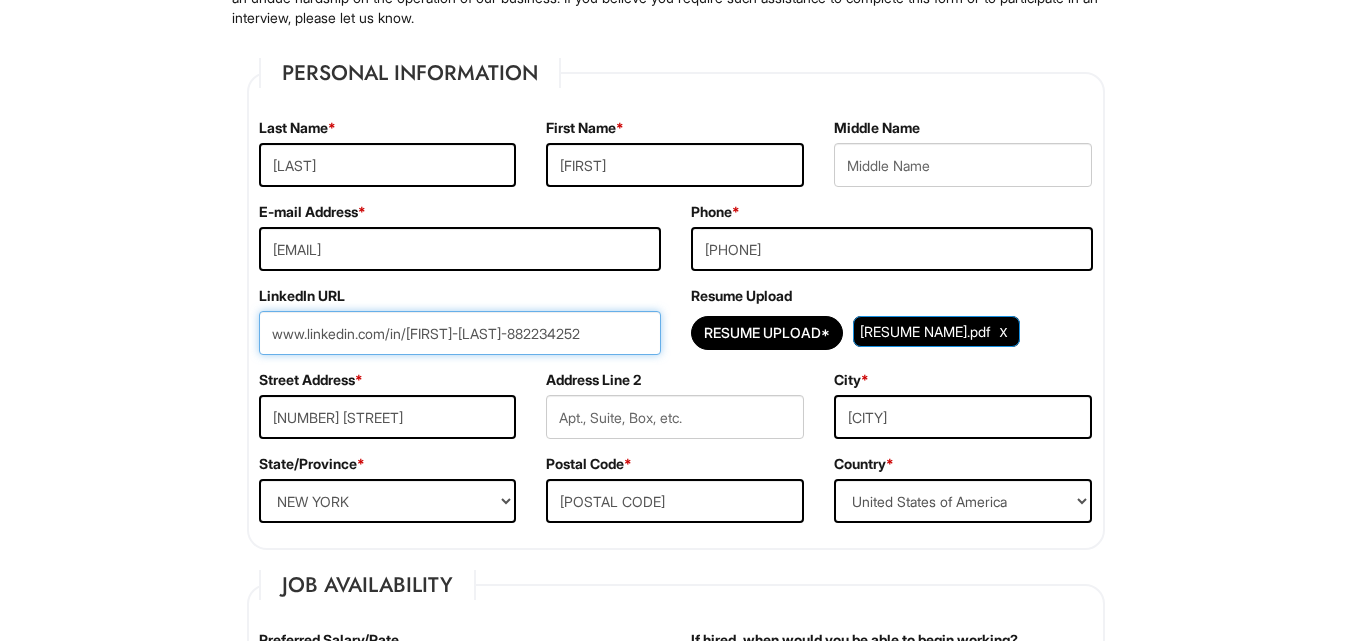 click on "www.linkedin.com/in/[FIRST]-[LAST]-882234252" at bounding box center (460, 333) 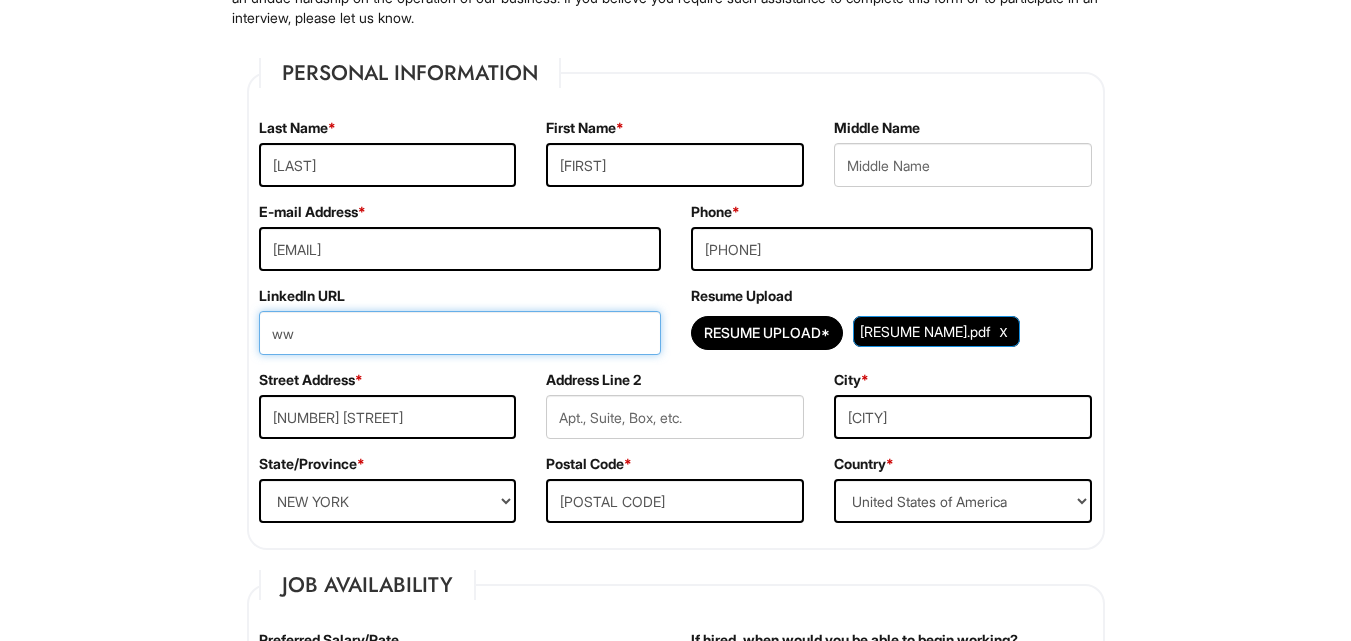 type on "w" 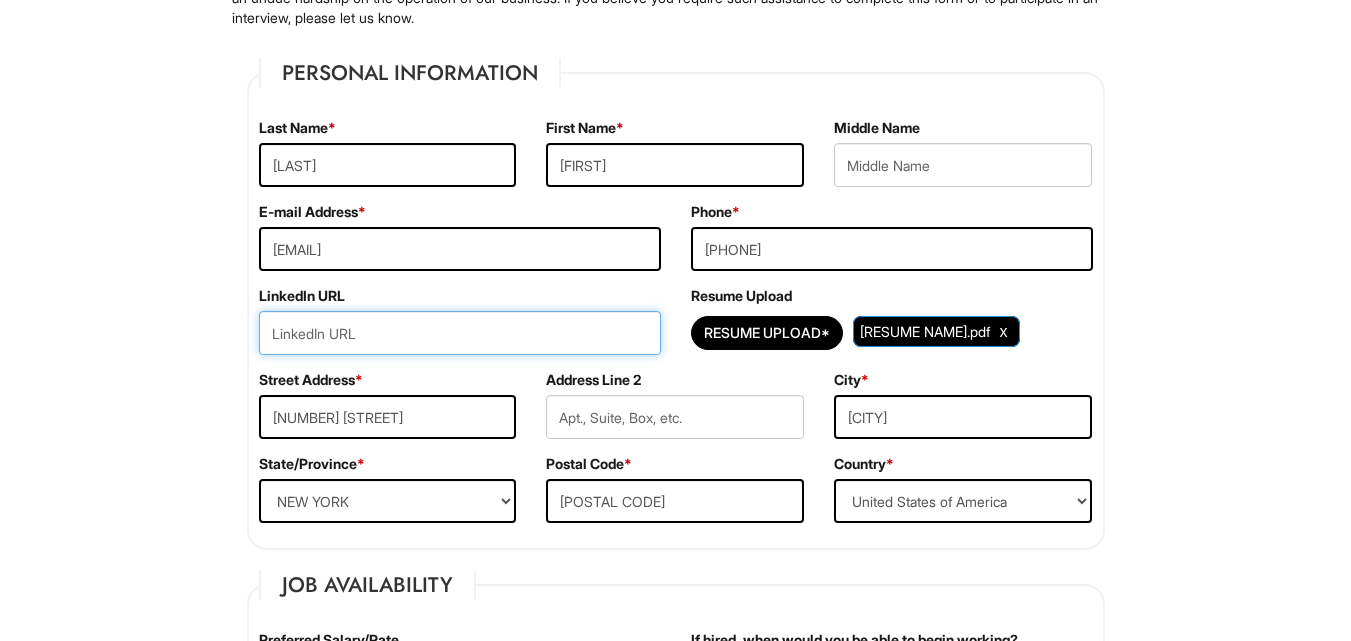 paste on "www.linkedin.com/in/[FIRST]-[LAST]-882234252" 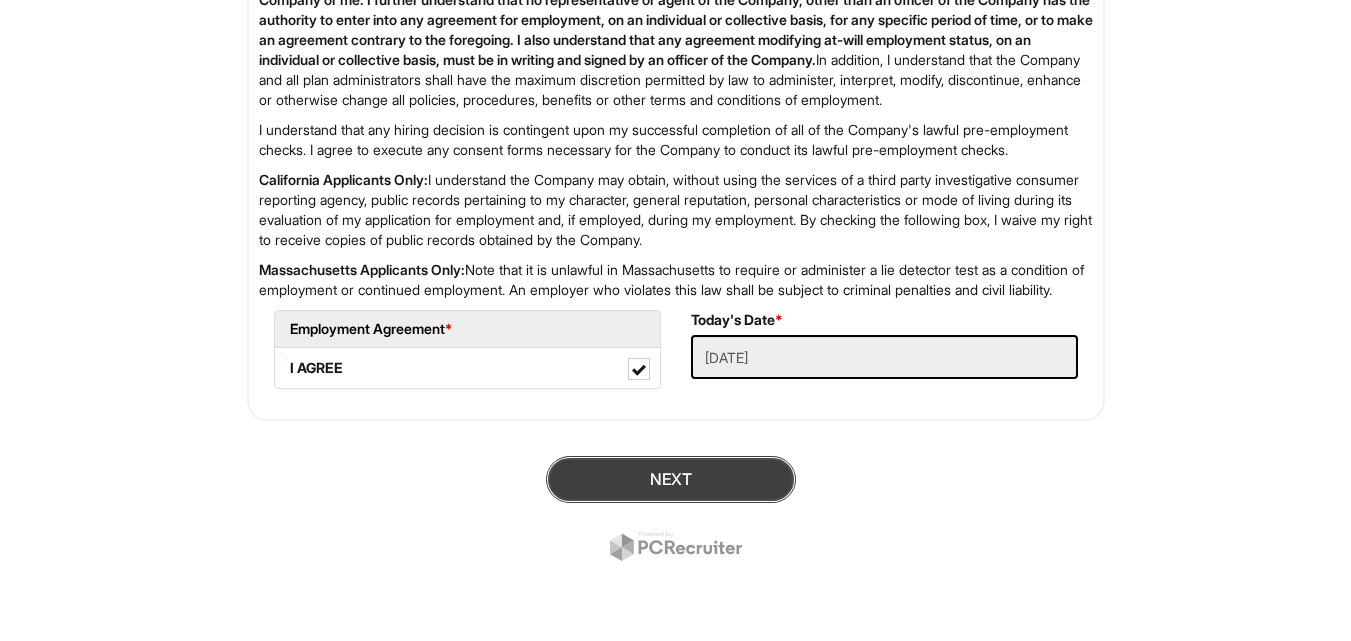 click on "Next" at bounding box center [671, 479] 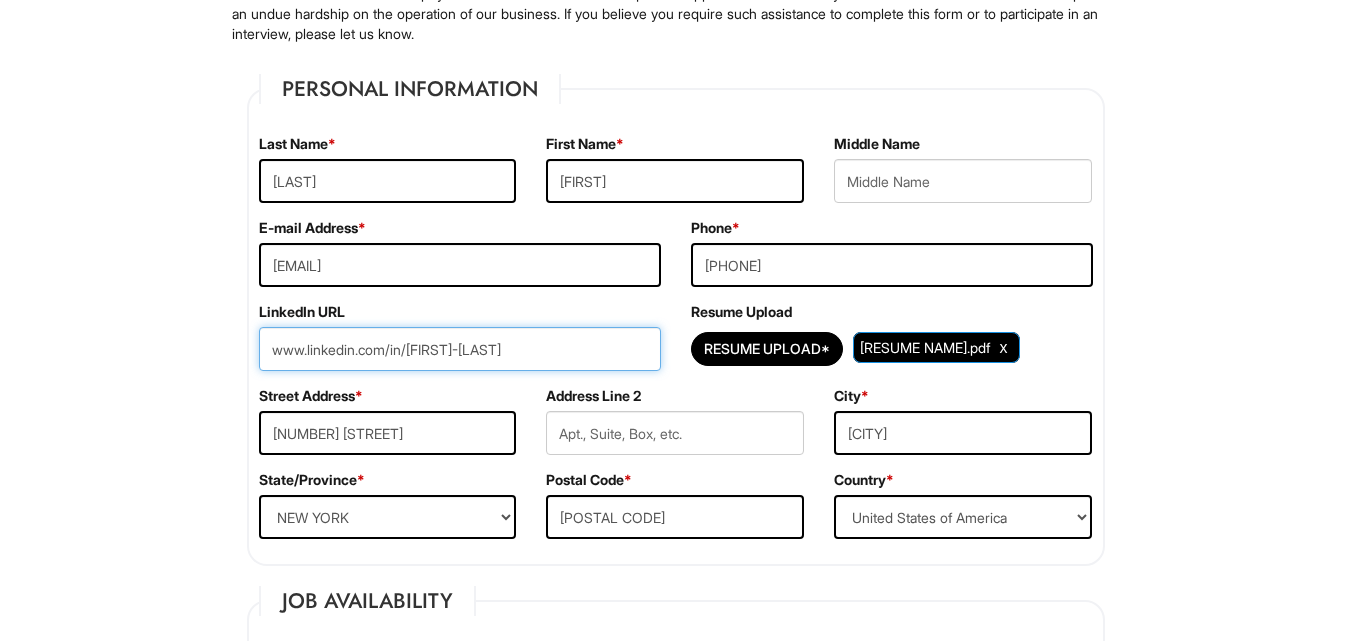scroll, scrollTop: 262, scrollLeft: 0, axis: vertical 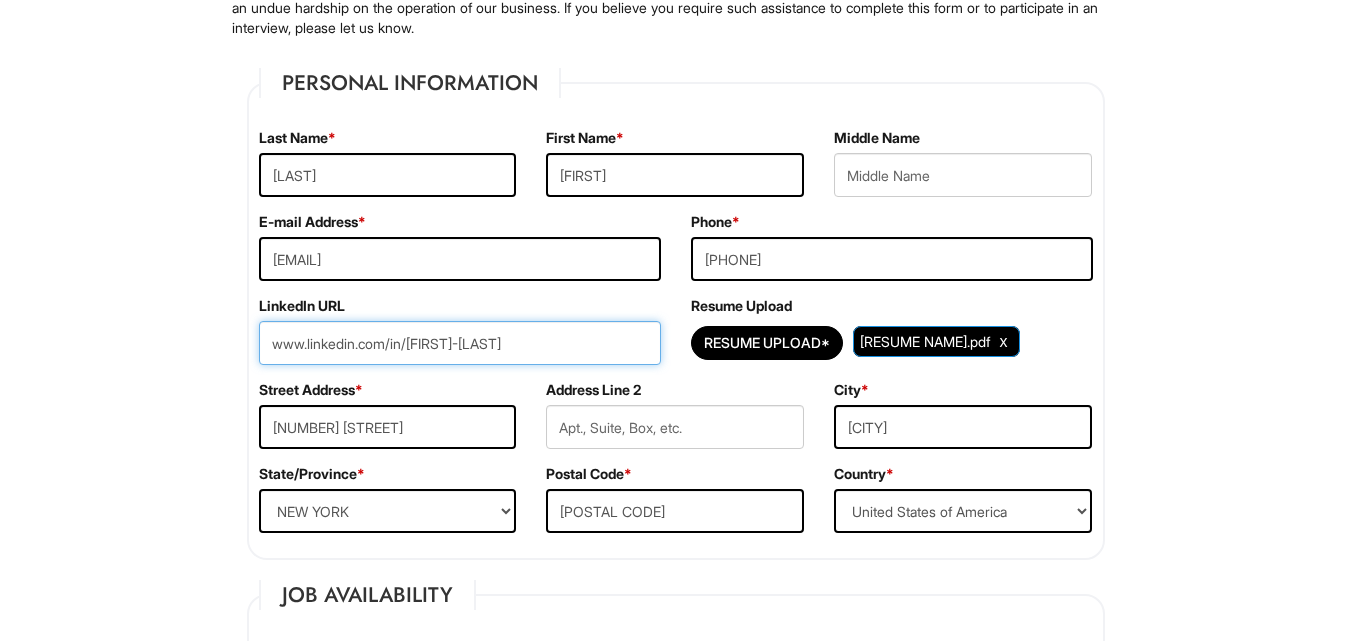 click on "www.linkedin.com/in/[FIRST]-[LAST]" at bounding box center [460, 343] 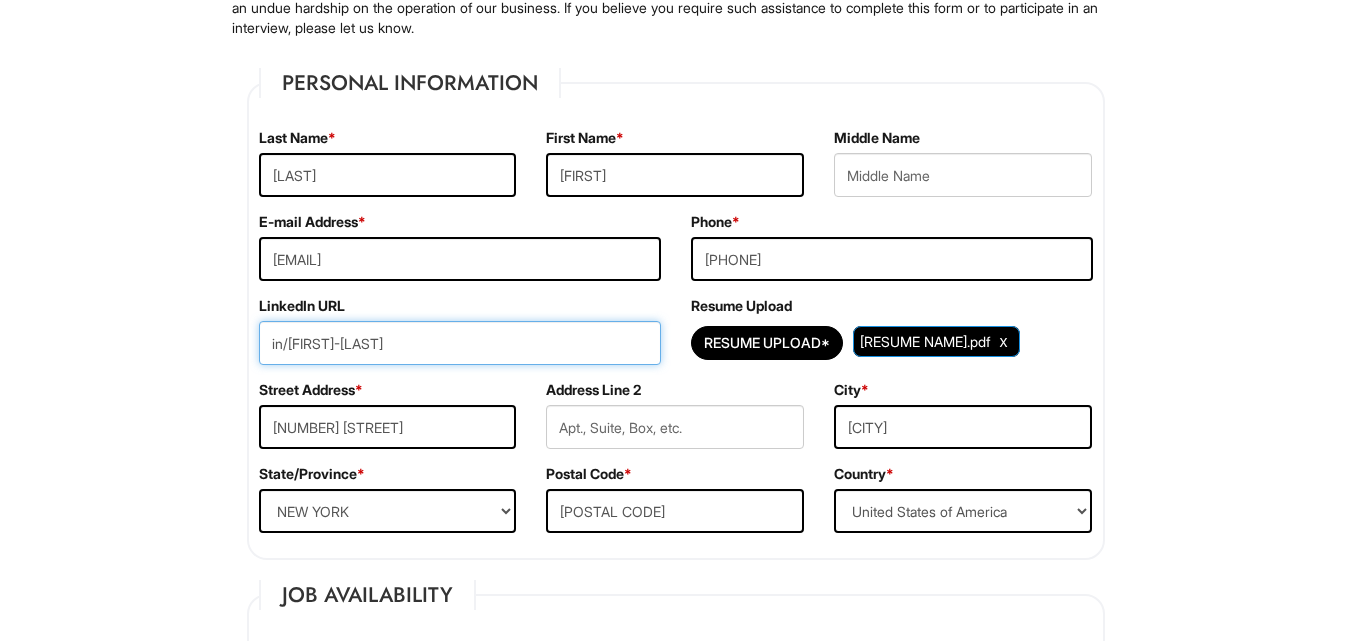 click on "in/[FIRST]-[LAST]" at bounding box center (460, 343) 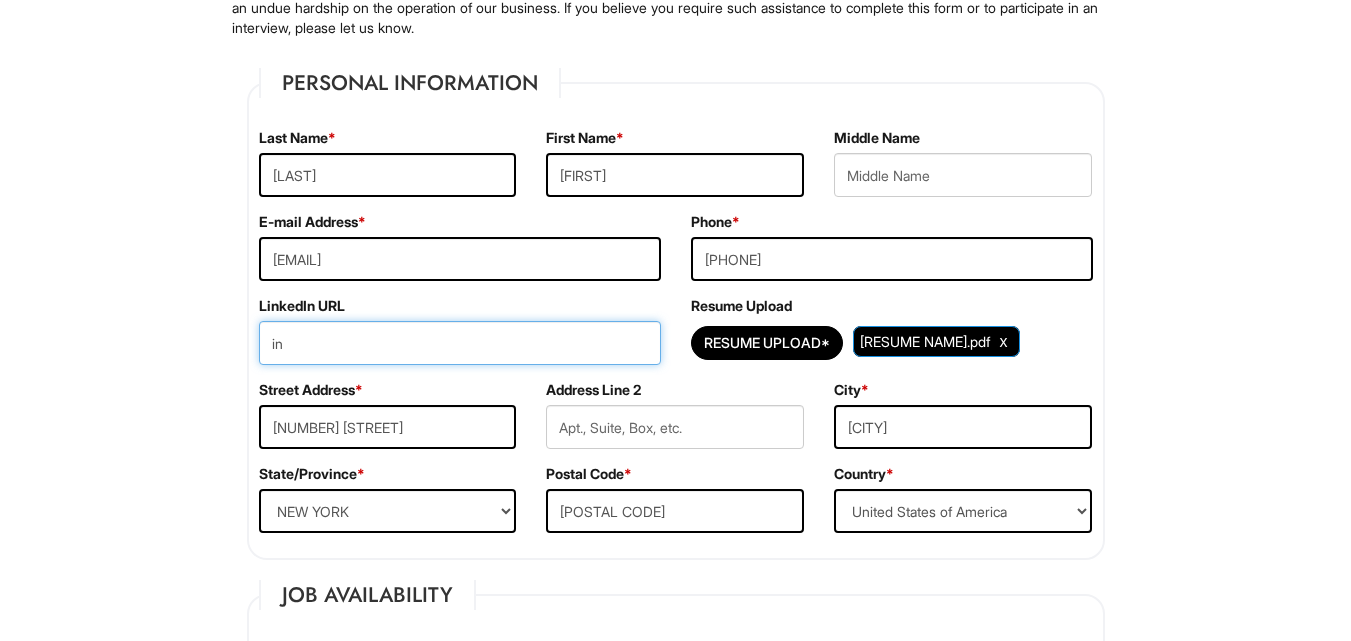 type on "i" 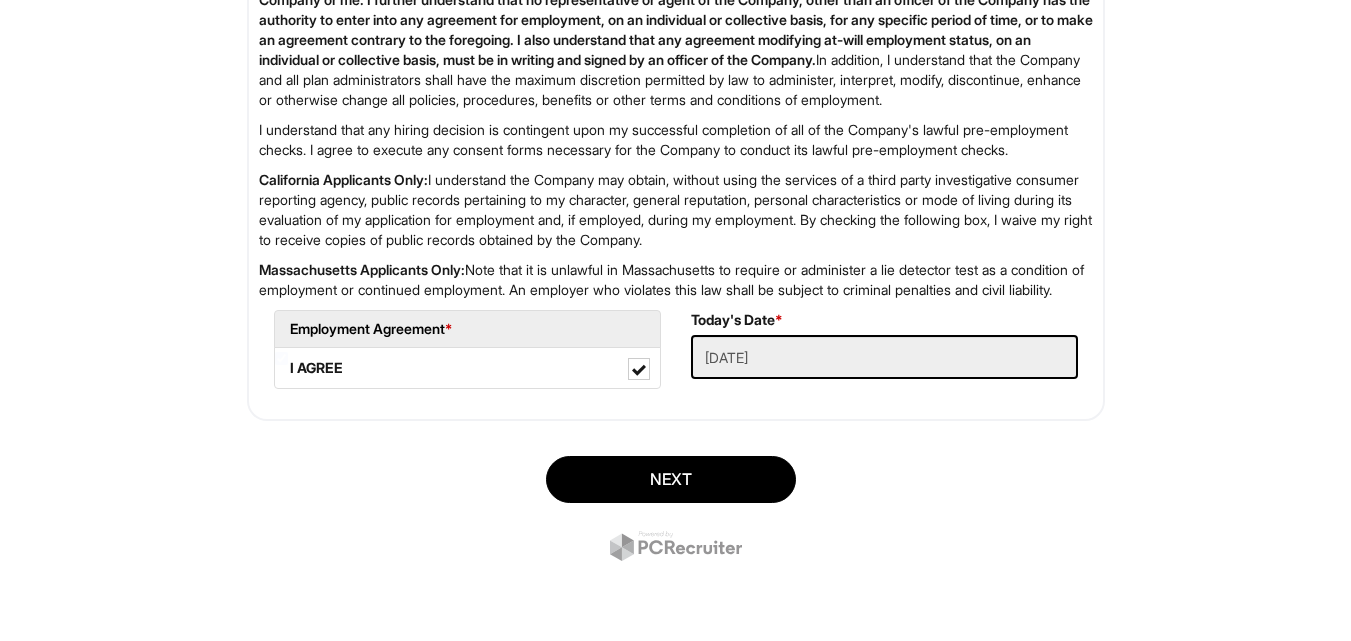 scroll, scrollTop: 3346, scrollLeft: 0, axis: vertical 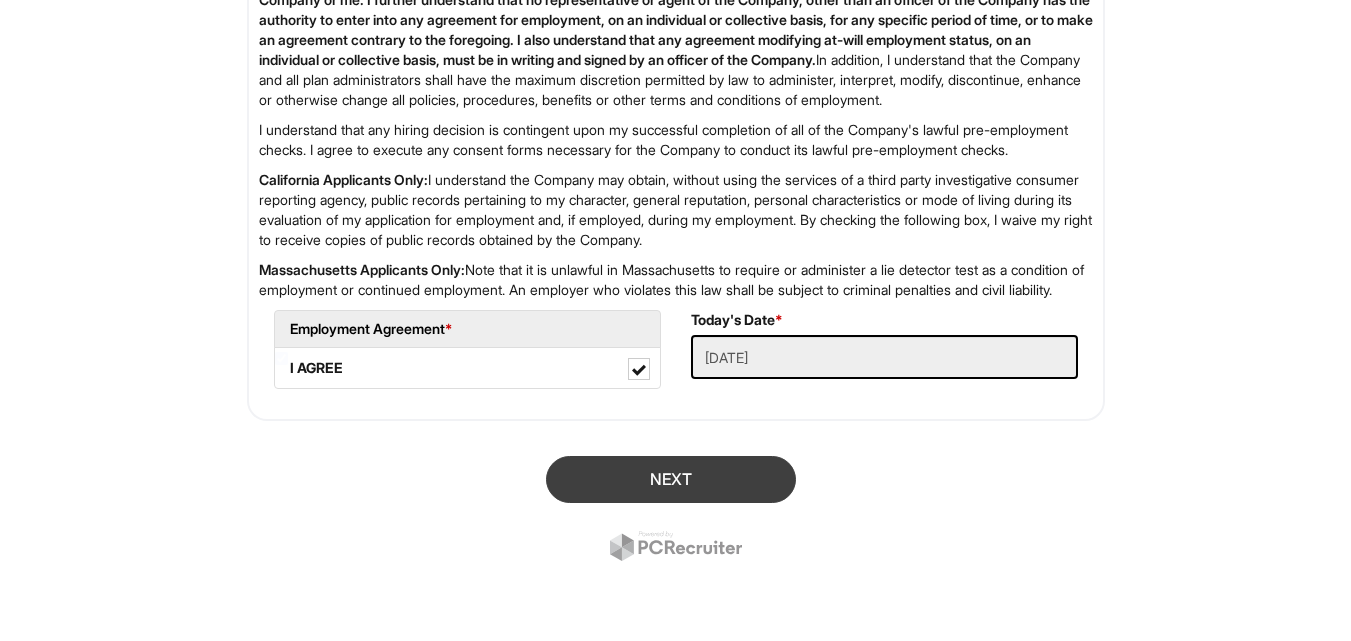 type 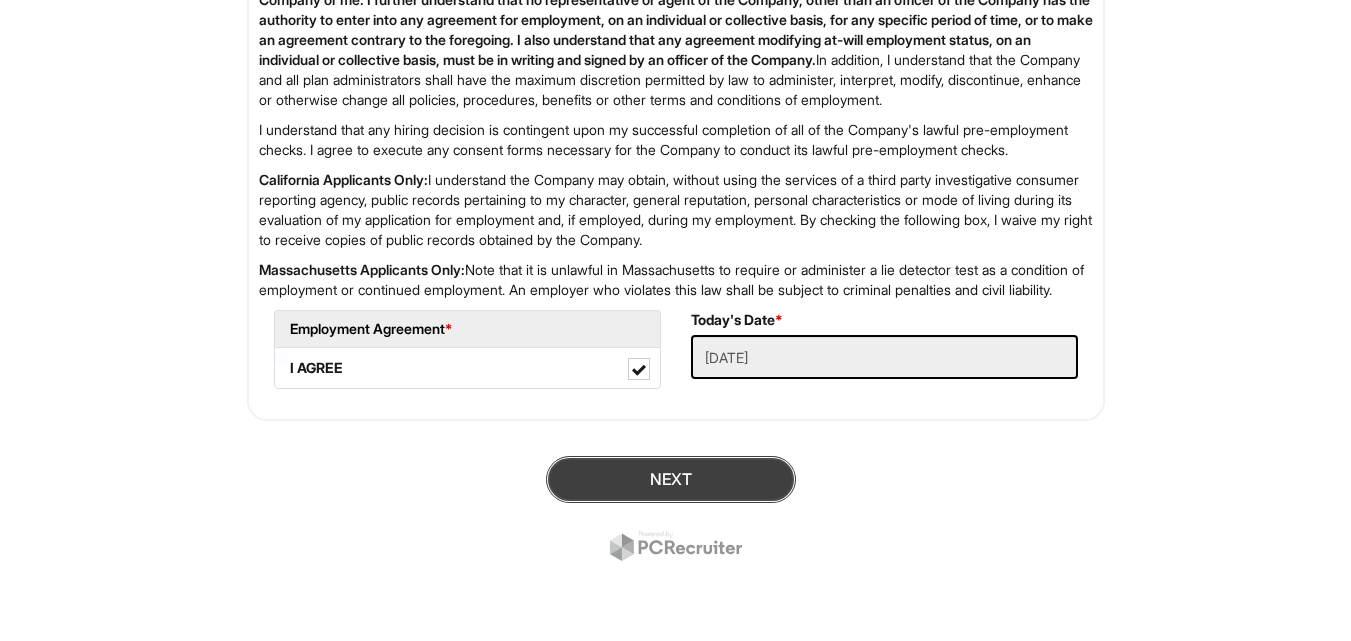 click on "Next" at bounding box center (671, 479) 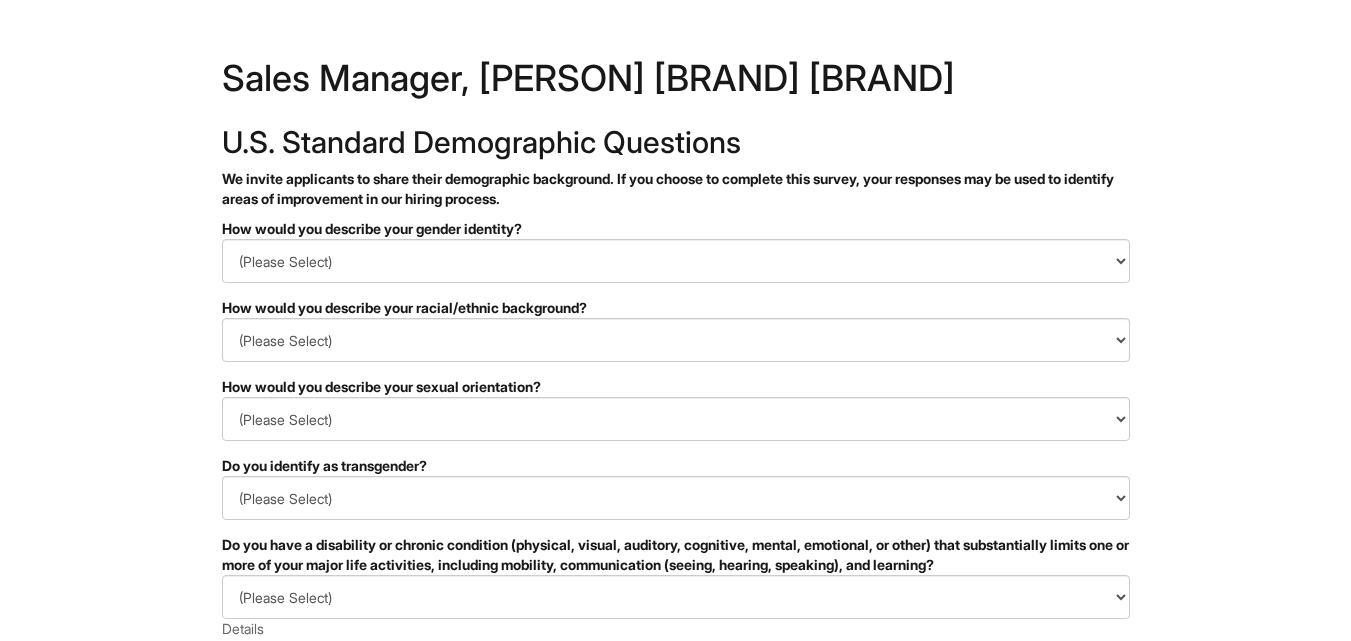 scroll, scrollTop: 0, scrollLeft: 0, axis: both 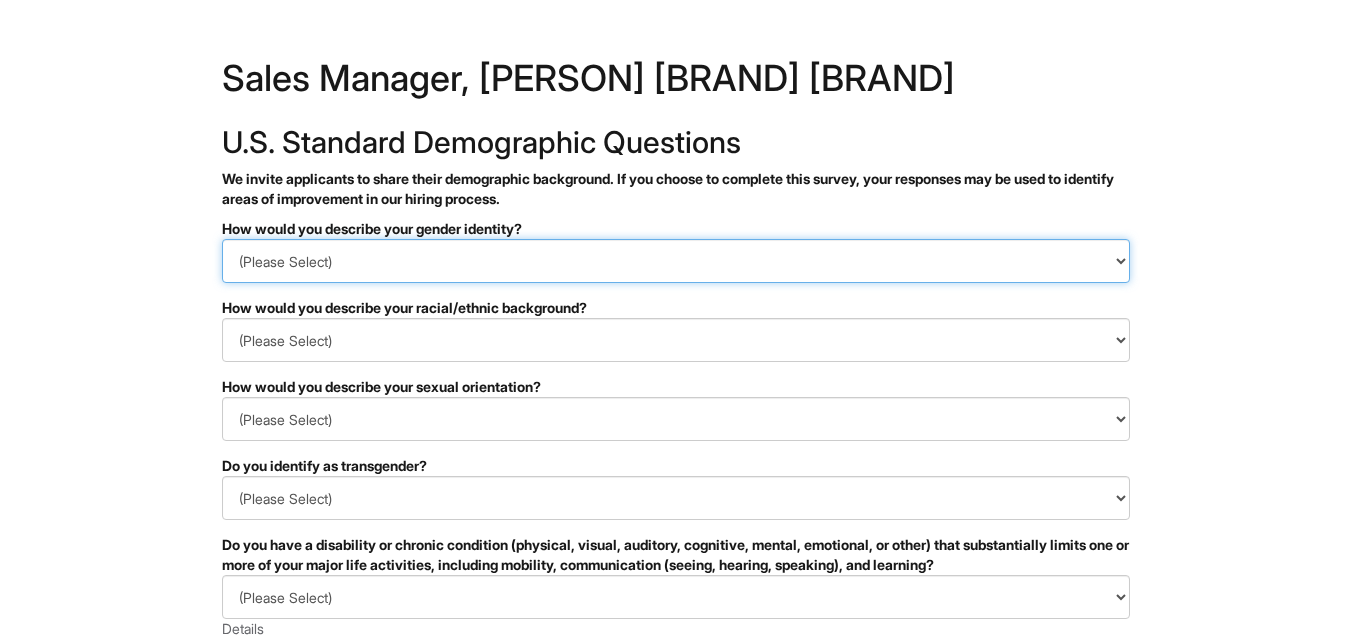 click on "(Please Select) Man Woman Non-binary I prefer to self-describe I don't wish to answer" at bounding box center (676, 261) 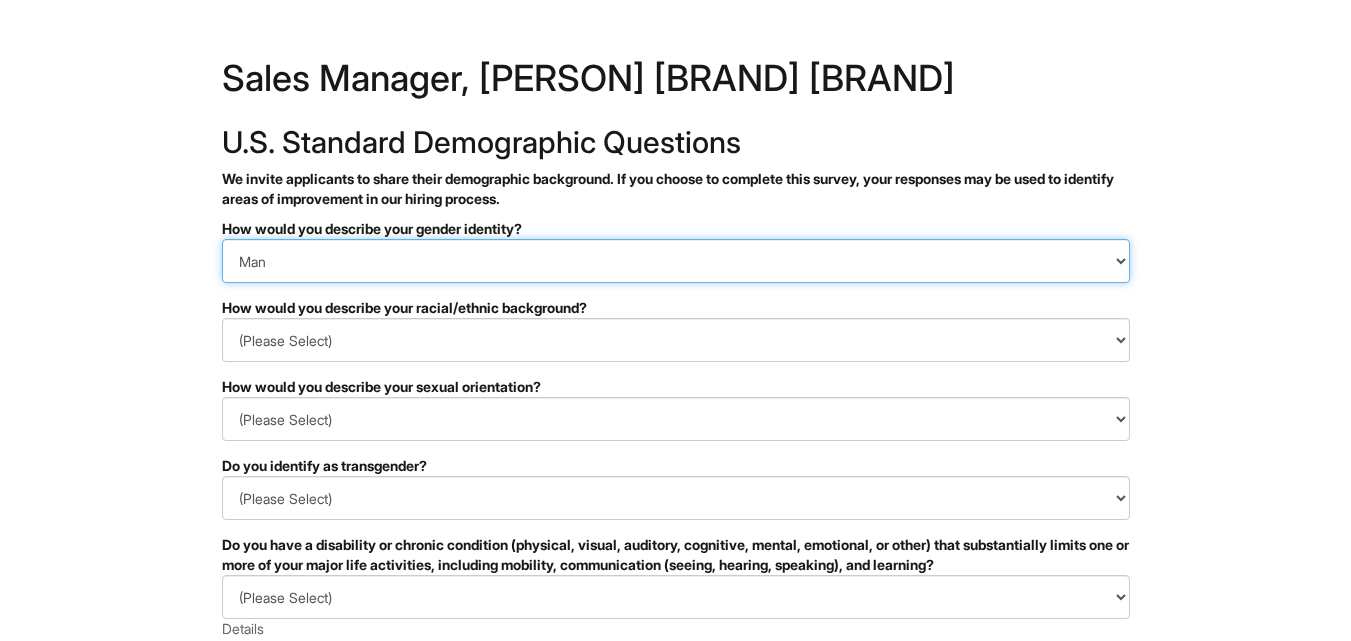 click on "(Please Select) Man Woman Non-binary I prefer to self-describe I don't wish to answer" at bounding box center [676, 261] 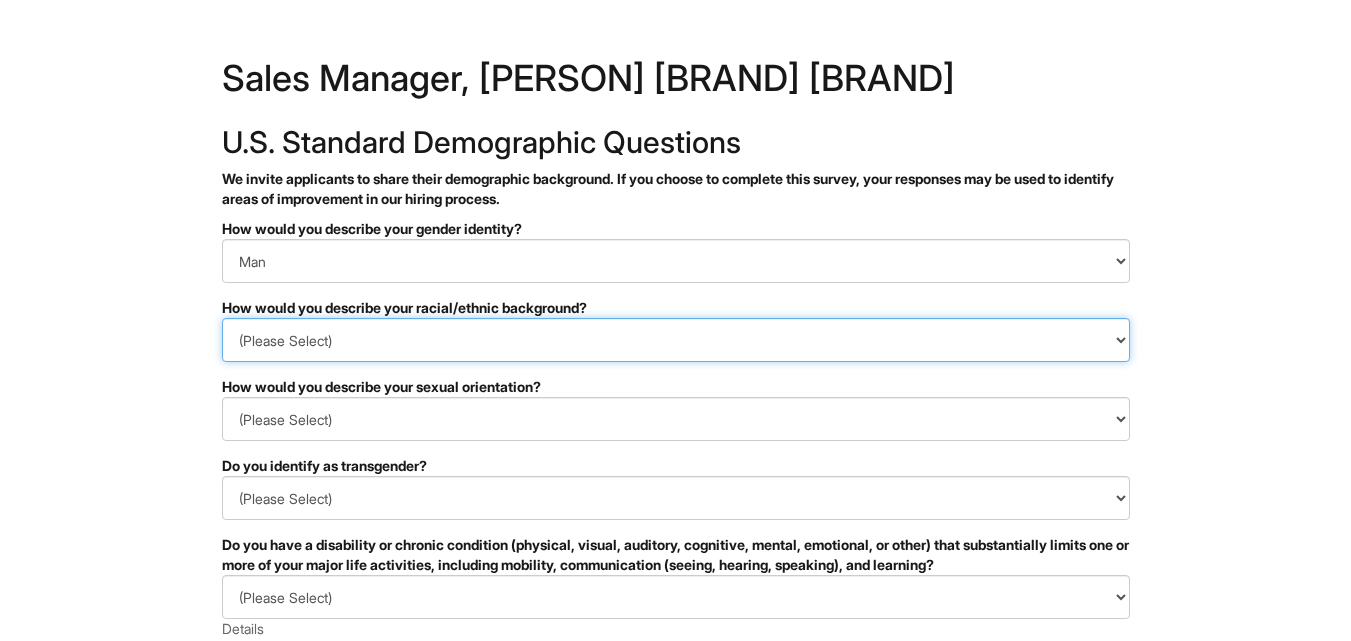 click on "(Please Select) Black or of African descent    East Asian    Hispanic, Latinx or of Spanish Origin    Indigenous, American Indian or Alaska Native    Middle Eastern or North African    Native Hawaiian or Pacific Islander    South Asian    Southeast Asian    White or European    I prefer to self-describe    I don't wish to answer" at bounding box center [676, 340] 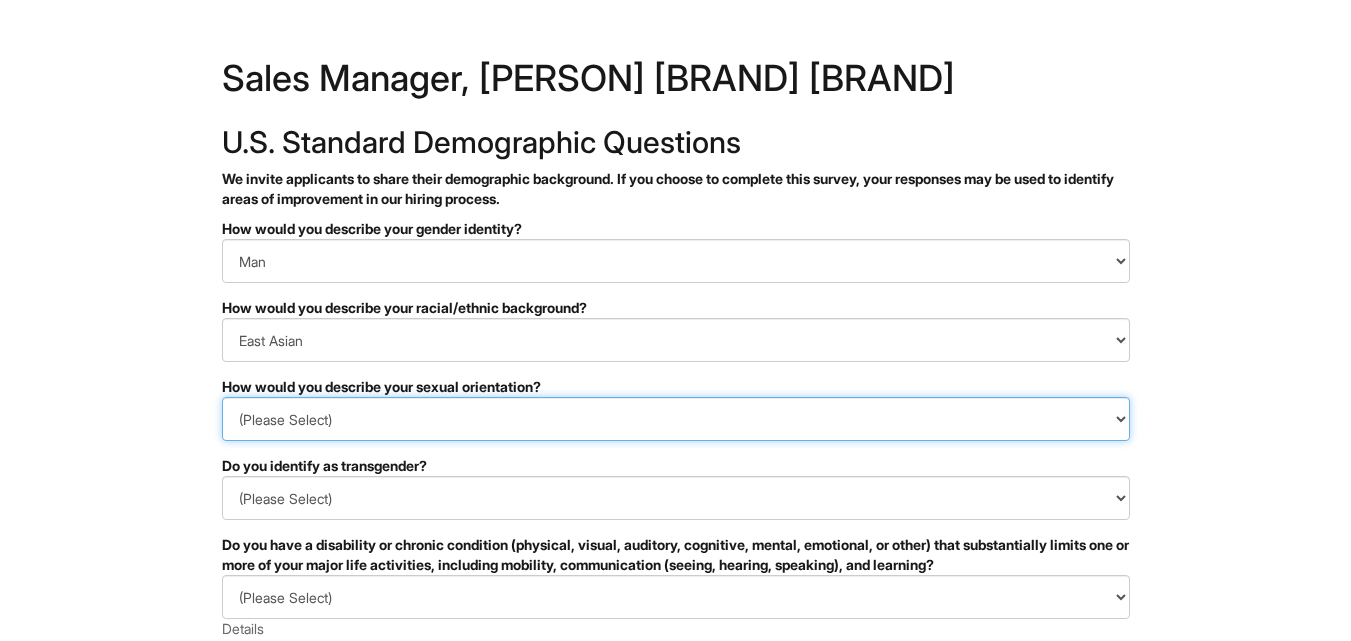 click on "(Please Select) Asexual Bisexual and/or pansexual Gay Heterosexual Lesbian Queer I prefer to self-describe I don't wish to answer" at bounding box center (676, 419) 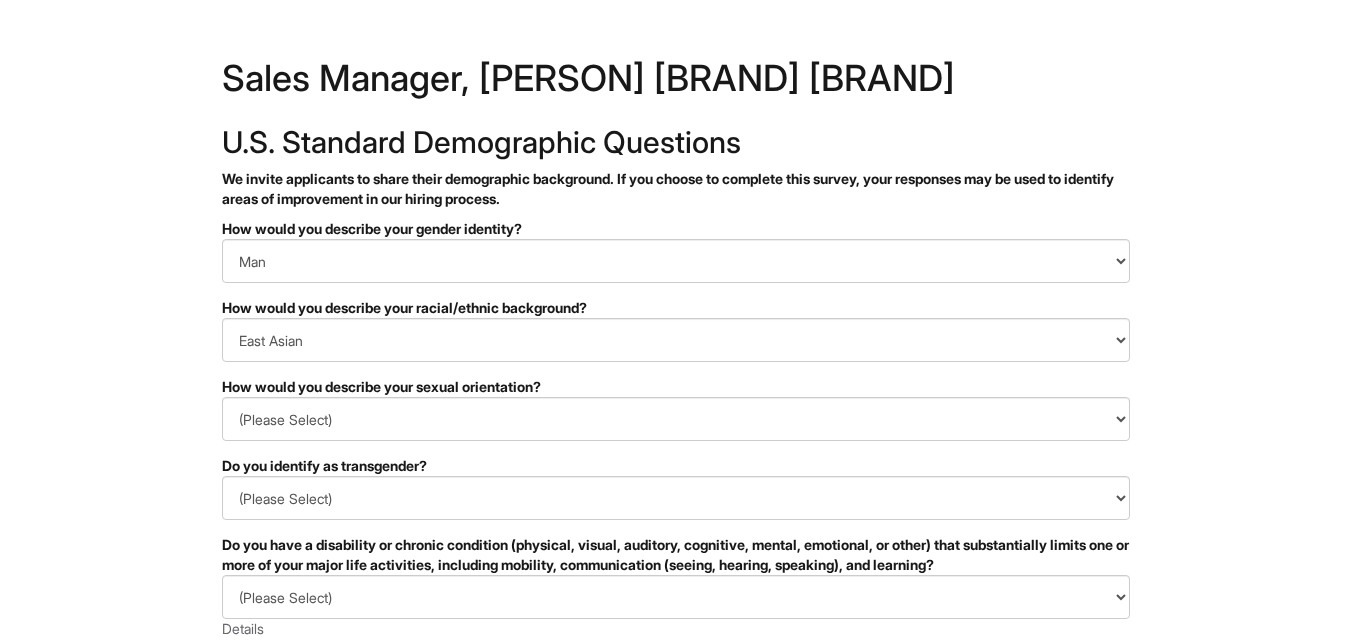 click on "&nbsp; ✔ 2 3 Sales Manager, [PERSON] [BRAND] [BRAND] U.S. Standard Demographic Questions We invite applicants to share their demographic background. If you choose to complete this survey, your responses may be used to identify
areas of improvement in our hiring process. PLEASE COMPLETE ALL REQUIRED FIELDS How would you describe your gender identity? (Please Select) Man Woman Non-binary I prefer to self-describe I don't wish to answer How would you describe your racial/ethnic background? (Please Select) Black or of African descent East Asian Hispanic, Latinx or of Spanish Origin Indigenous, American Indian or Alaska Native Middle Eastern or North African Native Hawaiian or Pacific Islander South Asian Southeast Asian White or European I prefer to self-describe I don't wish to answer How would you describe your sexual orientation? (Please Select) Asexual Bisexual and/or pansexual Gay Heterosexual Lesbian Queer I prefer to self-describe I don't wish to answer Yes" at bounding box center [675, 563] 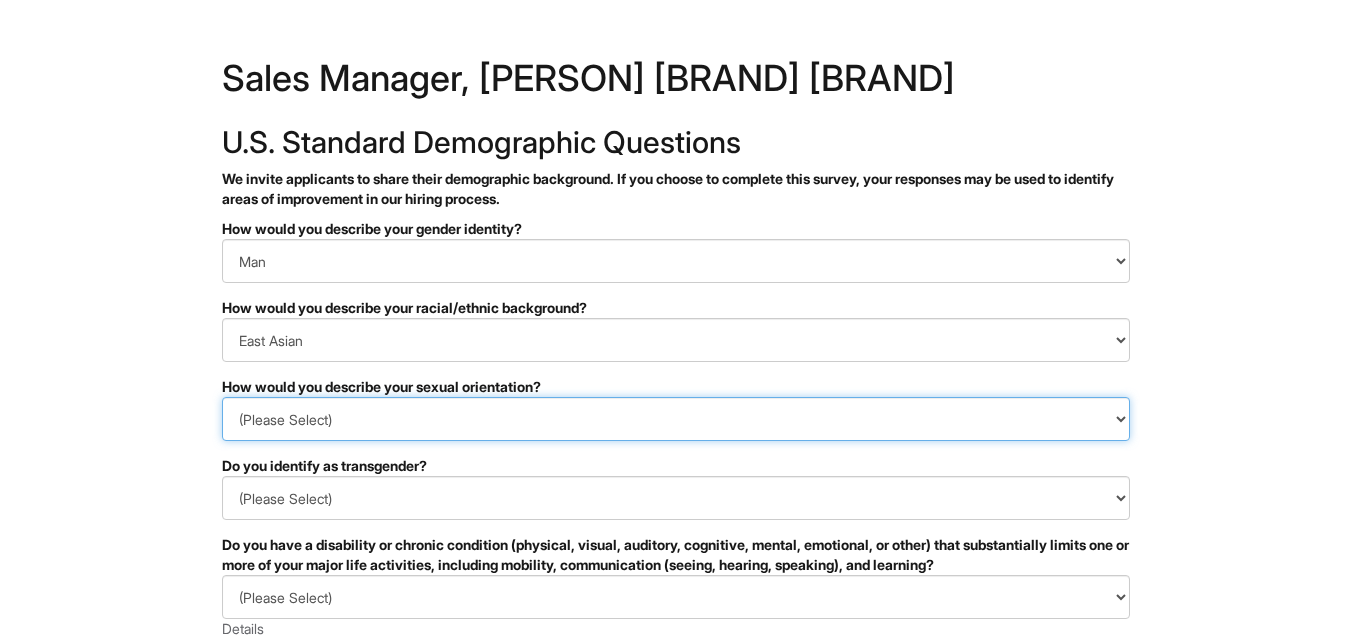 click on "(Please Select) Asexual Bisexual and/or pansexual Gay Heterosexual Lesbian Queer I prefer to self-describe I don't wish to answer" at bounding box center [676, 419] 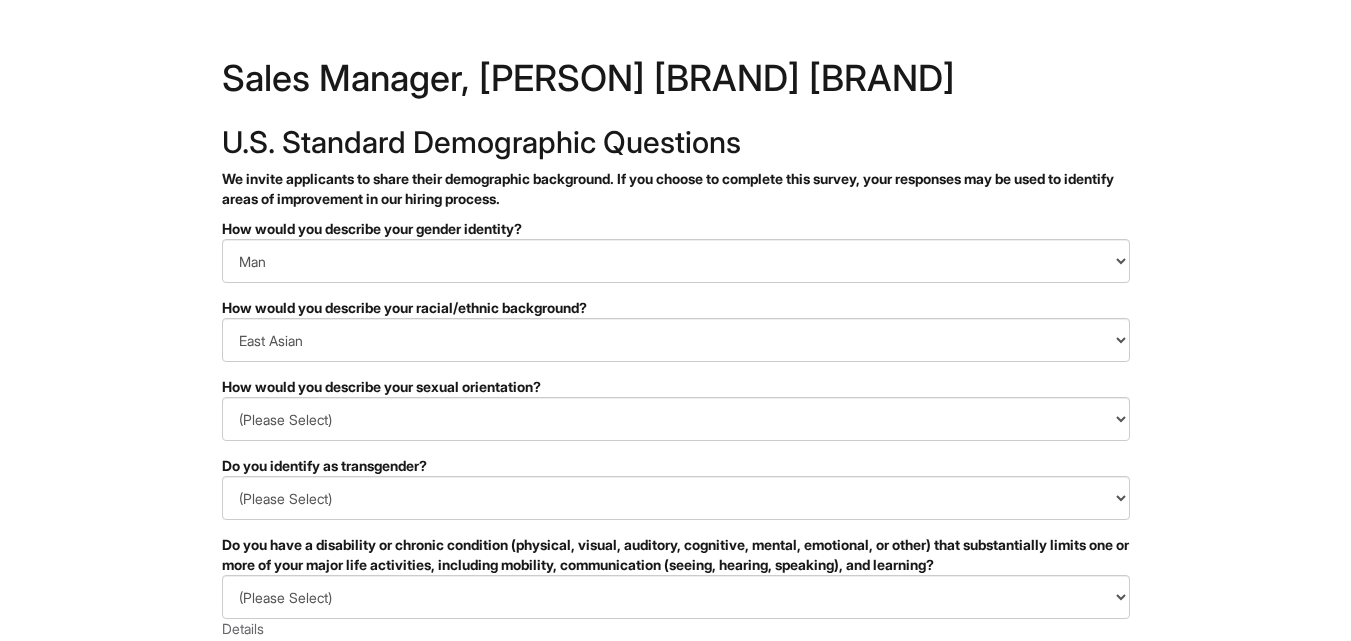 click on "&nbsp; ✔ 2 3 Sales Manager, [PERSON] [BRAND] [BRAND] U.S. Standard Demographic Questions We invite applicants to share their demographic background. If you choose to complete this survey, your responses may be used to identify
areas of improvement in our hiring process. PLEASE COMPLETE ALL REQUIRED FIELDS How would you describe your gender identity? (Please Select) Man Woman Non-binary I prefer to self-describe I don't wish to answer How would you describe your racial/ethnic background? (Please Select) Black or of African descent East Asian Hispanic, Latinx or of Spanish Origin Indigenous, American Indian or Alaska Native Middle Eastern or North African Native Hawaiian or Pacific Islander South Asian Southeast Asian White or European I prefer to self-describe I don't wish to answer How would you describe your sexual orientation? (Please Select) Asexual Bisexual and/or pansexual Gay Heterosexual Lesbian Queer I prefer to self-describe I don't wish to answer Yes" at bounding box center (675, 563) 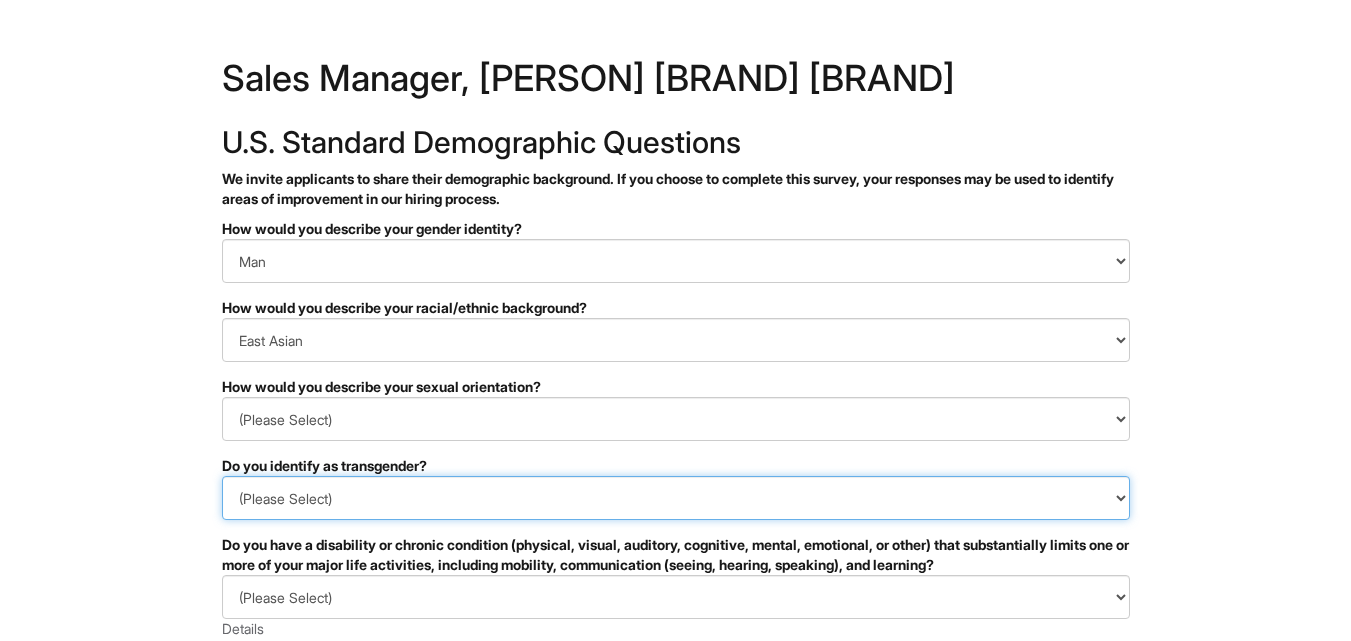 click on "(Please Select) Yes No I prefer to self-describe I don't wish to answer" at bounding box center (676, 498) 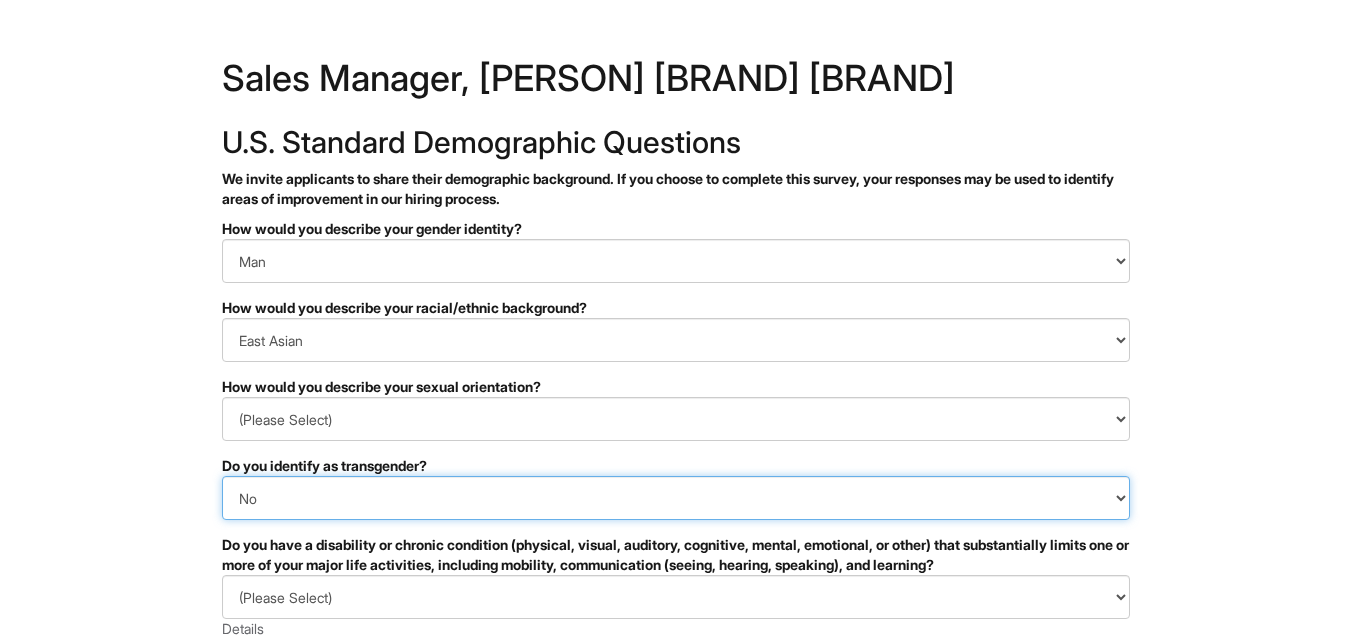 click on "(Please Select) Yes No I prefer to self-describe I don't wish to answer" at bounding box center [676, 498] 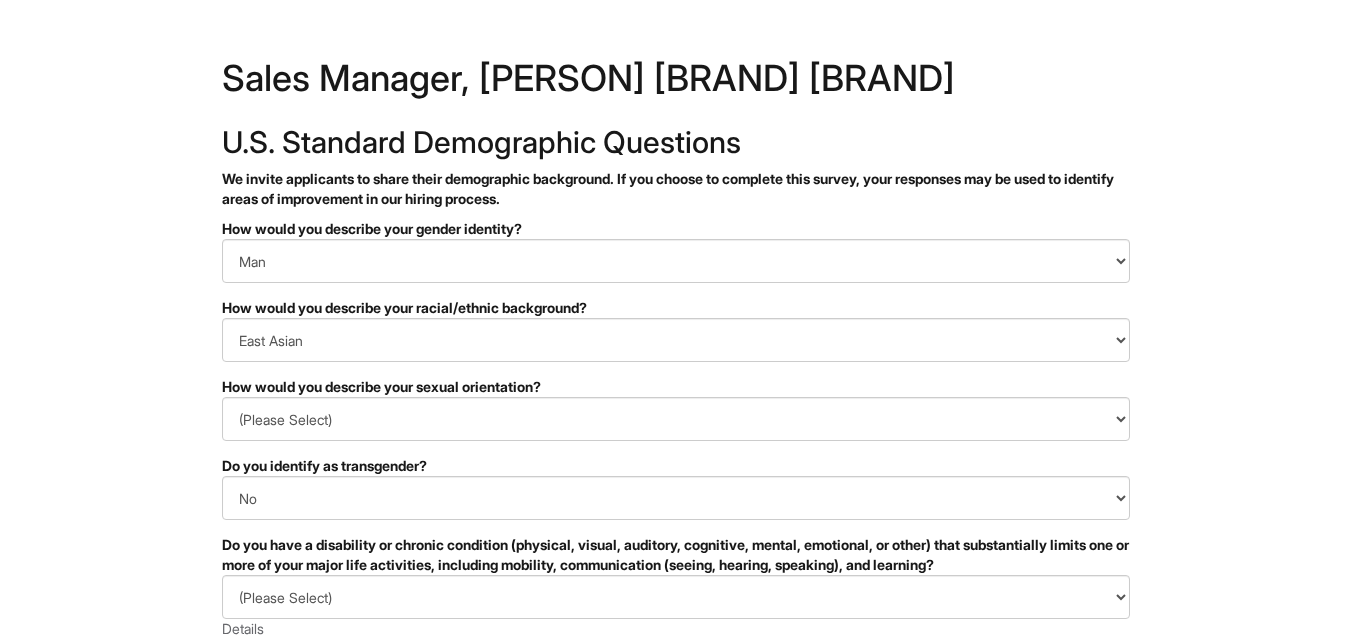 click on "&nbsp; ✔ 2 3 Sales Manager, [PERSON] [BRAND] [BRAND] U.S. Standard Demographic Questions We invite applicants to share their demographic background. If you choose to complete this survey, your responses may be used to identify
areas of improvement in our hiring process. PLEASE COMPLETE ALL REQUIRED FIELDS How would you describe your gender identity? (Please Select) Man Woman Non-binary I prefer to self-describe I don't wish to answer How would you describe your racial/ethnic background? (Please Select) Black or of African descent East Asian Hispanic, Latinx or of Spanish Origin Indigenous, American Indian or Alaska Native Middle Eastern or North African Native Hawaiian or Pacific Islander South Asian Southeast Asian White or European I prefer to self-describe I don't wish to answer How would you describe your sexual orientation? (Please Select) Asexual Bisexual and/or pansexual Gay Heterosexual Lesbian Queer I prefer to self-describe I don't wish to answer Yes" at bounding box center (675, 563) 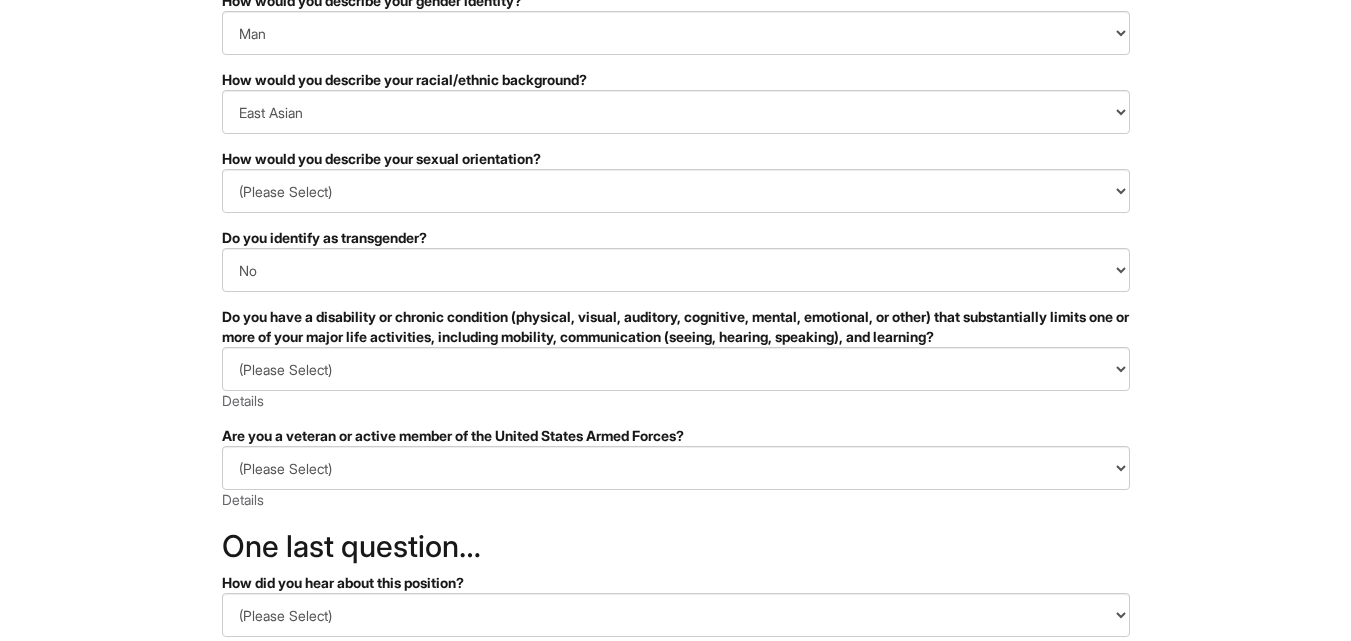scroll, scrollTop: 241, scrollLeft: 0, axis: vertical 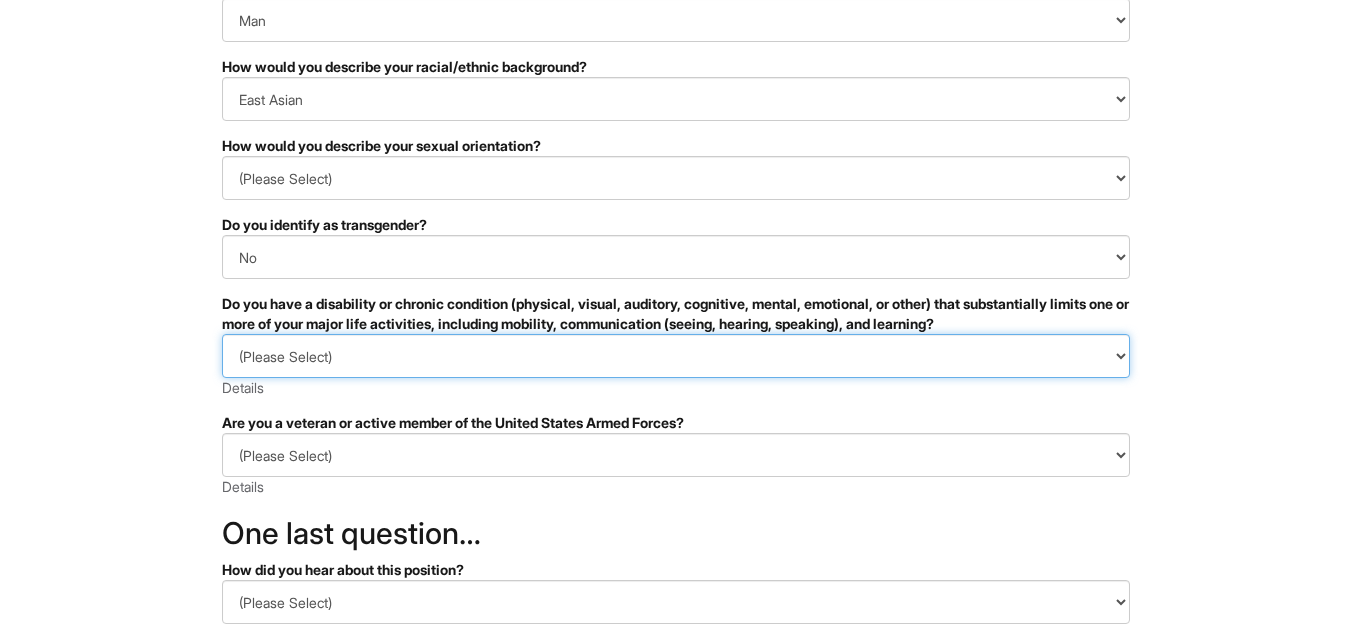 click on "(Please Select) YES, I HAVE A DISABILITY (or previously had a disability) NO, I DON'T HAVE A DISABILITY I DON'T WISH TO ANSWER" at bounding box center [676, 356] 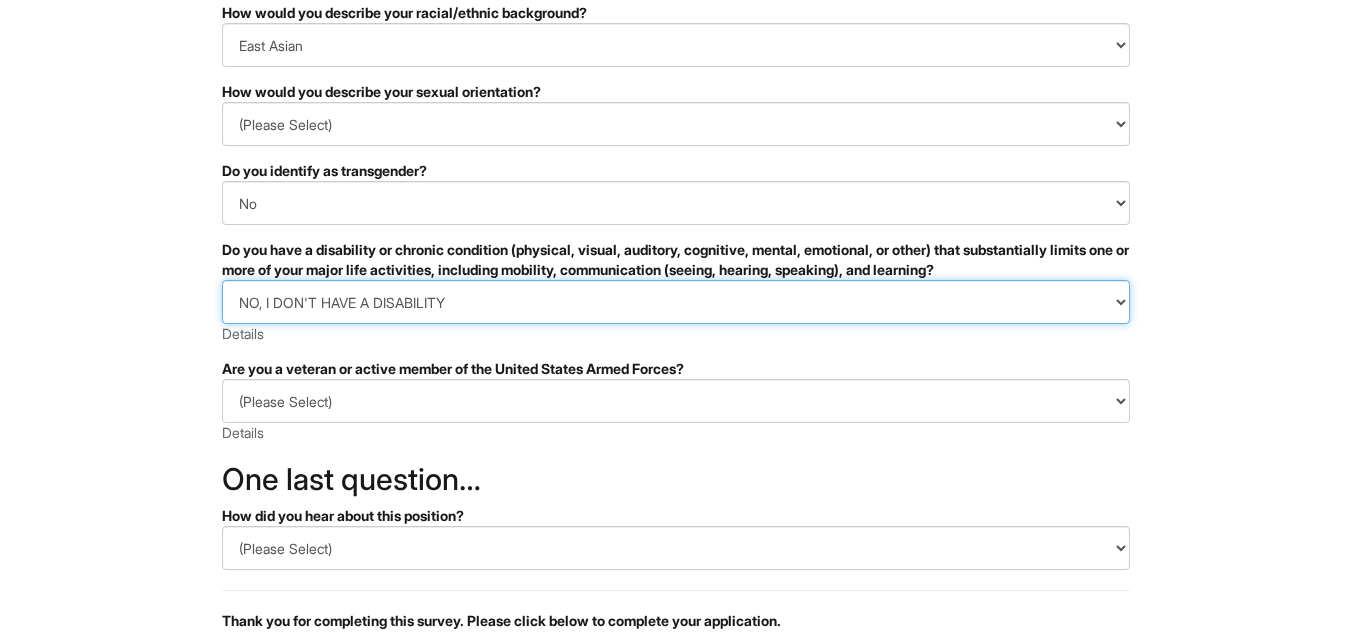 scroll, scrollTop: 296, scrollLeft: 0, axis: vertical 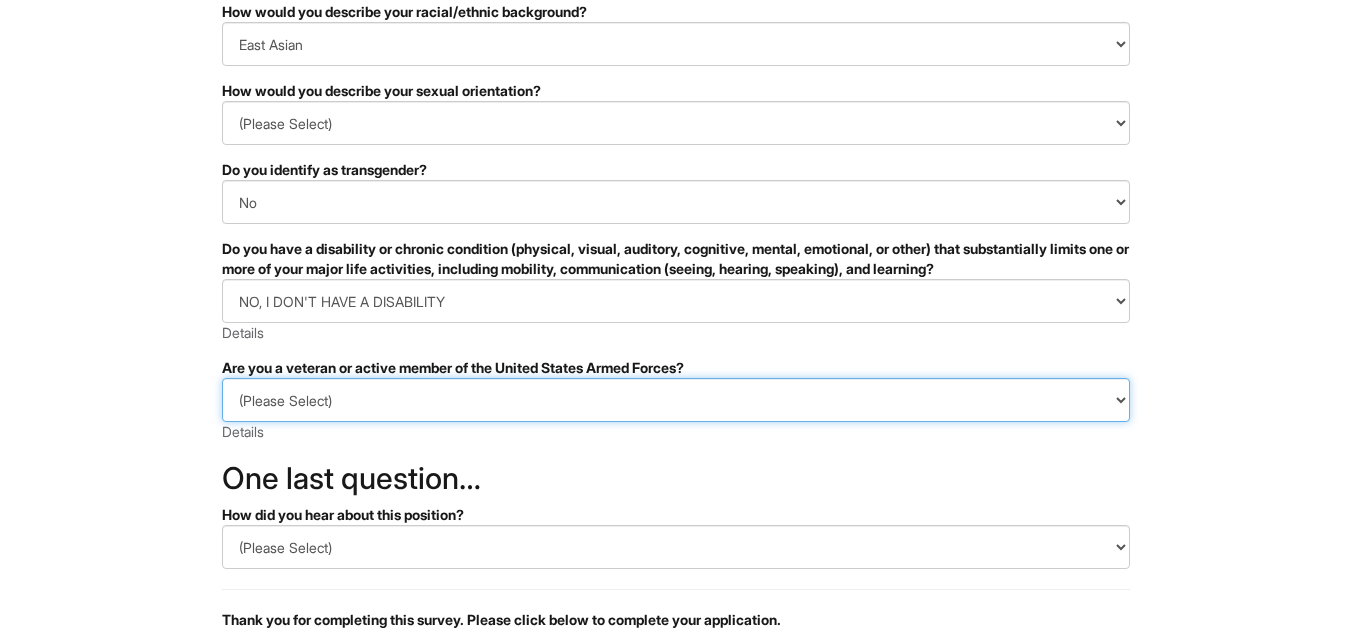 click on "(Please Select) I IDENTIFY AS ONE OR MORE OF THE CLASSIFICATIONS OF PROTECTED VETERANS LISTED I AM NOT A PROTECTED VETERAN I PREFER NOT TO ANSWER" at bounding box center (676, 400) 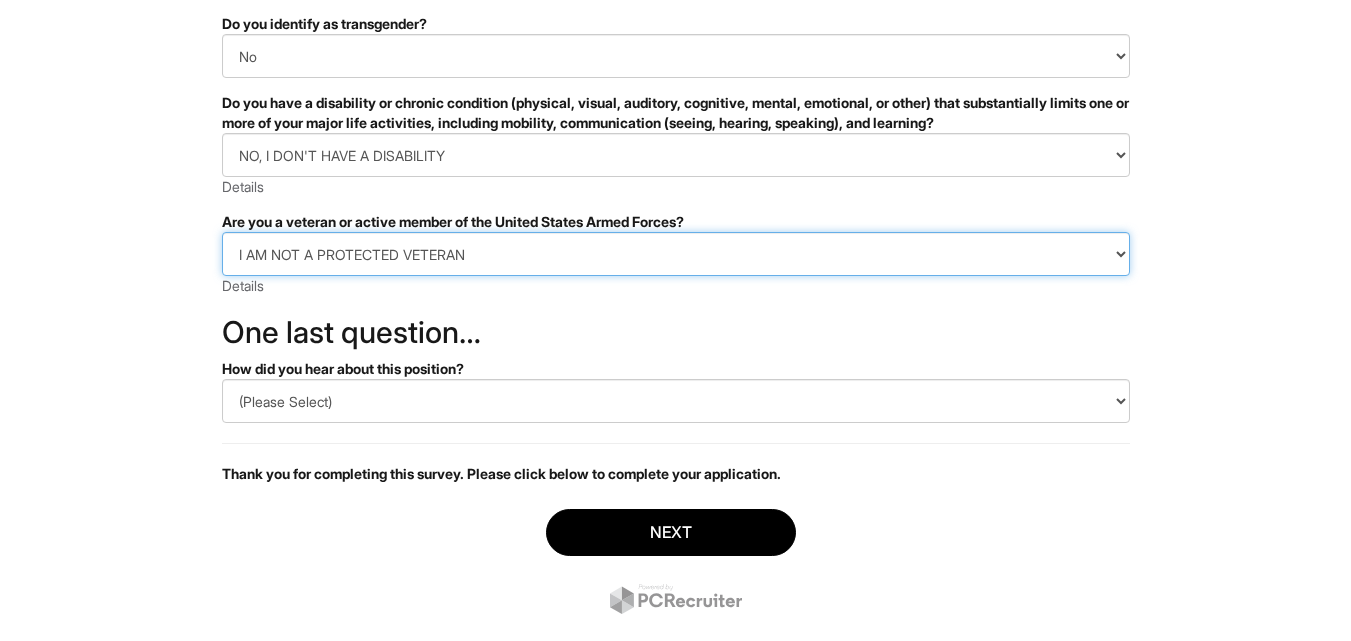 scroll, scrollTop: 485, scrollLeft: 0, axis: vertical 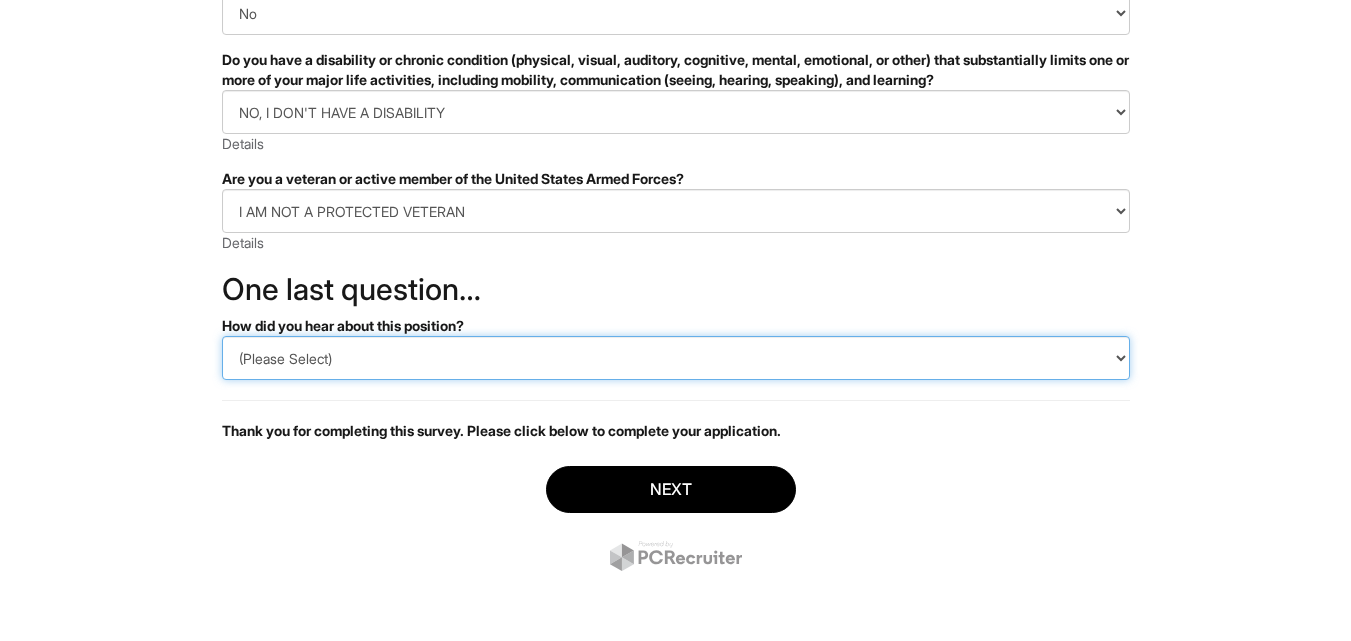 click on "(Please Select) CareerBuilder Indeed LinkedIn Monster Referral Other" at bounding box center (676, 358) 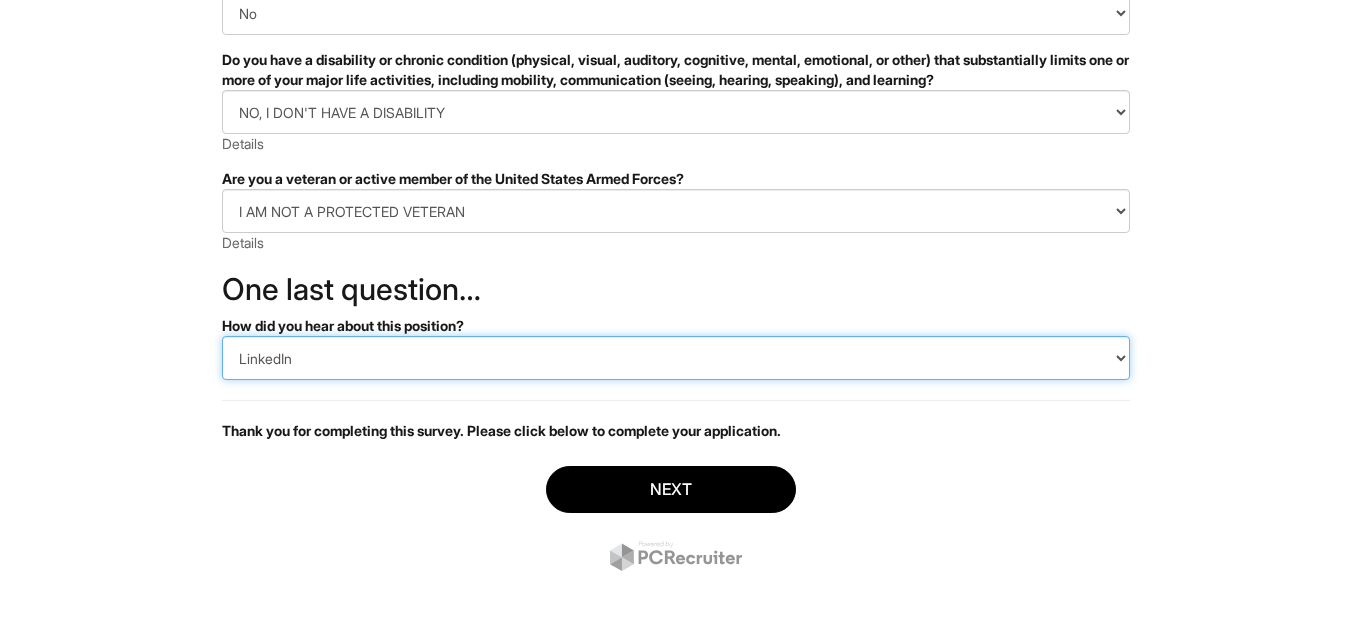 click on "(Please Select) CareerBuilder Indeed LinkedIn Monster Referral Other" at bounding box center (676, 358) 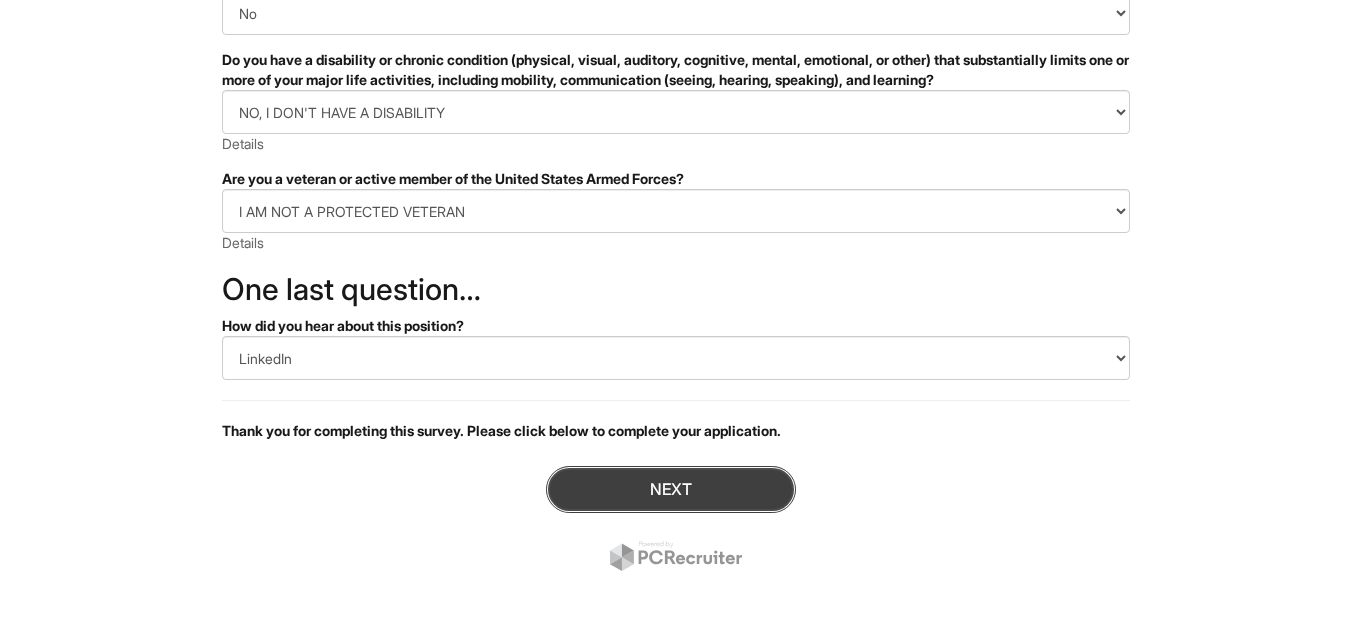 click on "Next" at bounding box center (671, 489) 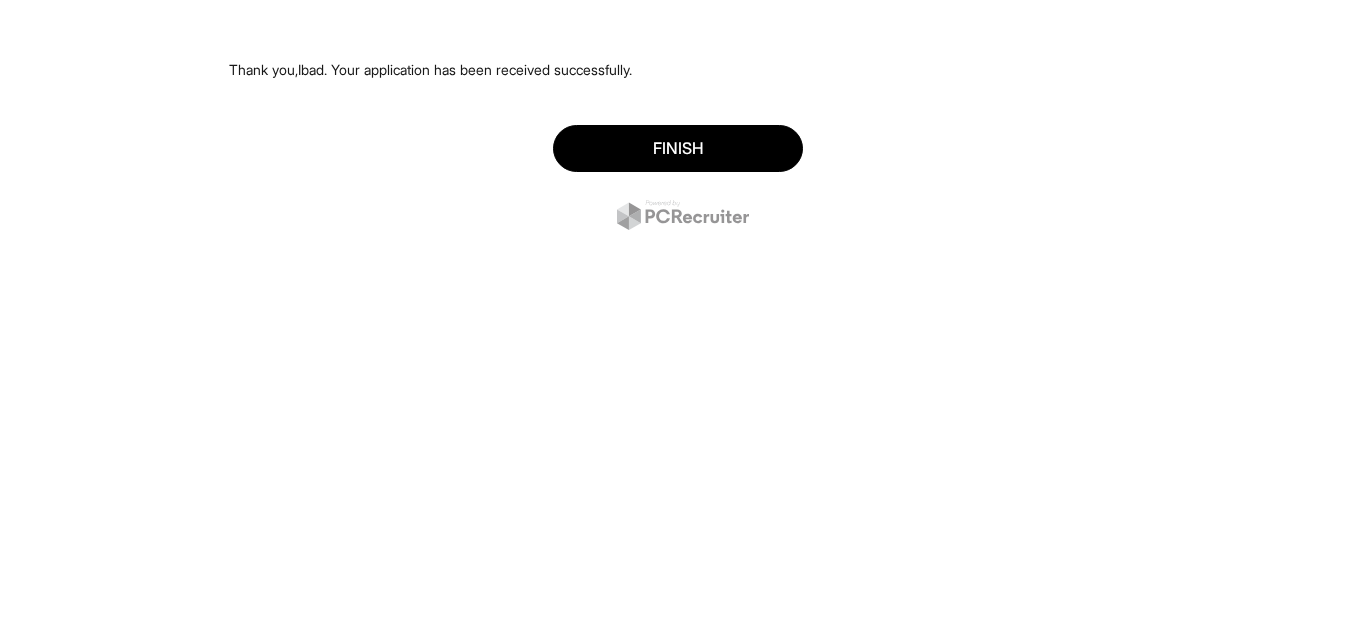 scroll, scrollTop: 0, scrollLeft: 0, axis: both 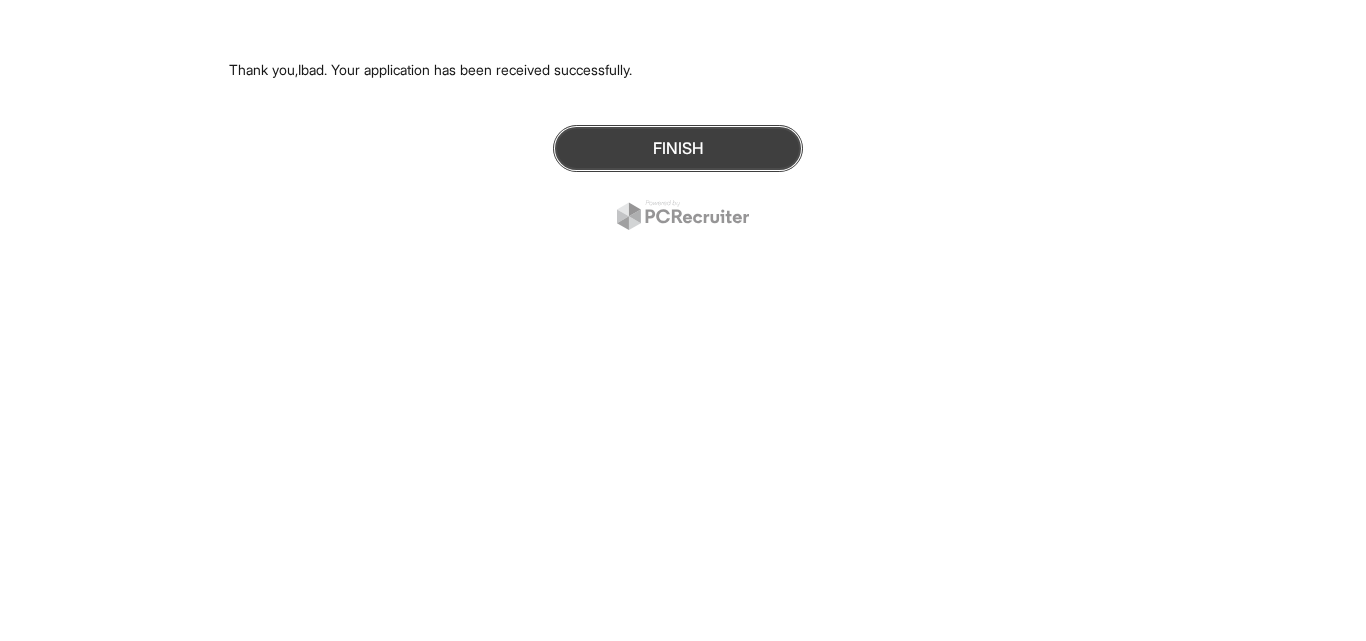 click on "Finish" at bounding box center (678, 148) 